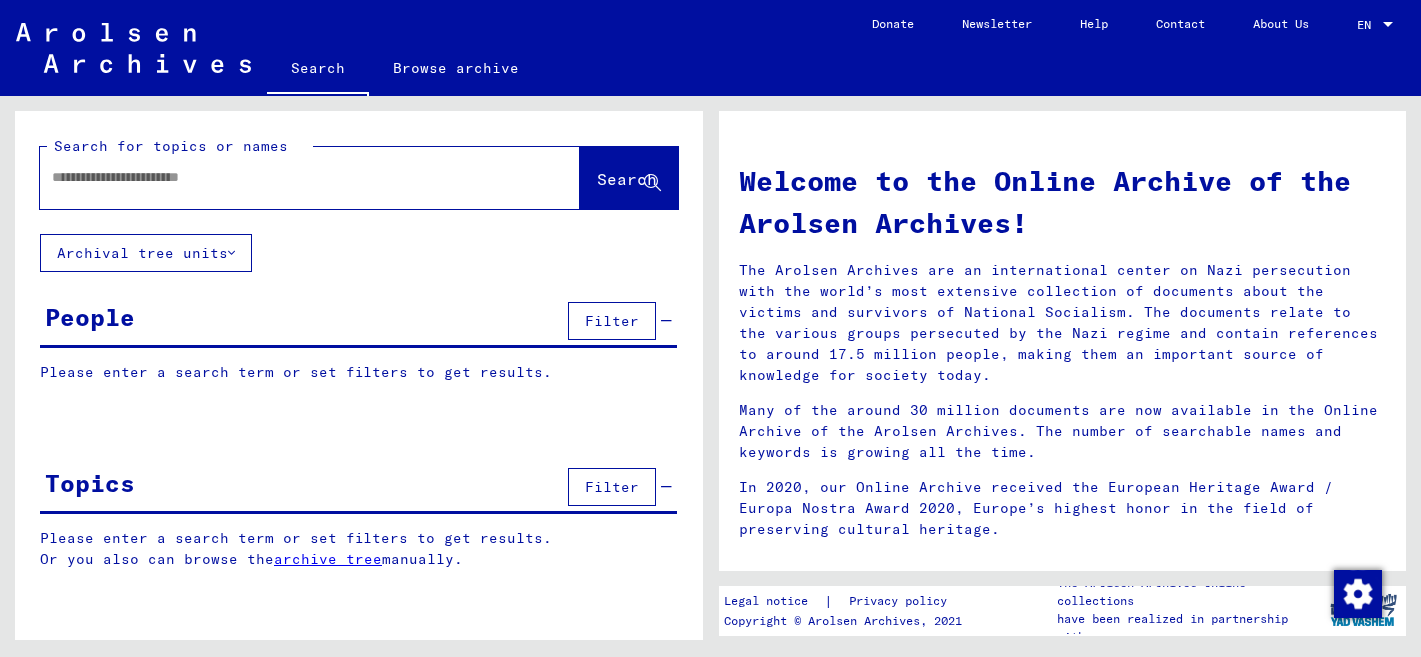 scroll, scrollTop: 0, scrollLeft: 0, axis: both 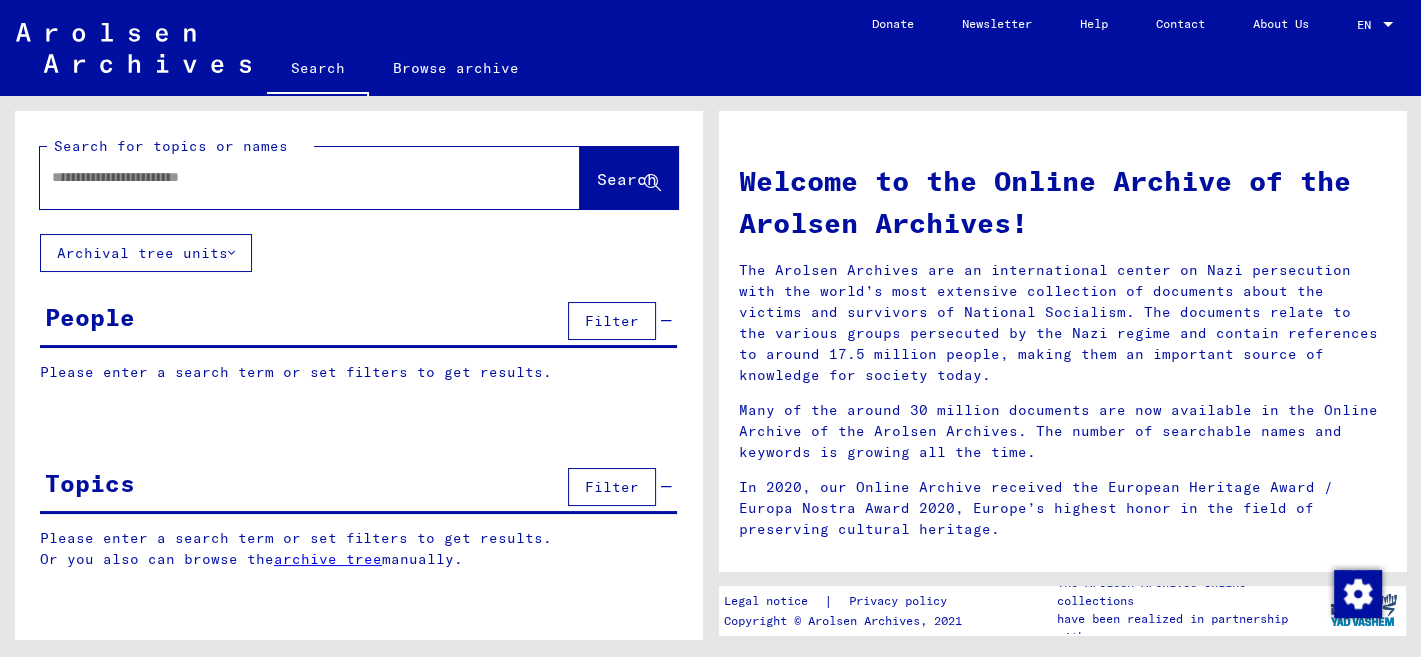 click at bounding box center (286, 177) 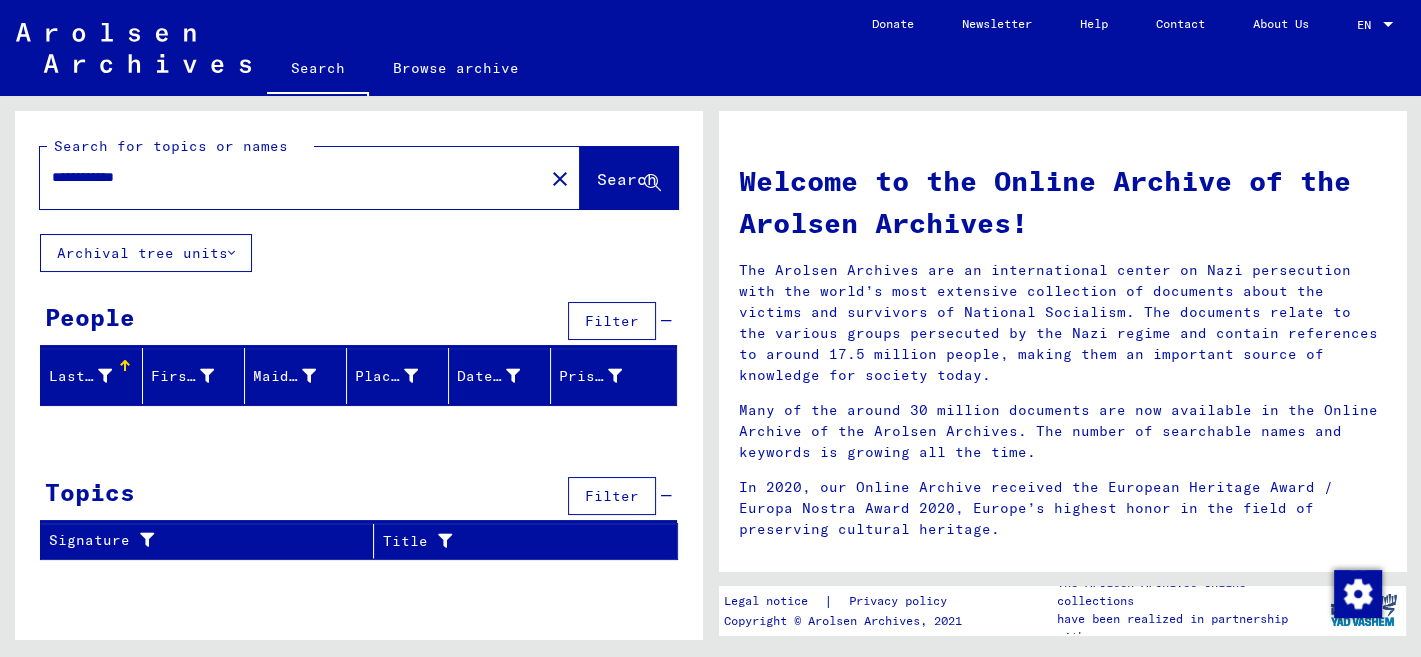 click on "Welcome to the Online Archive of the Arolsen Archives!
The Arolsen Archives are an international center on Nazi persecution with the world’s most extensive collection of documents about the victims and survivors of National Socialism. The documents relate to the various groups persecuted by the Nazi regime and contain references to around 17.5 million people, making them an important source of knowledge for society today.
Many of the around 30 million documents are now available in the Online Archive of the Arolsen Archives. The number of searchable names and keywords is growing all the time.
In 2020, our Online Archive received the European Heritage Award / Europa Nostra Award 2020, Europe’s highest honor in the field of preserving cultural heritage." at bounding box center (1063, 347) 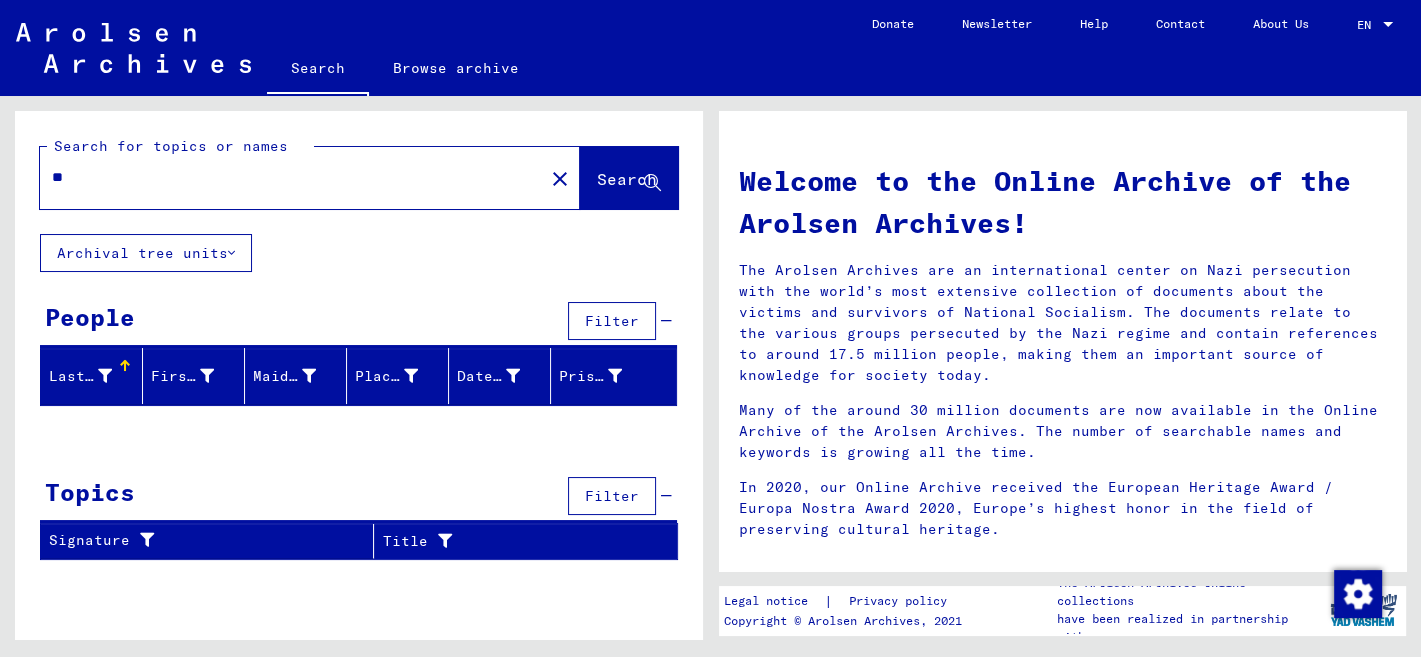 type on "*" 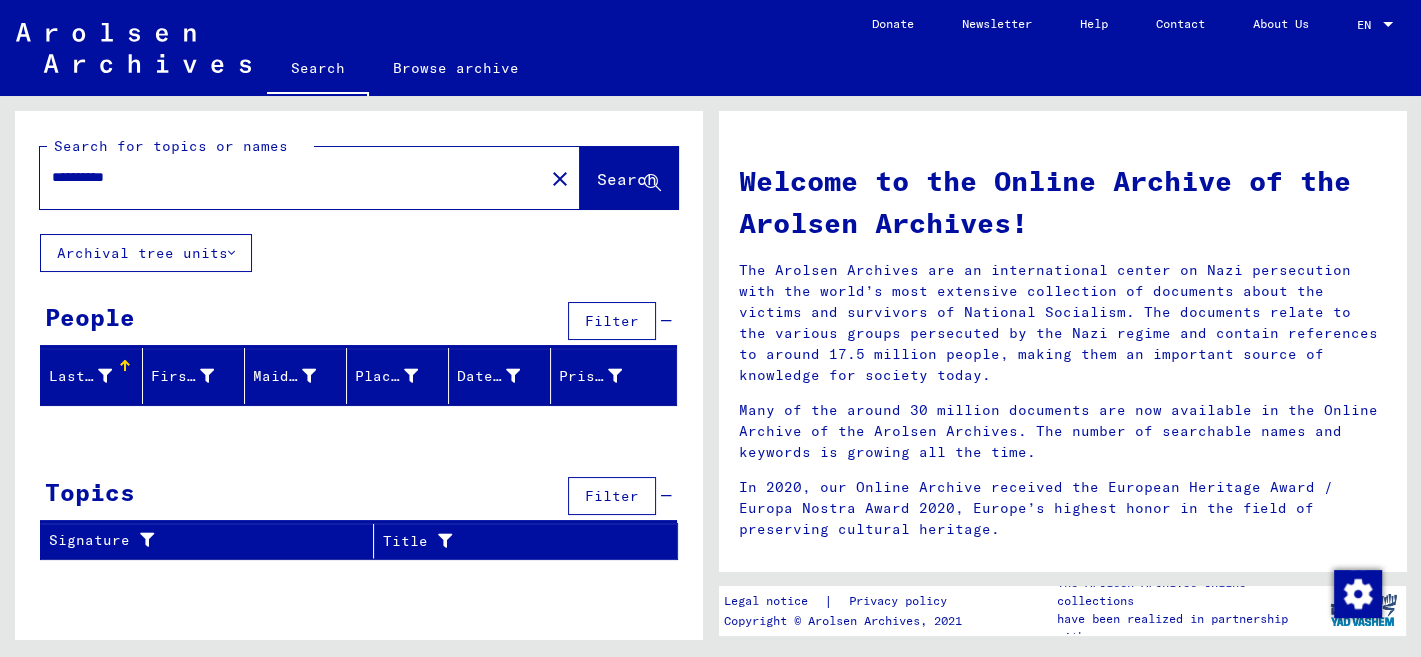 type on "**********" 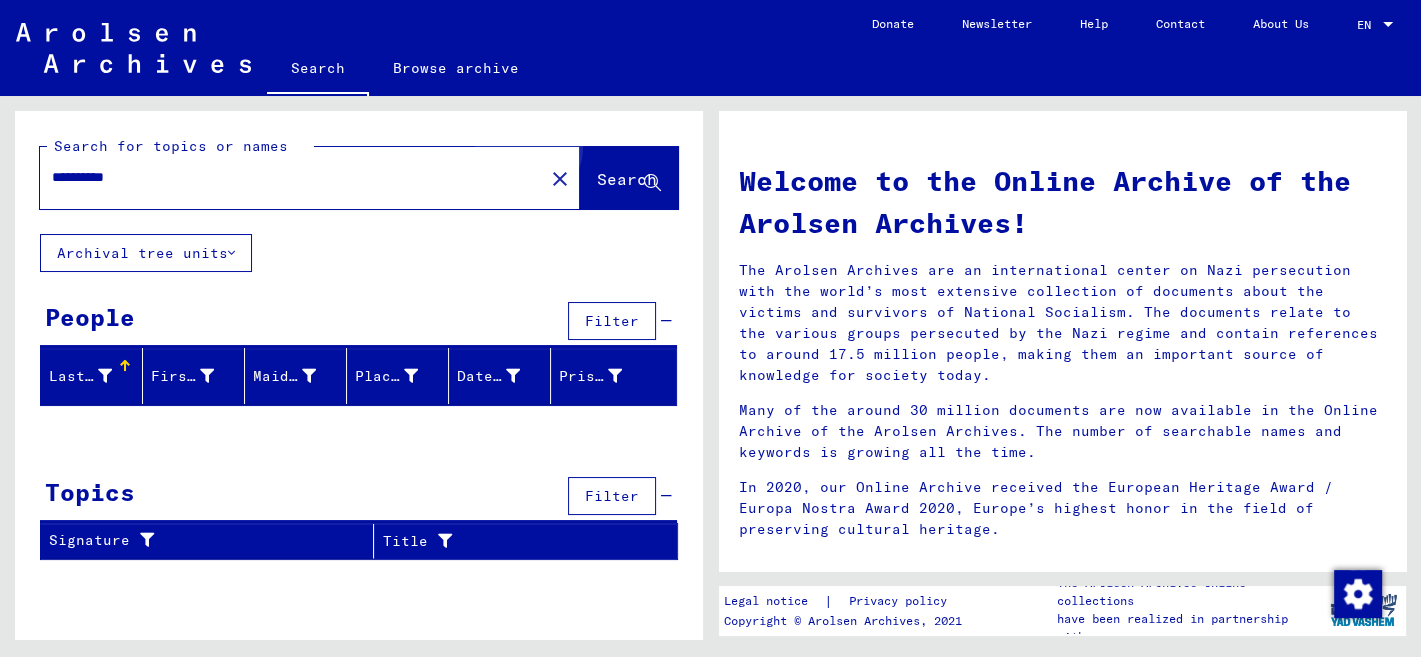 click on "Search" 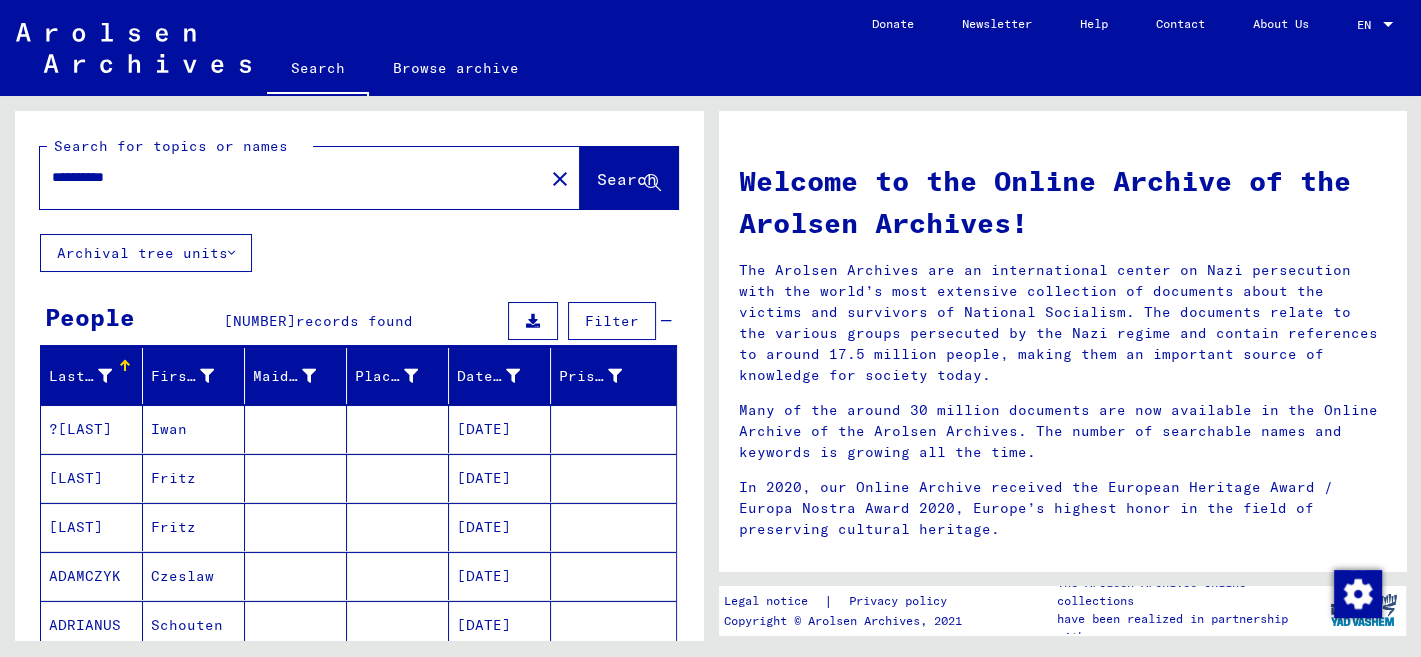 scroll, scrollTop: 218, scrollLeft: 0, axis: vertical 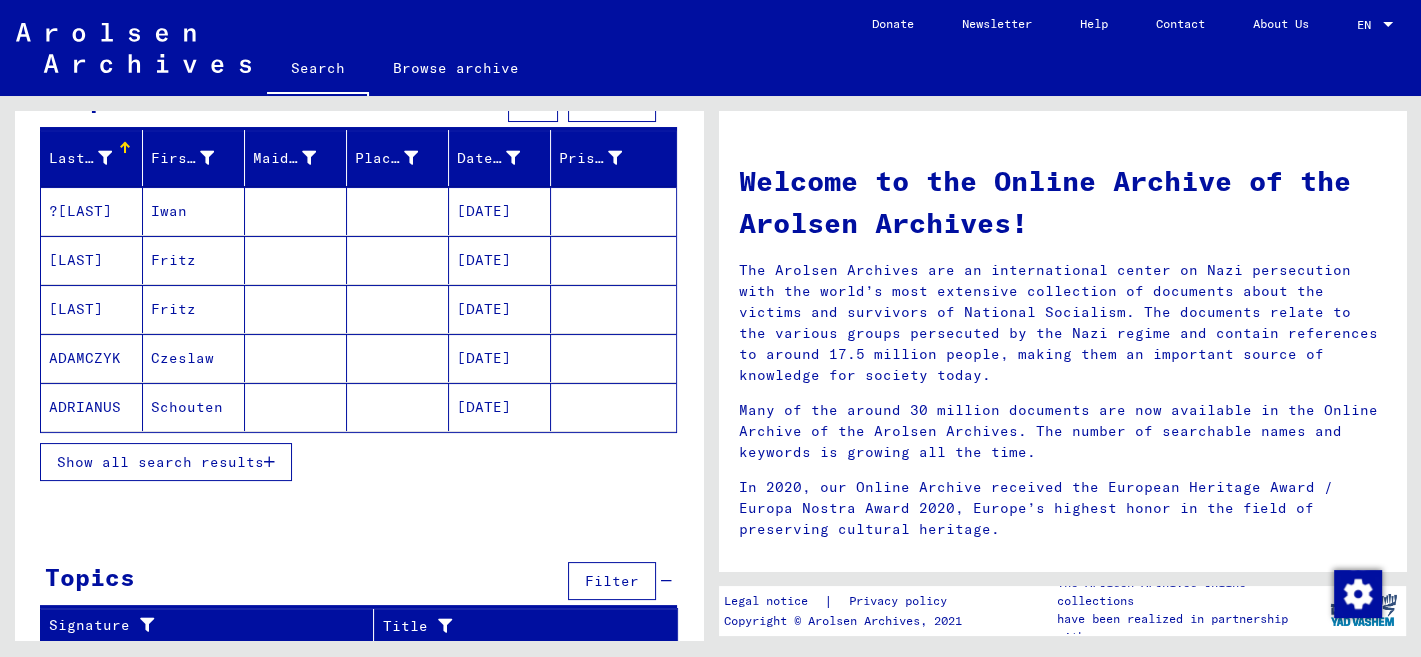 click on "Show all search results" at bounding box center [160, 462] 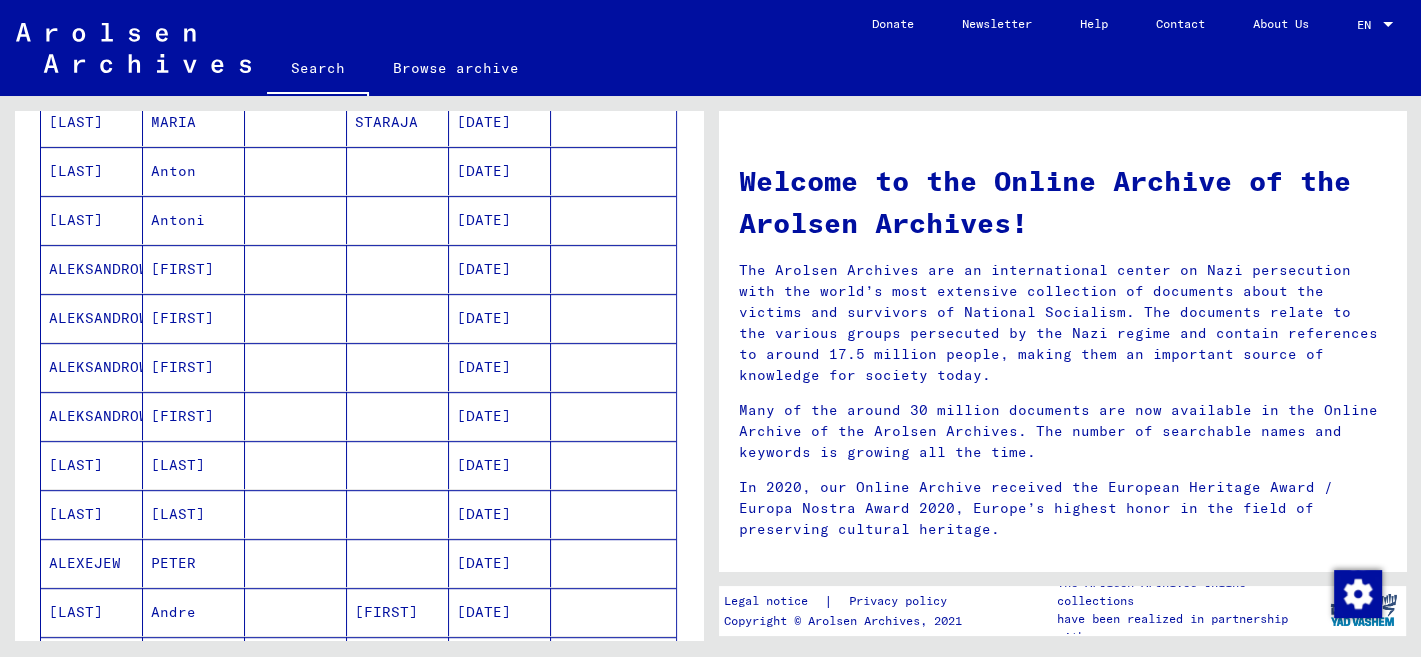 scroll, scrollTop: 1101, scrollLeft: 0, axis: vertical 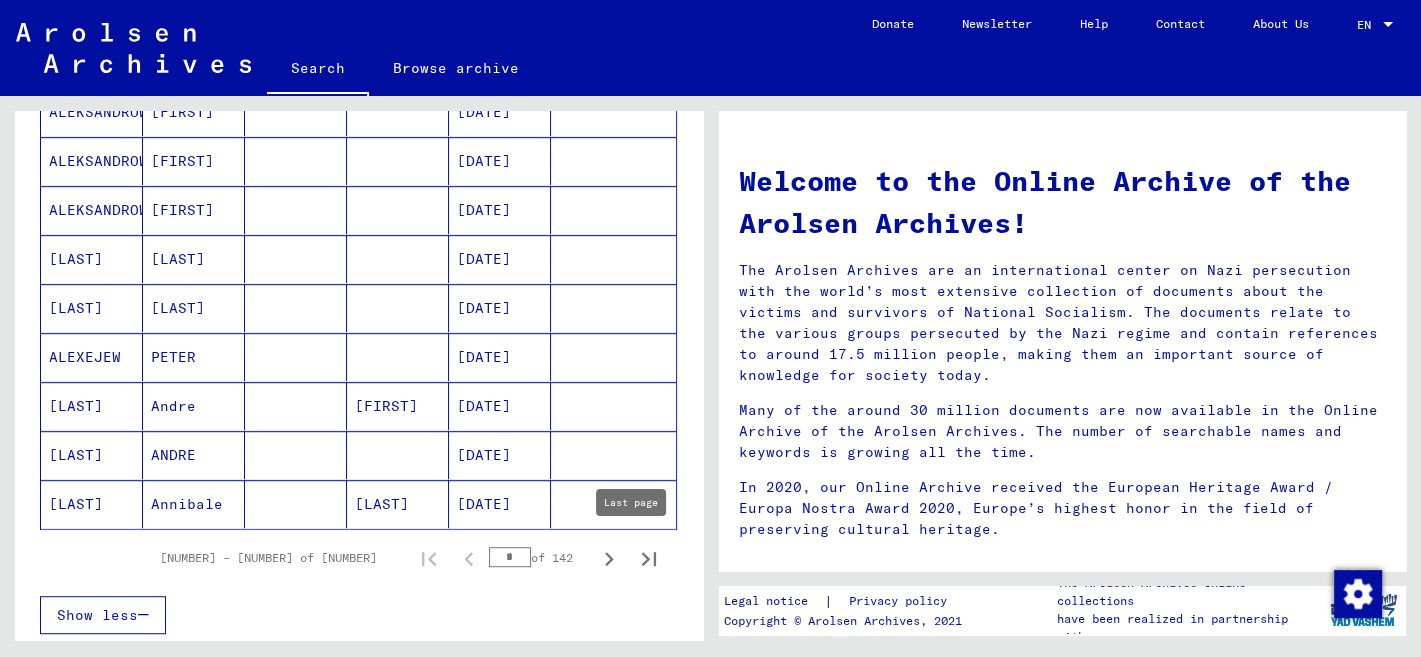 click 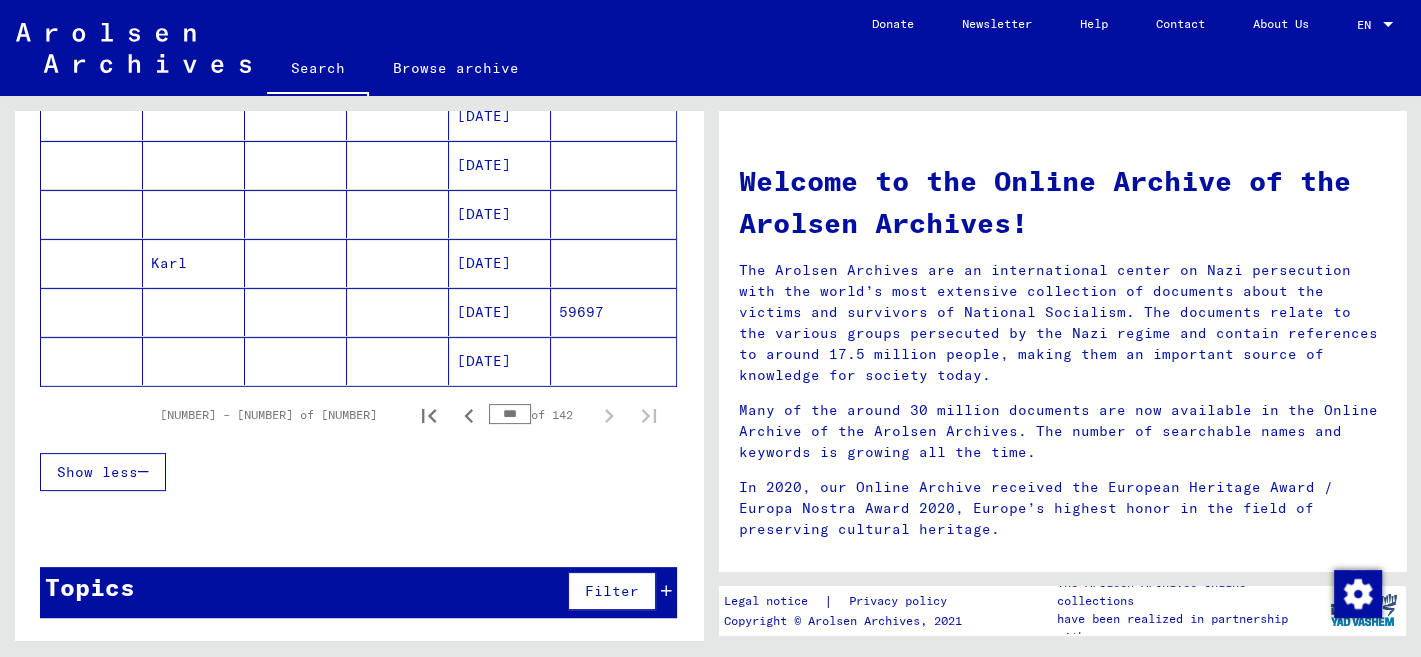 scroll, scrollTop: 453, scrollLeft: 0, axis: vertical 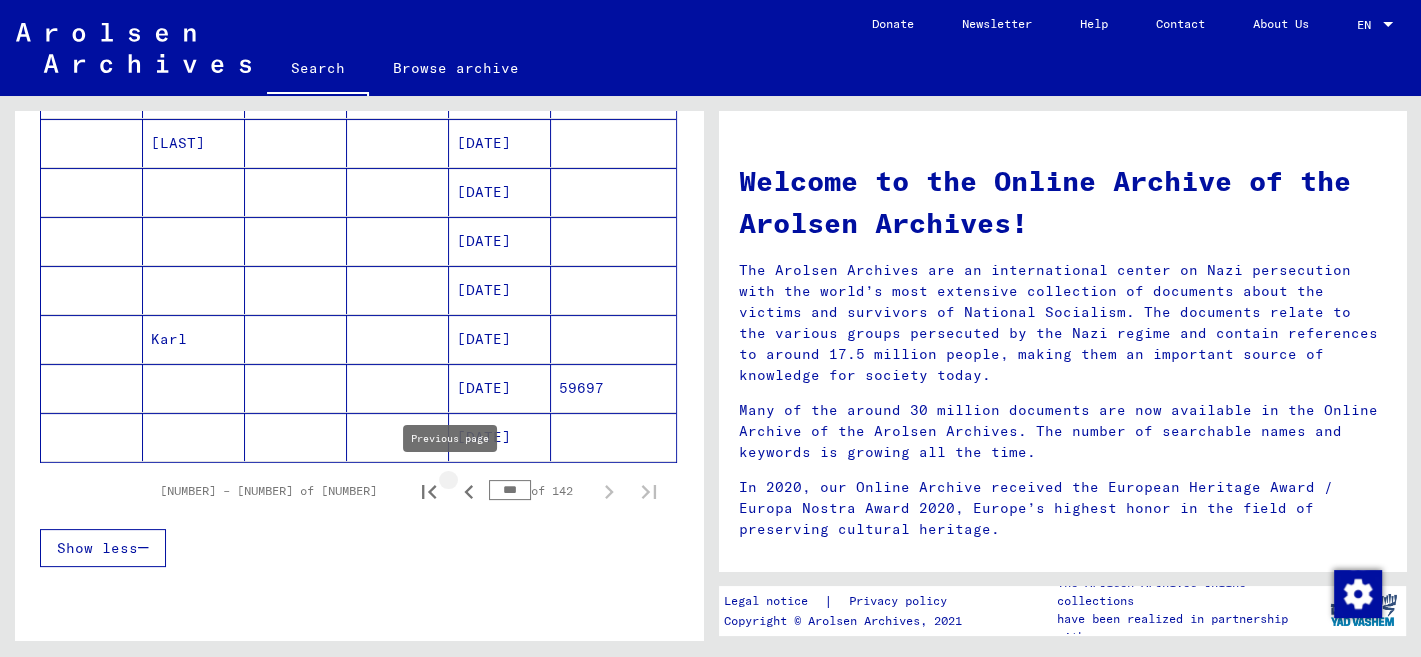 click 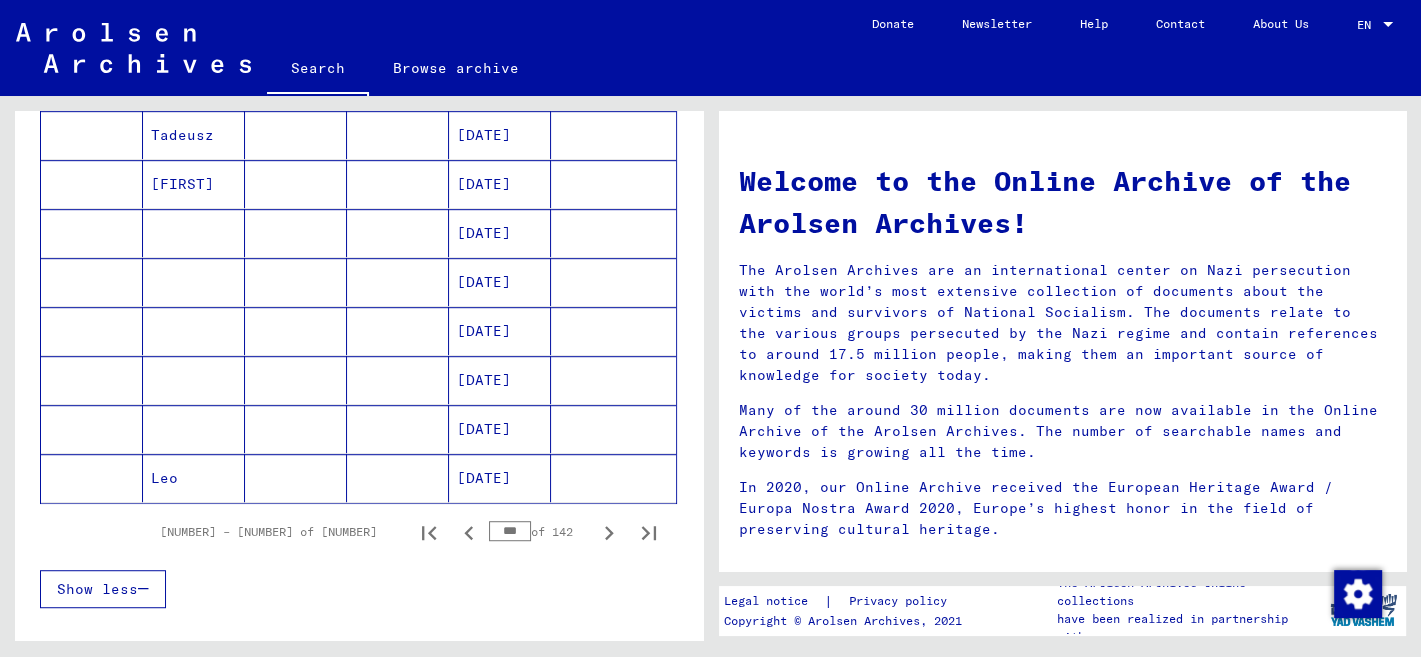 scroll, scrollTop: 1145, scrollLeft: 0, axis: vertical 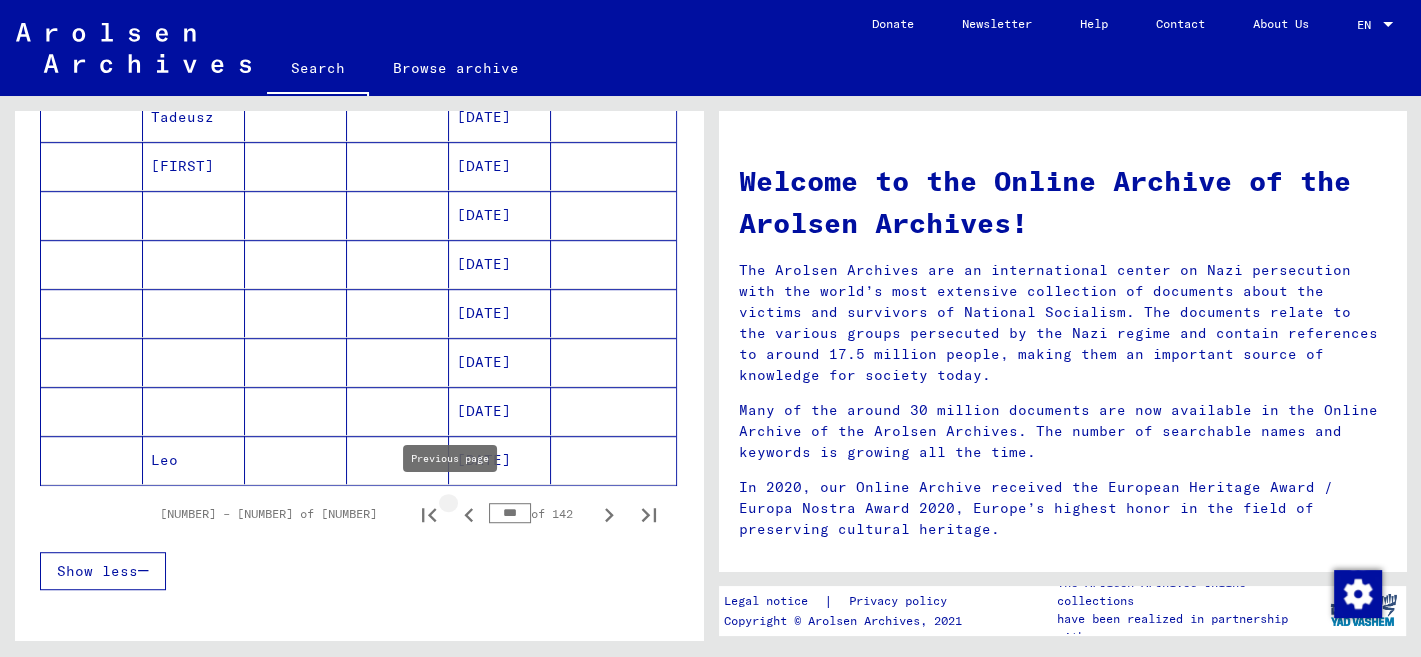 click 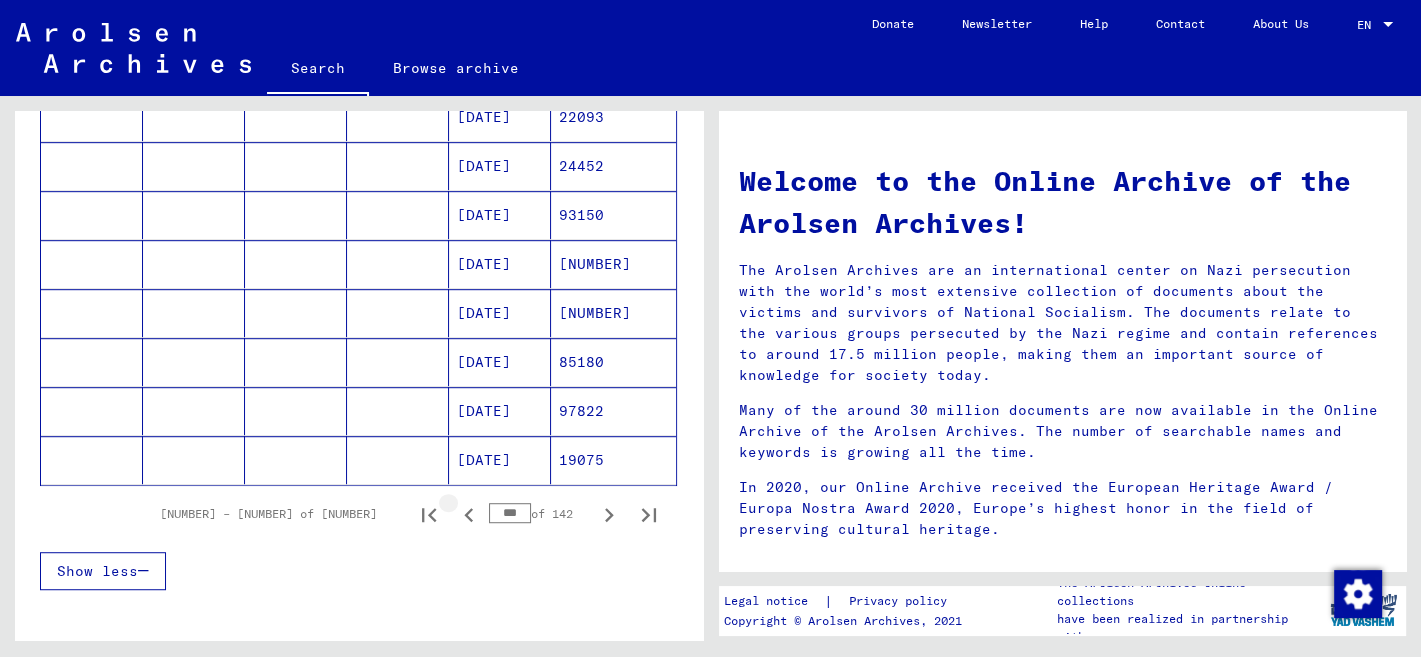 click 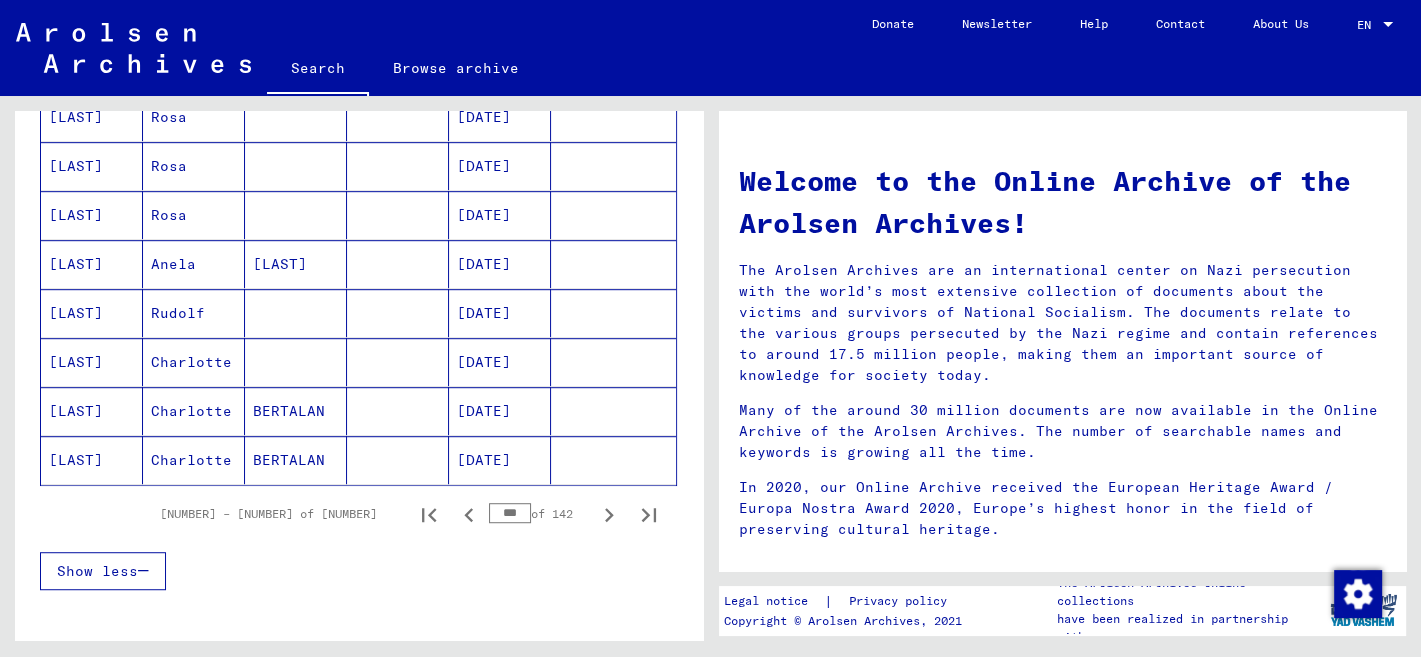 click 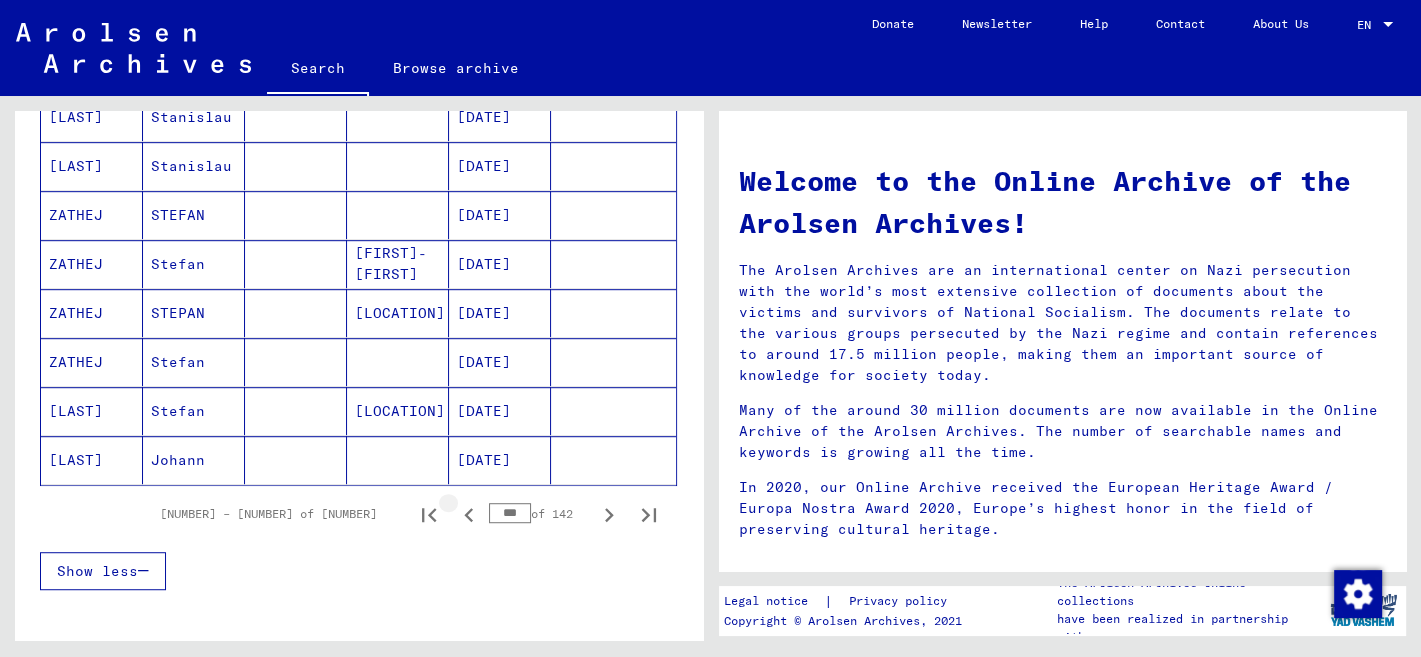click 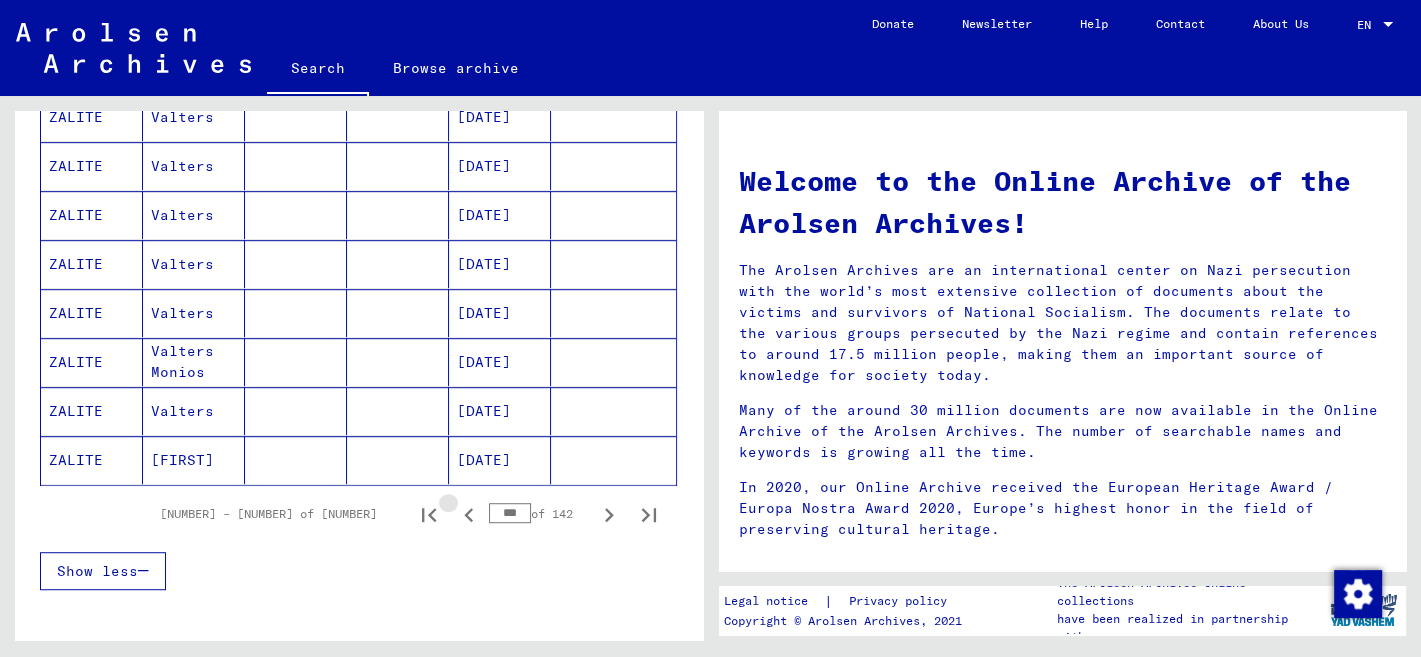 click 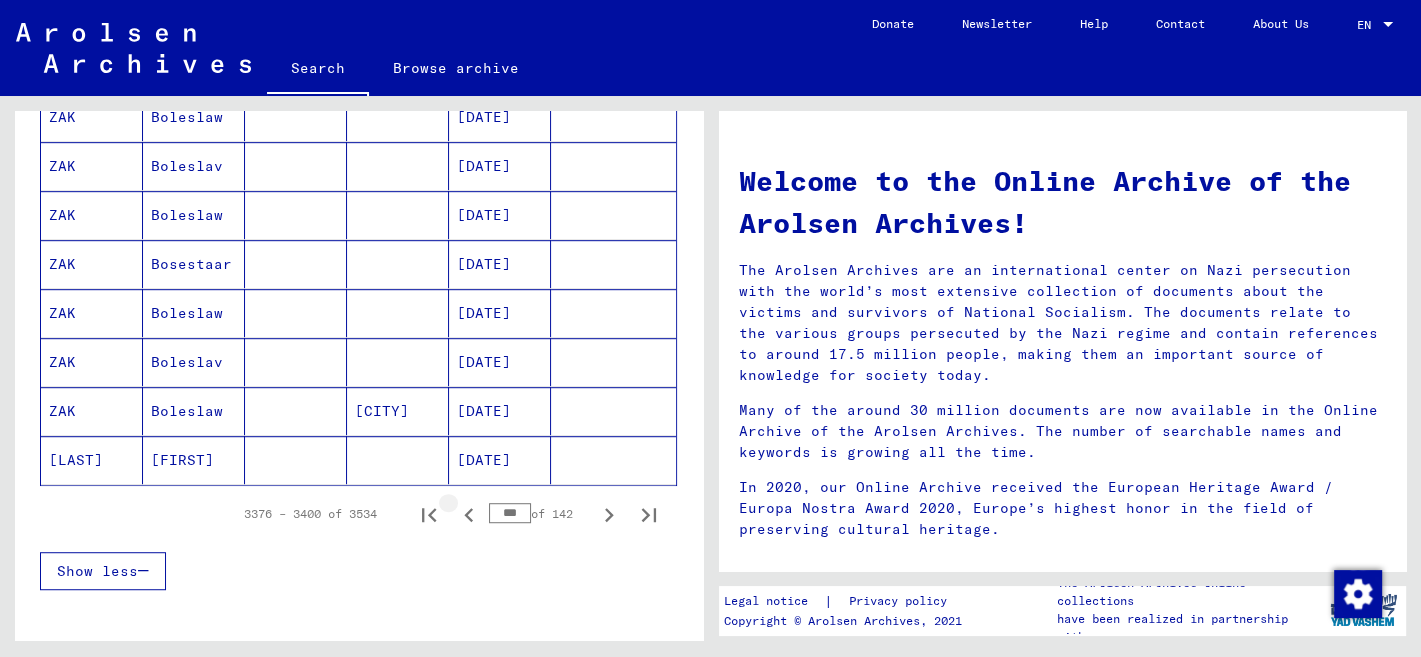 click 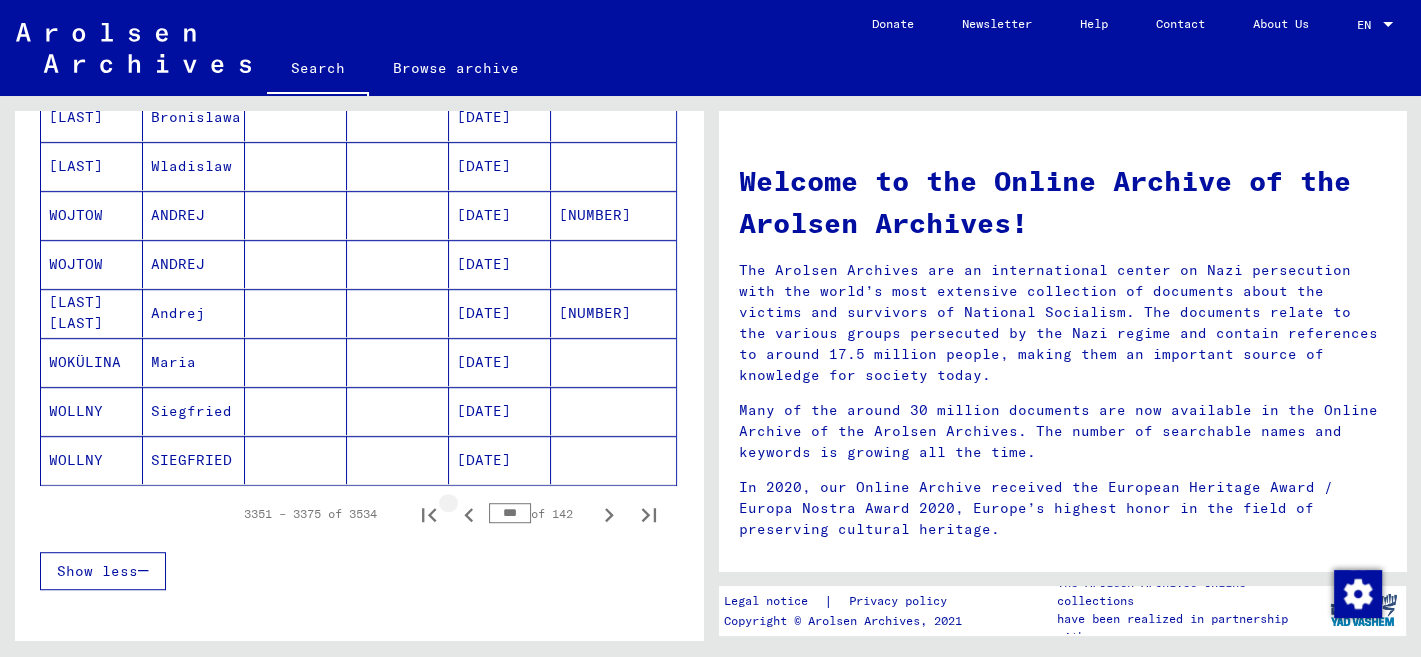 click 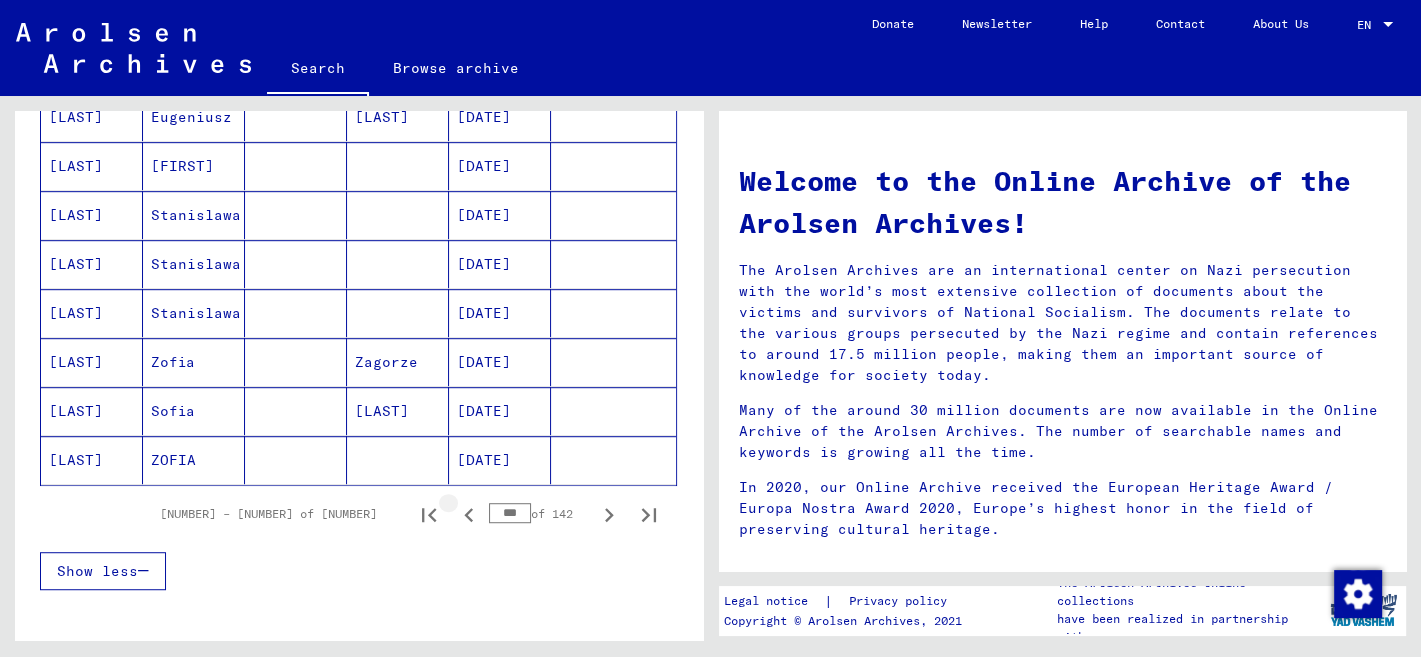click 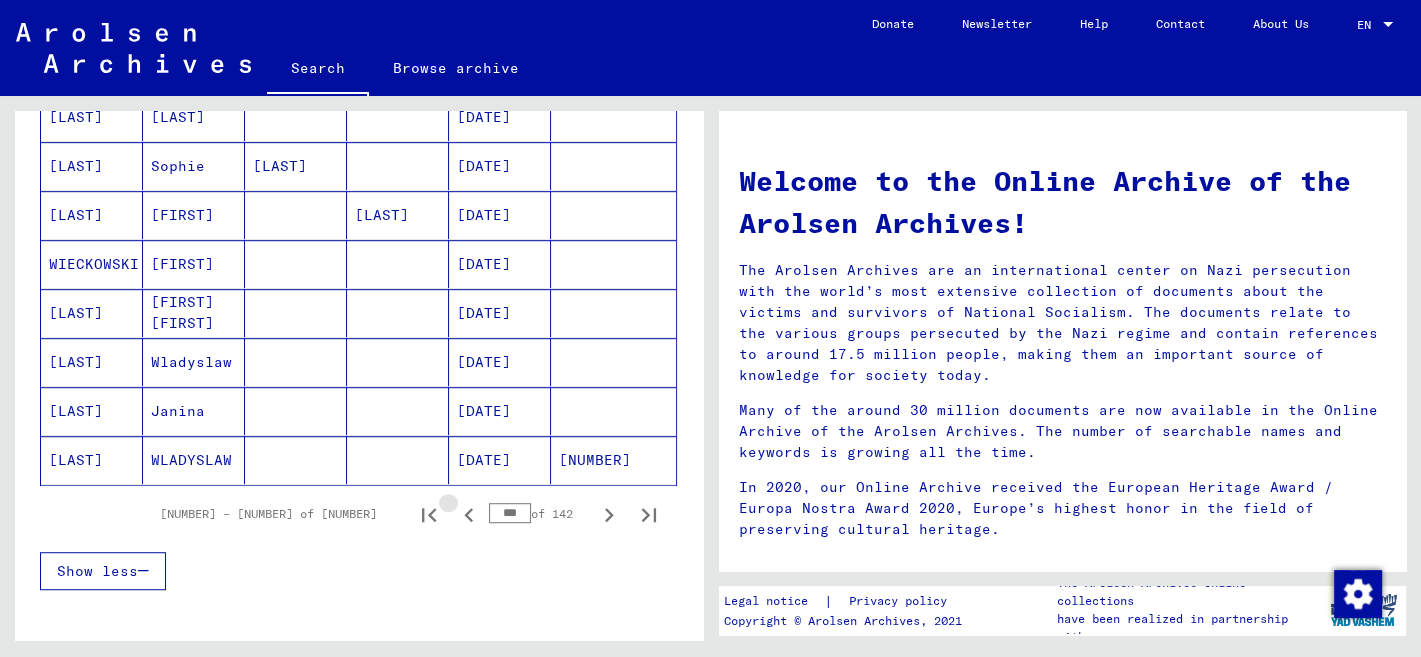 click 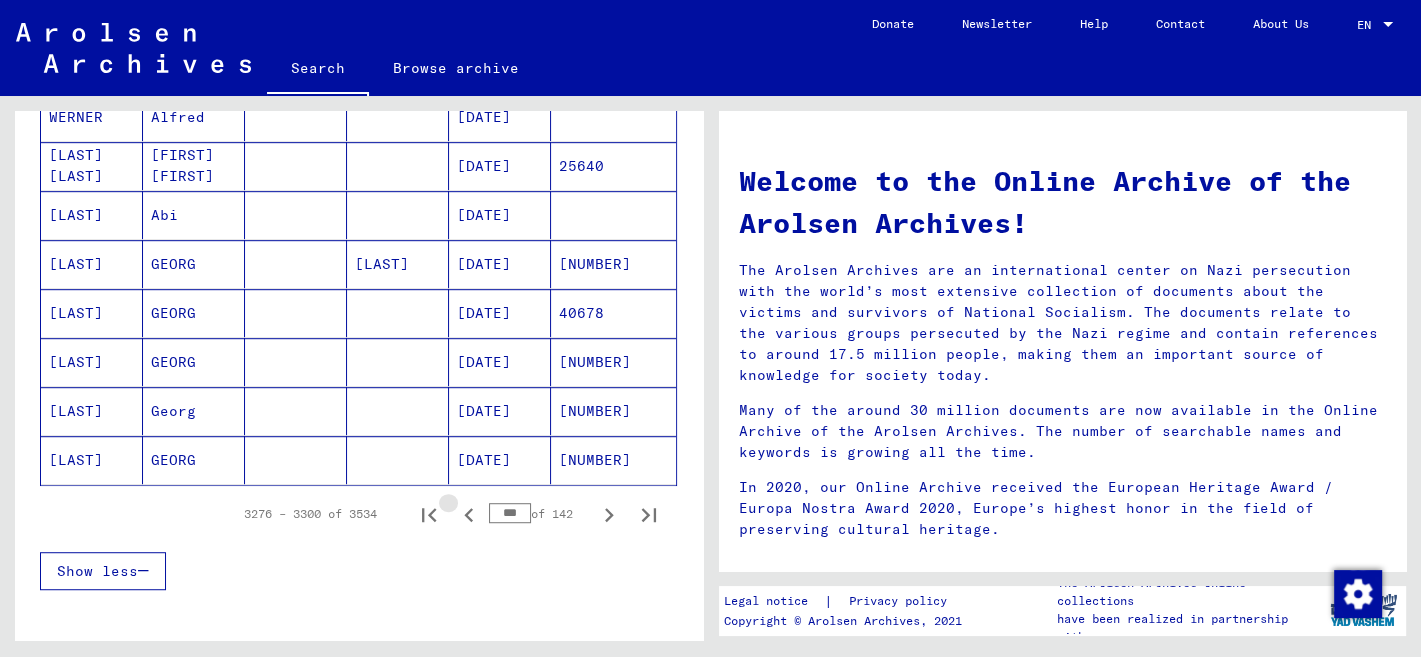 click 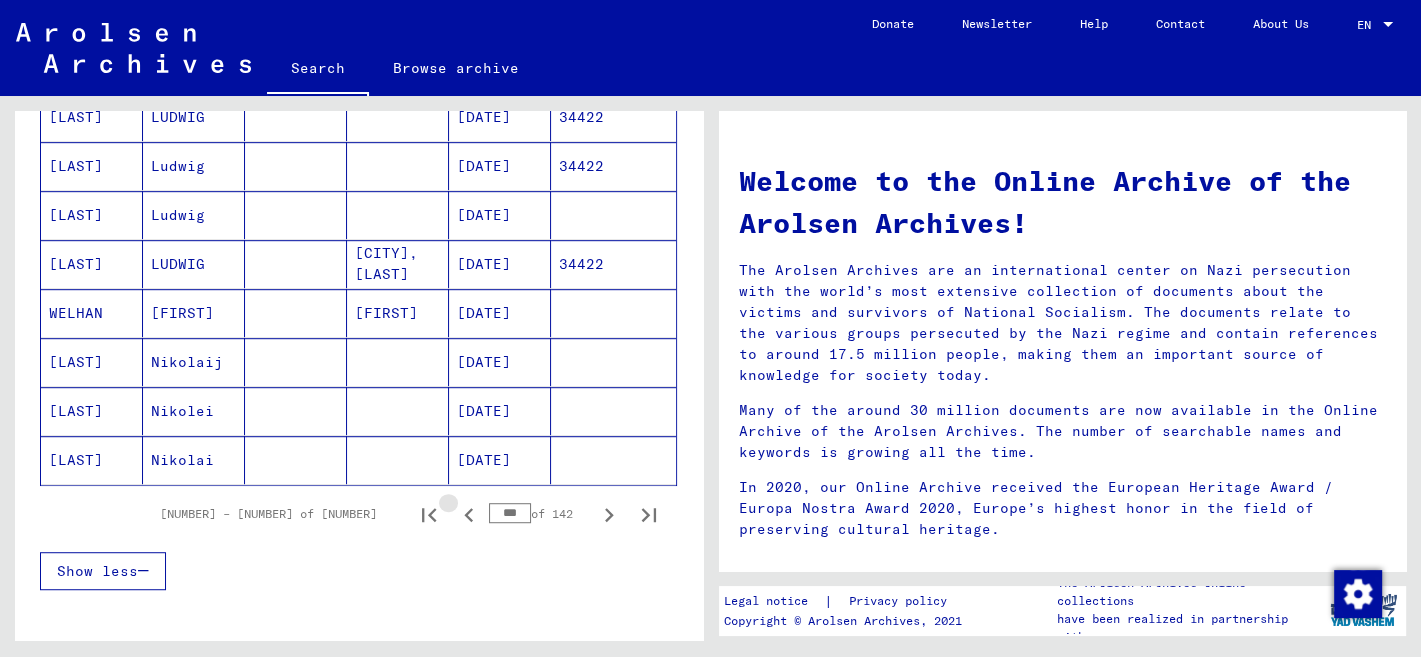 click 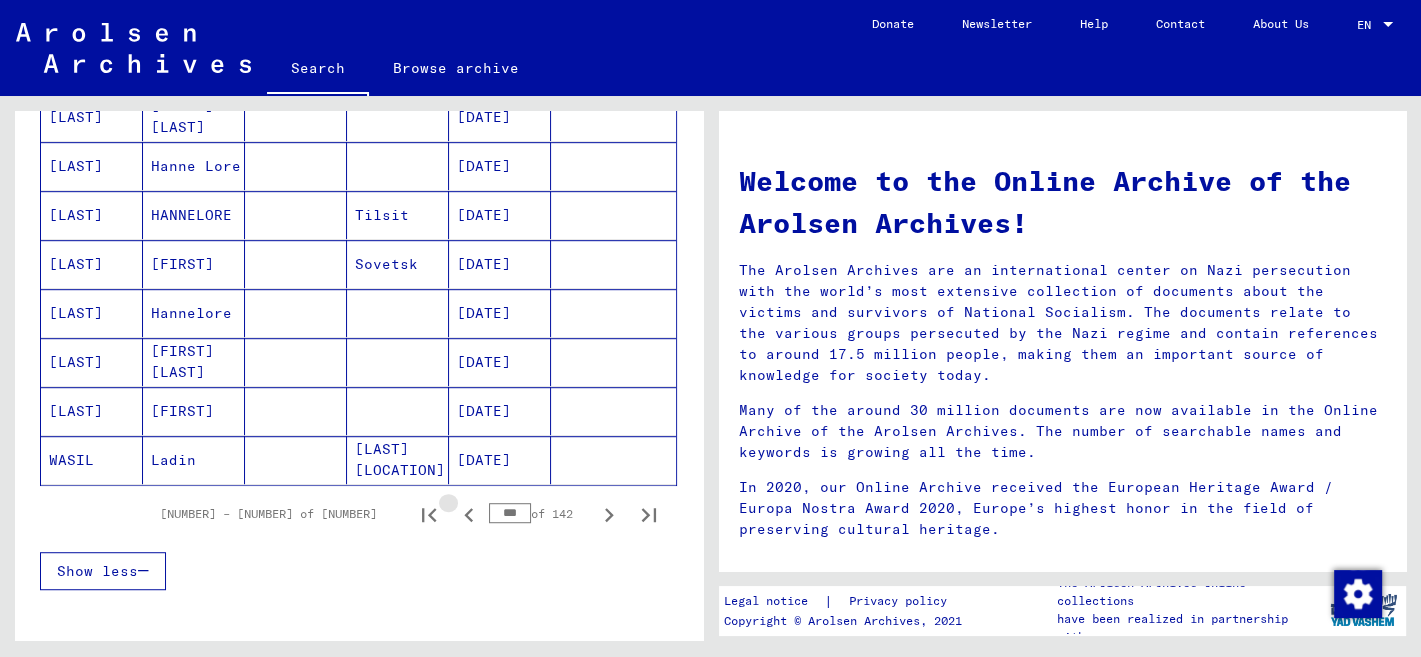 click 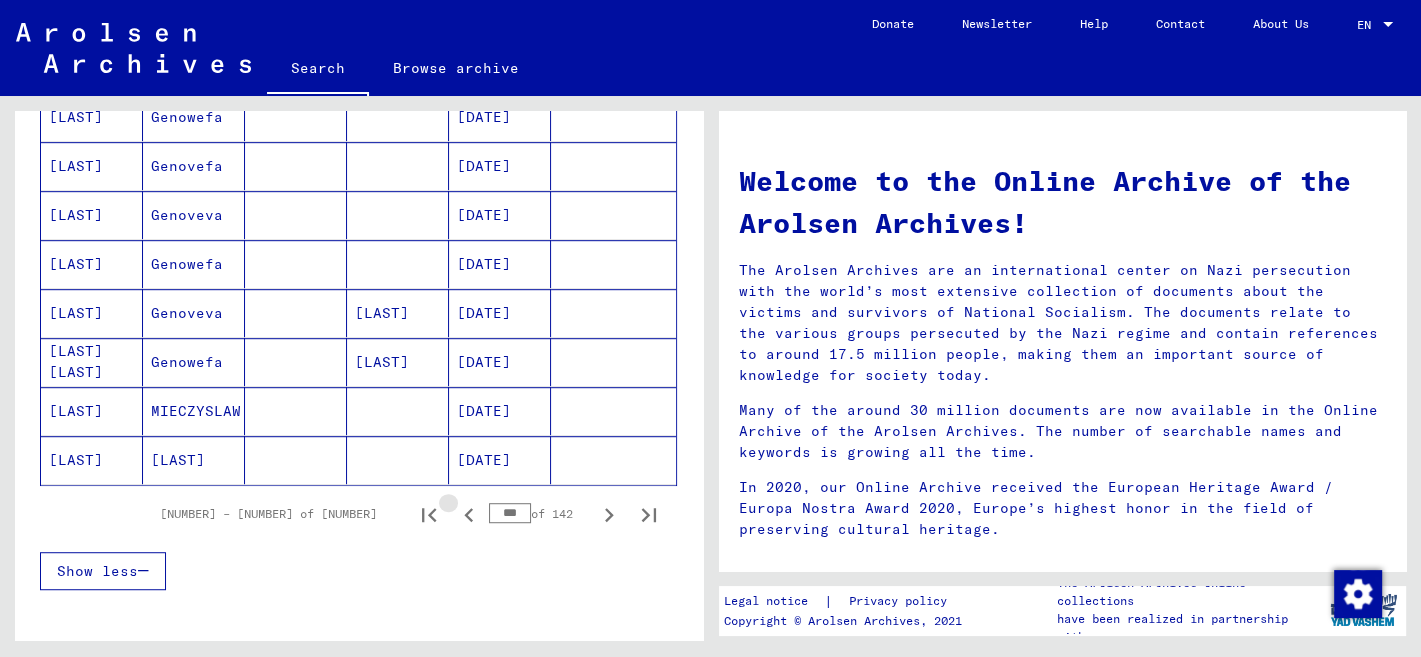 click 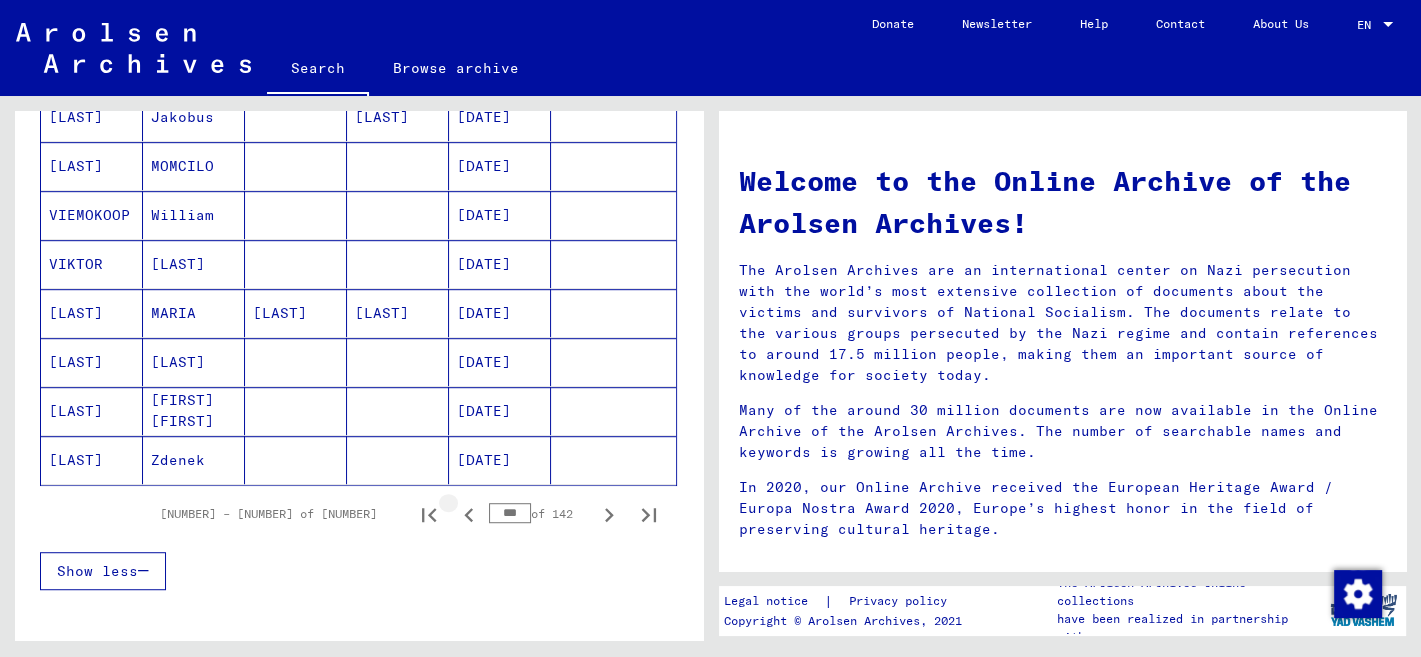 click 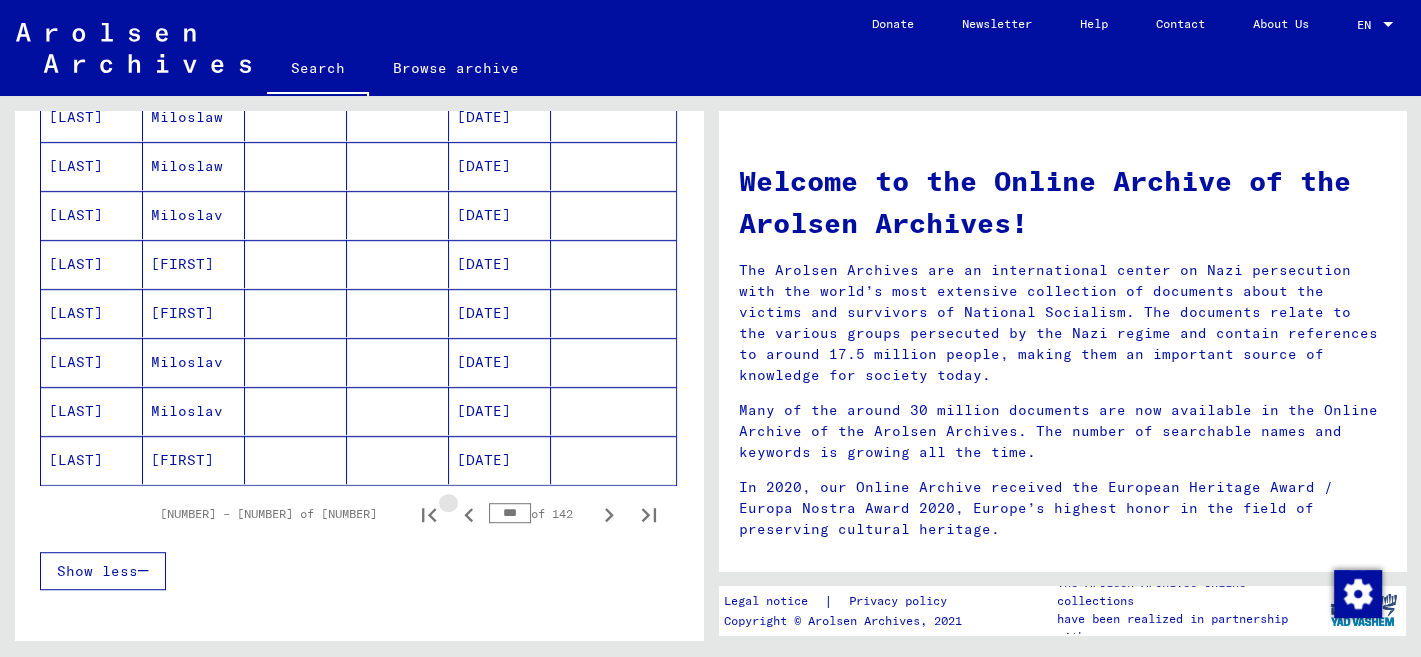 click 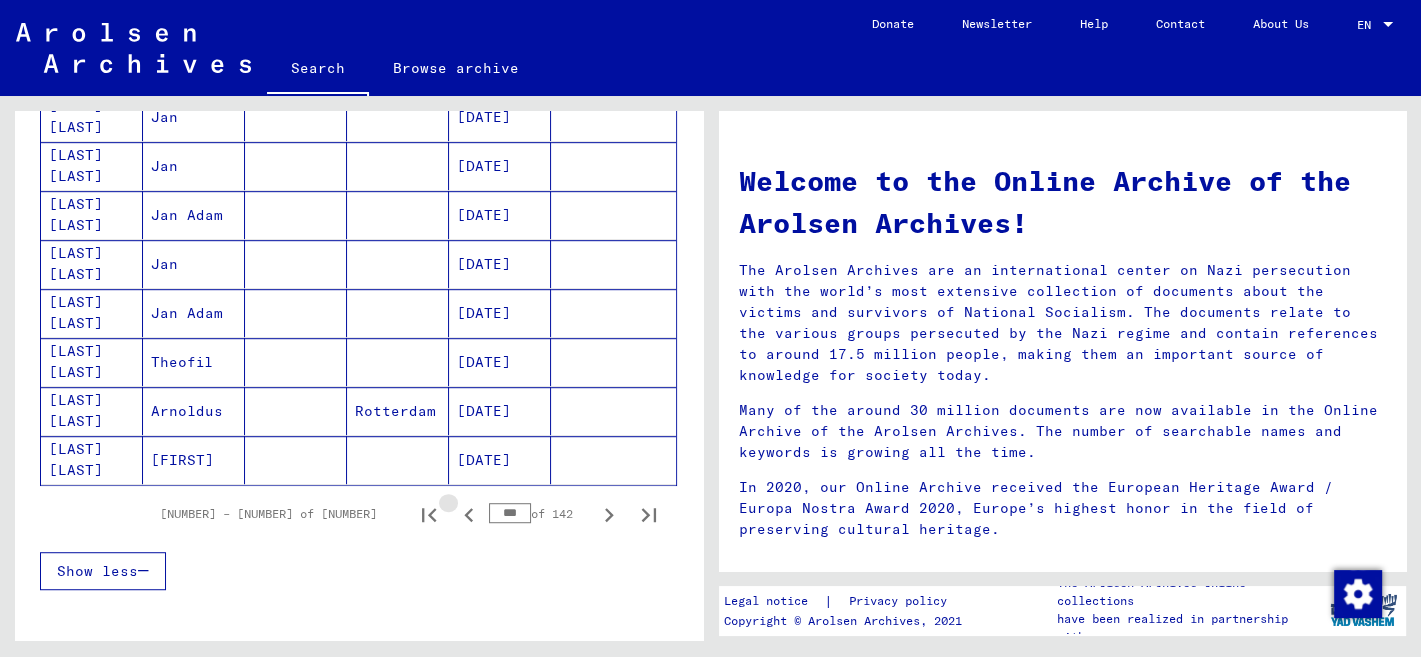 click 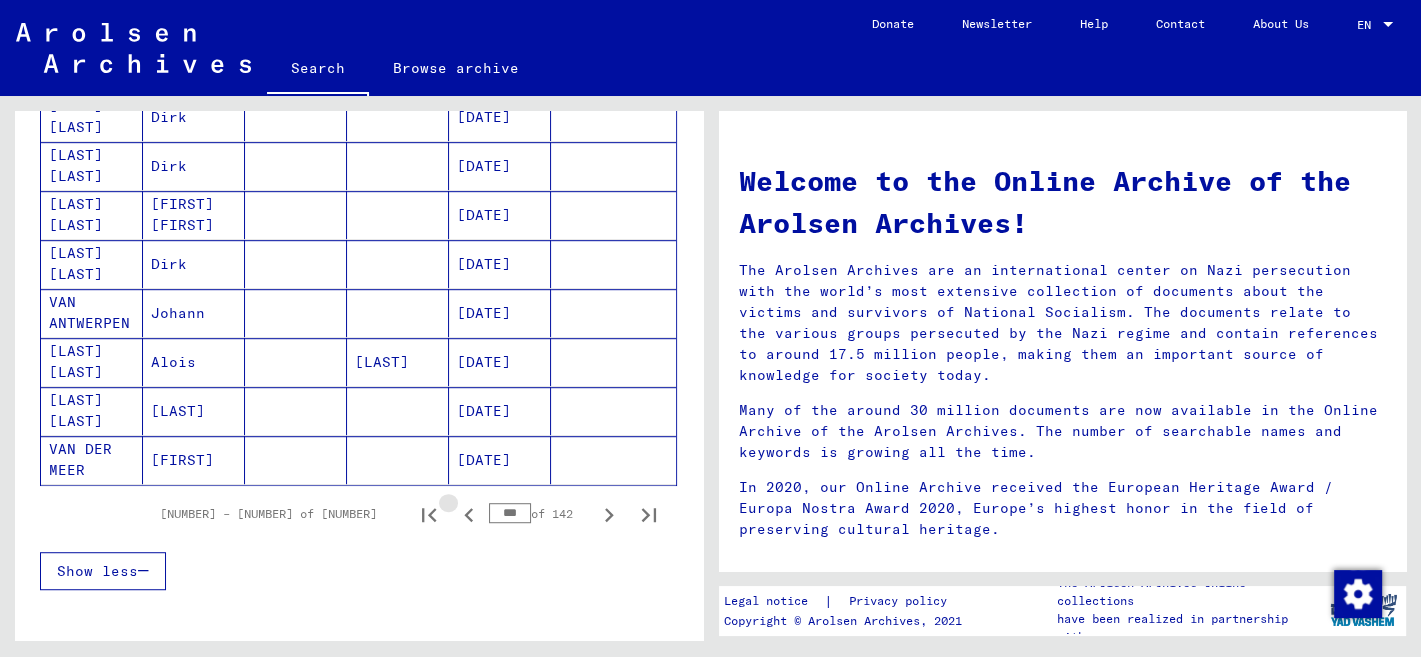 click 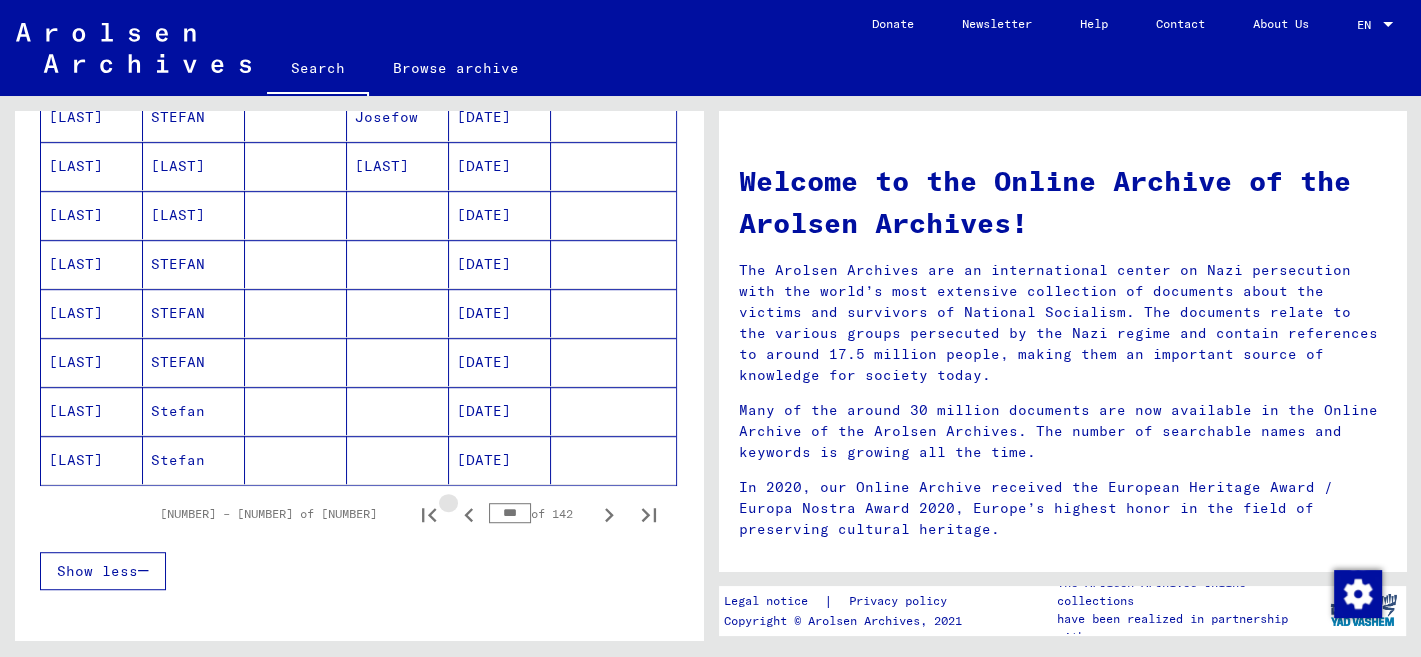 click 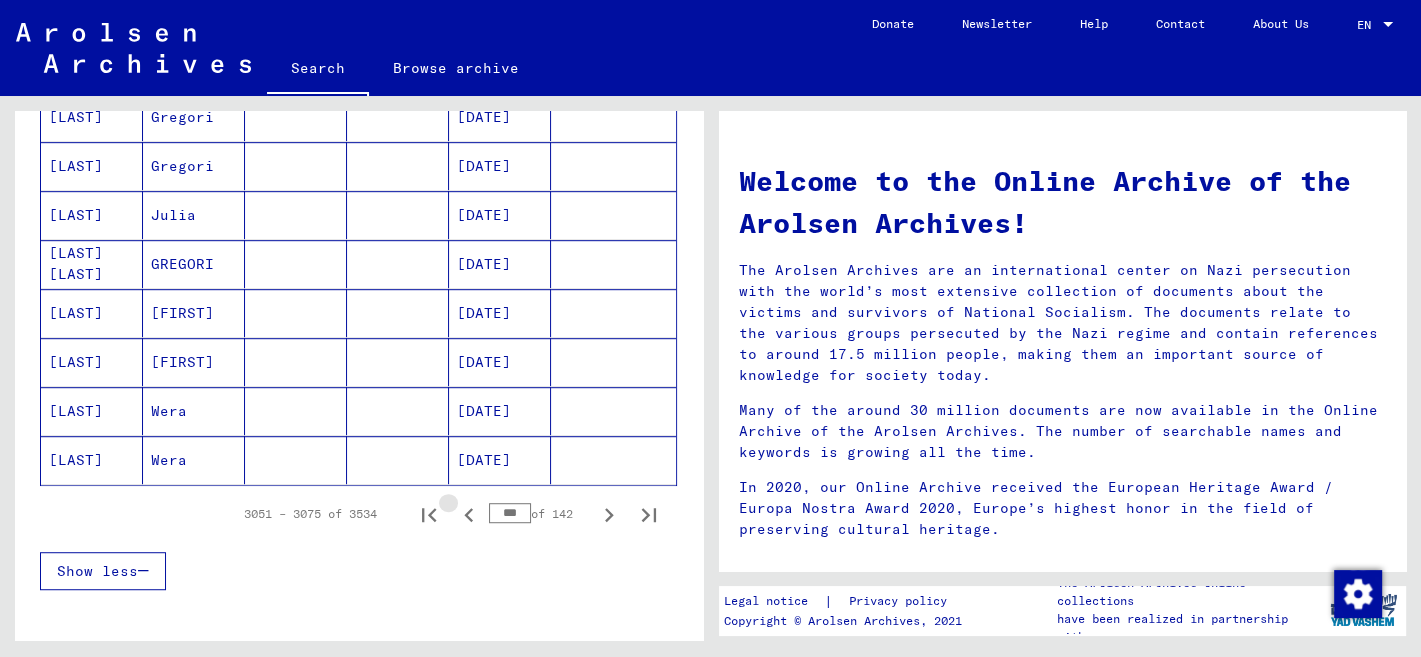 click 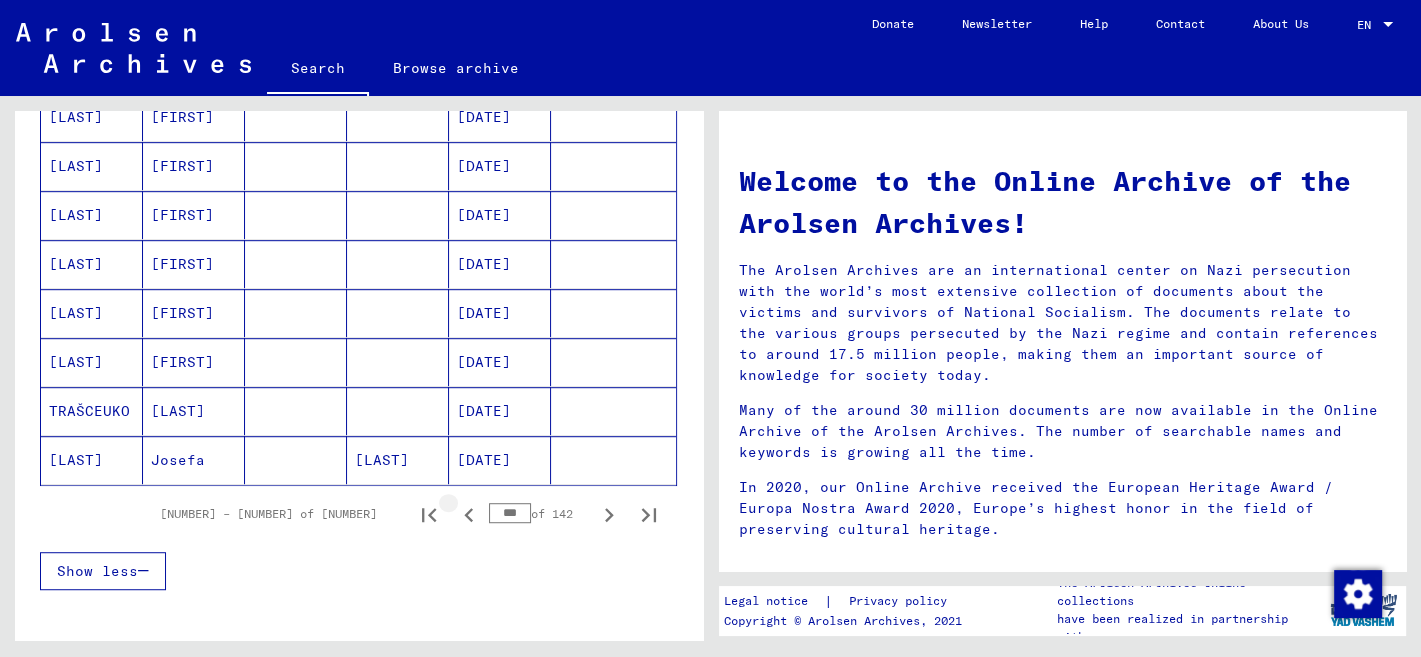 click 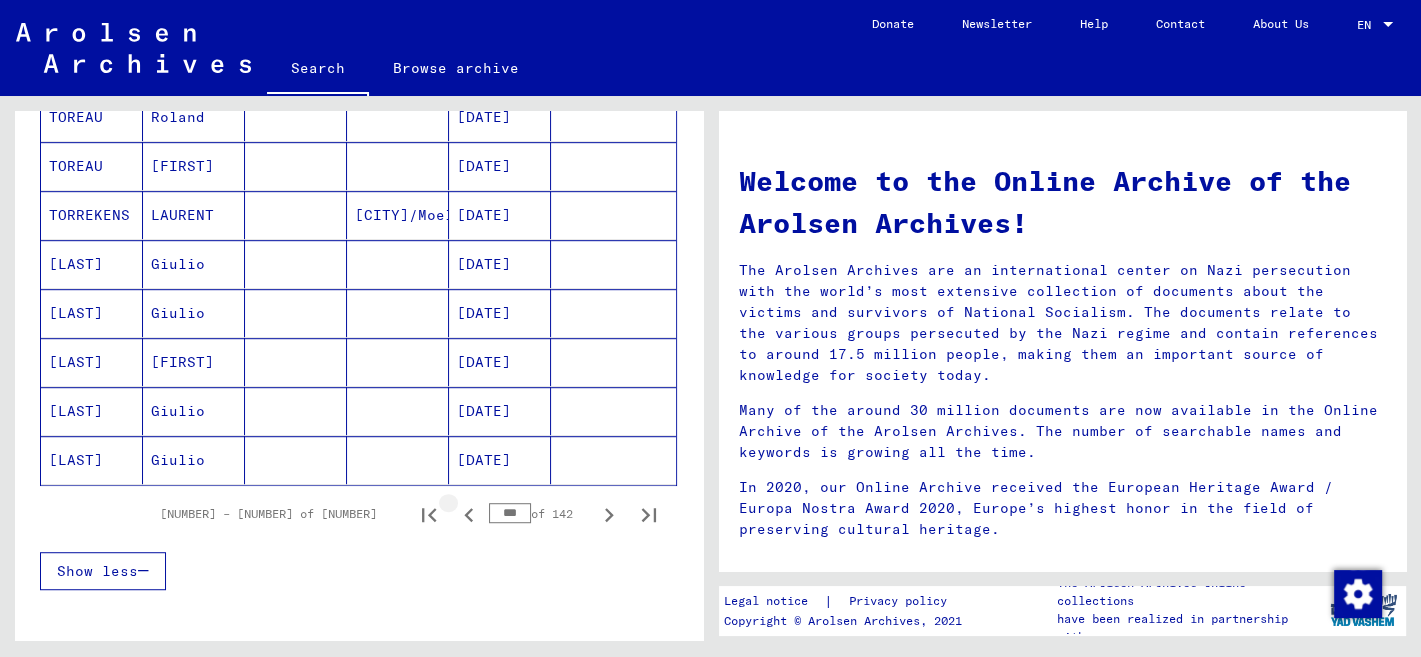 click 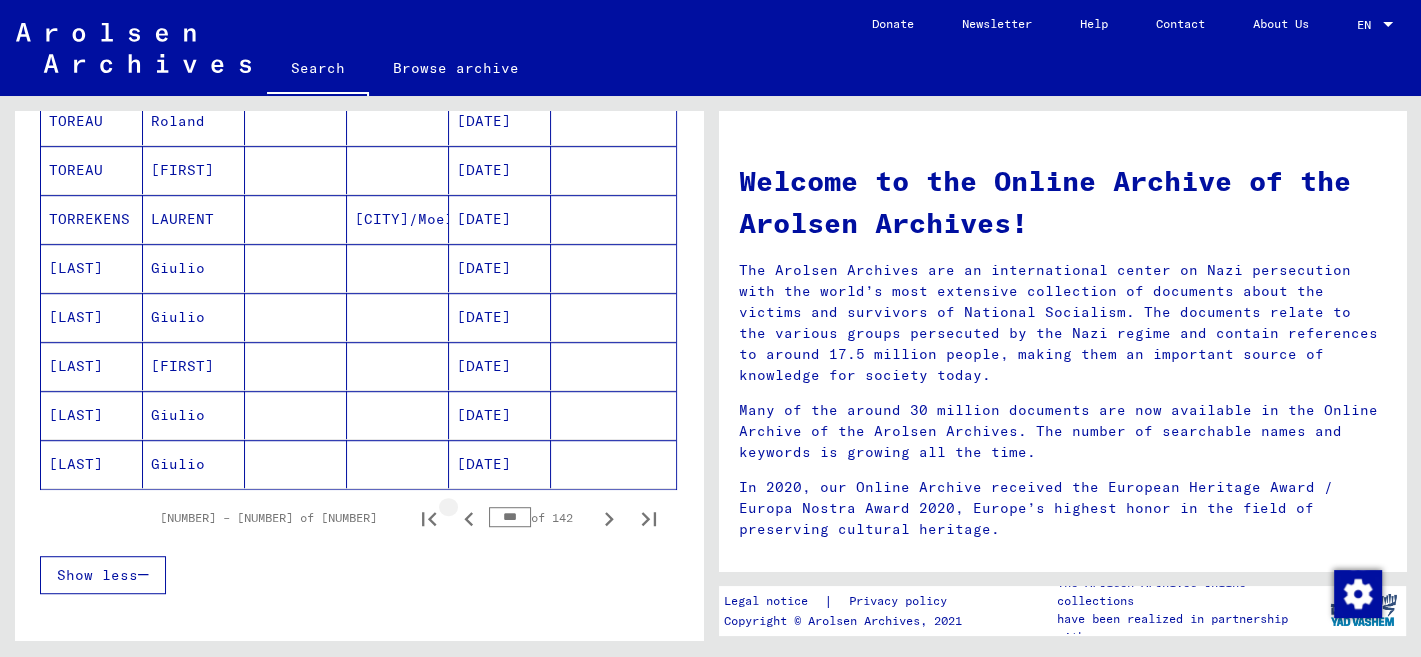 scroll, scrollTop: 1149, scrollLeft: 0, axis: vertical 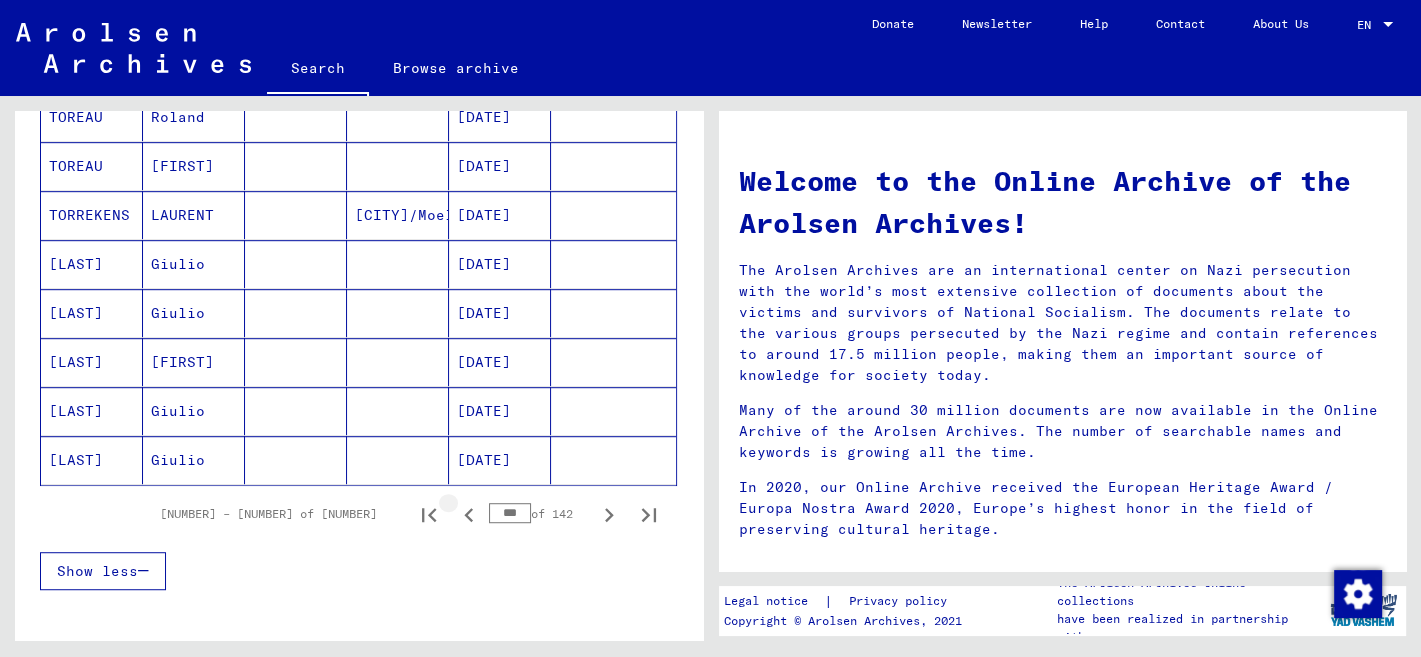 click 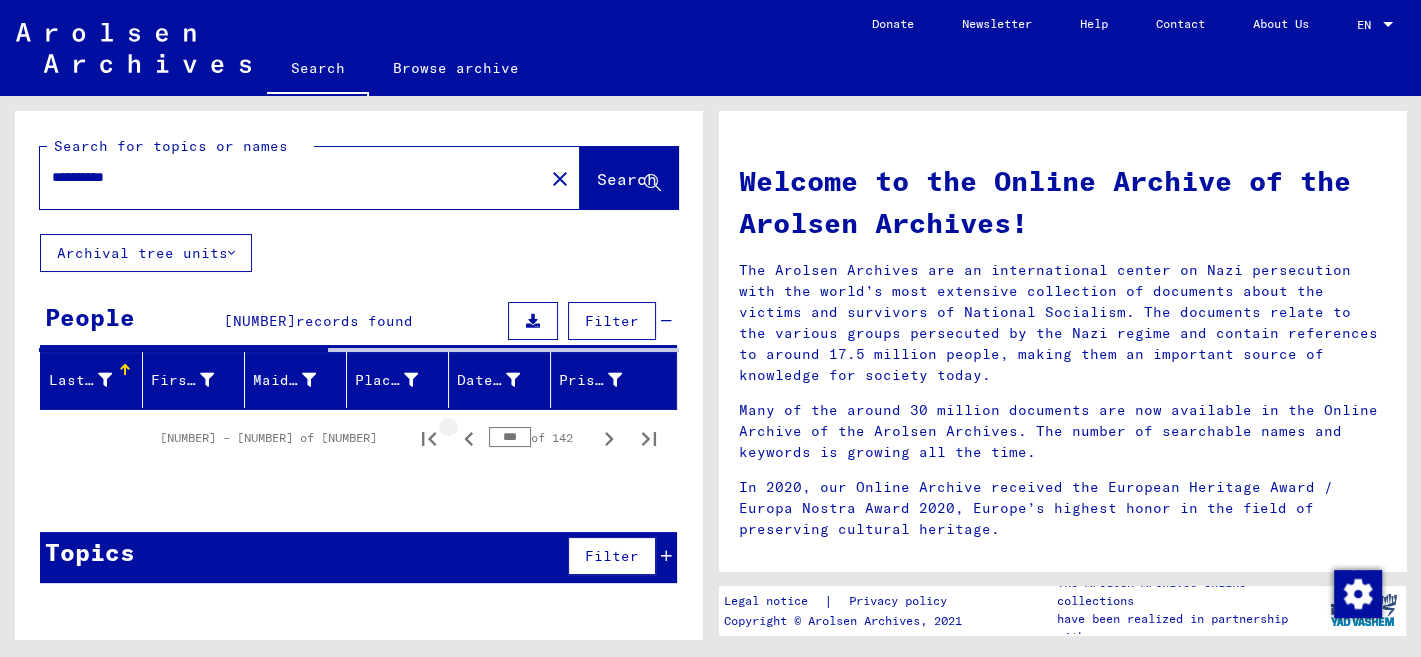 scroll, scrollTop: 0, scrollLeft: 0, axis: both 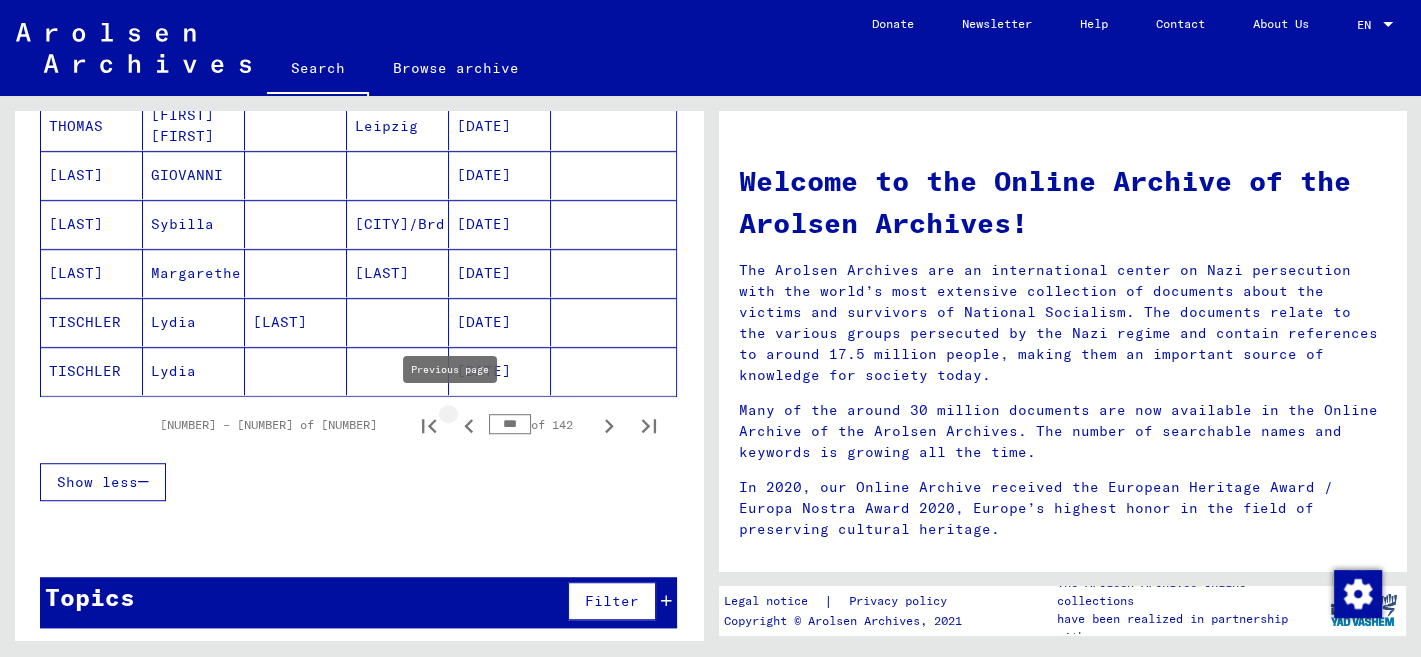 click 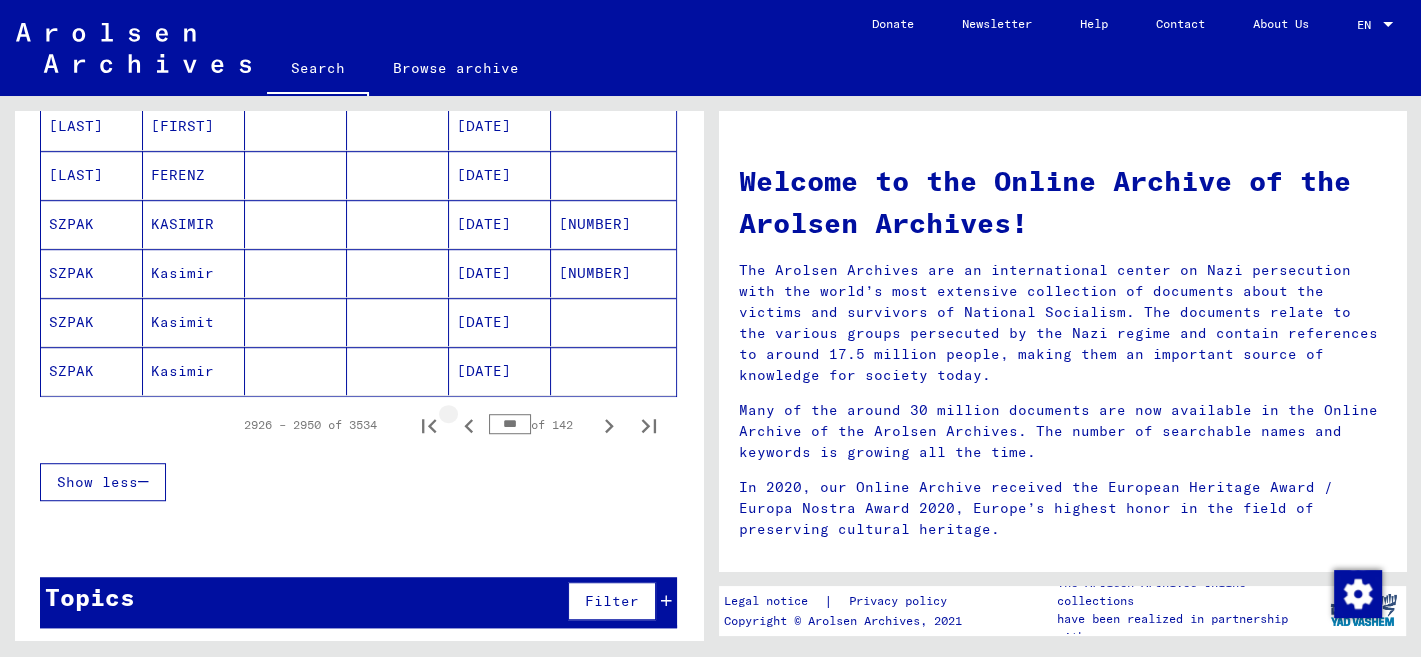 click 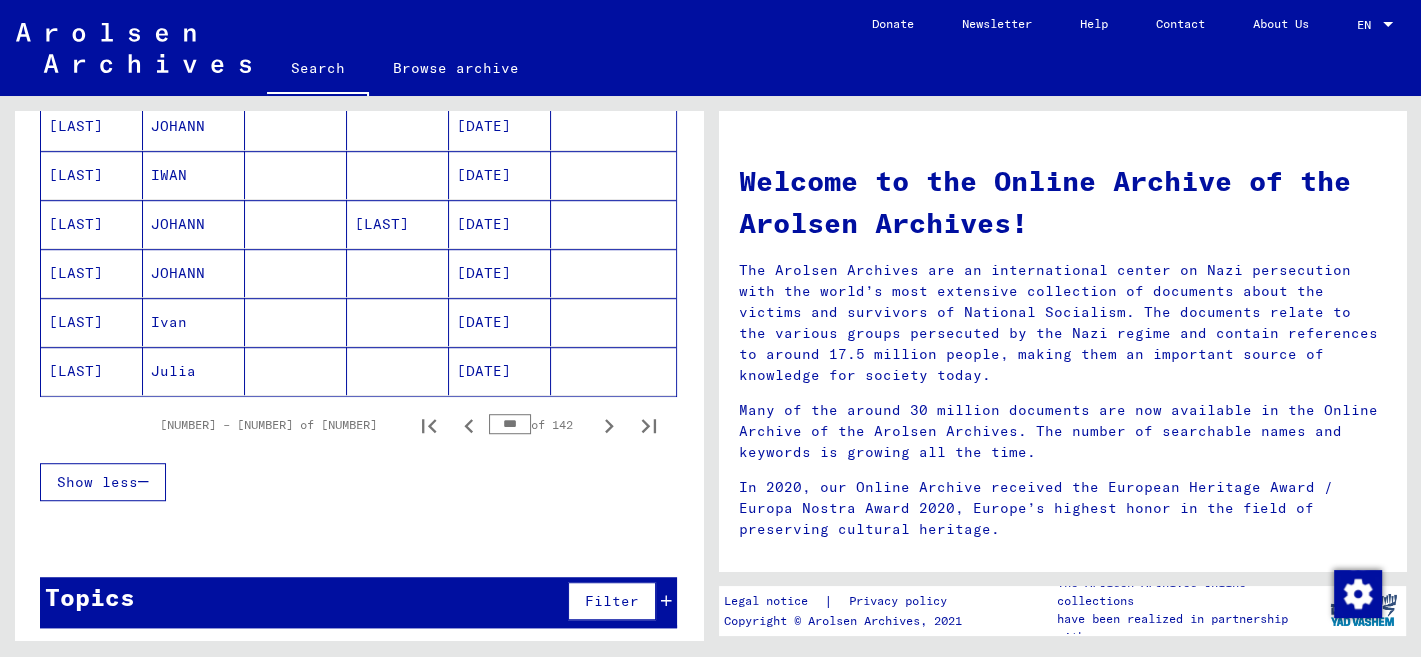 click 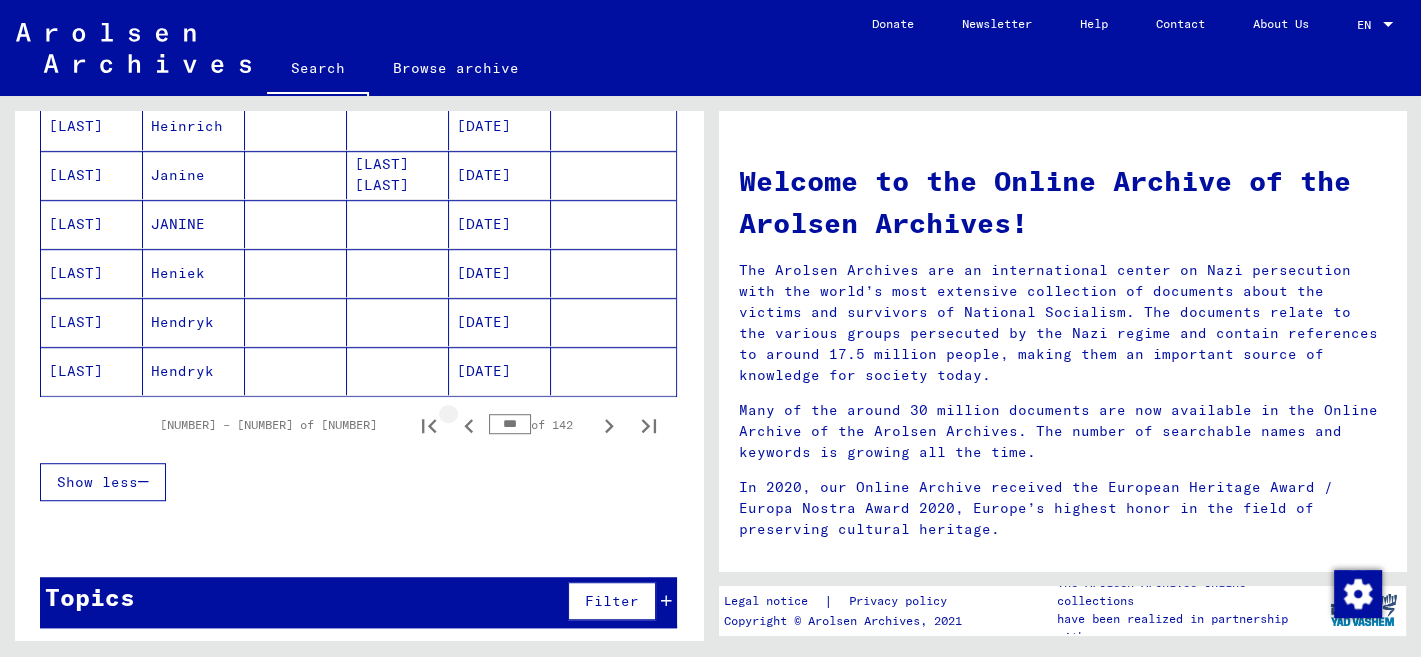 click 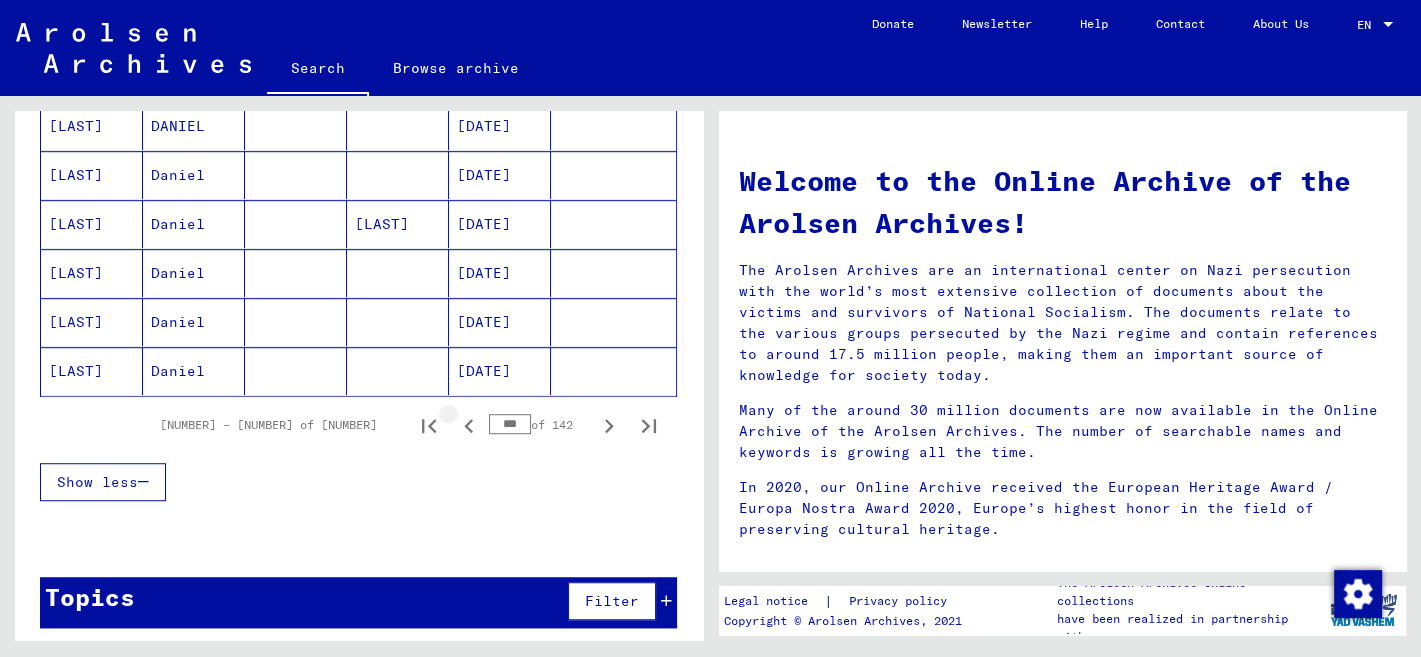 click 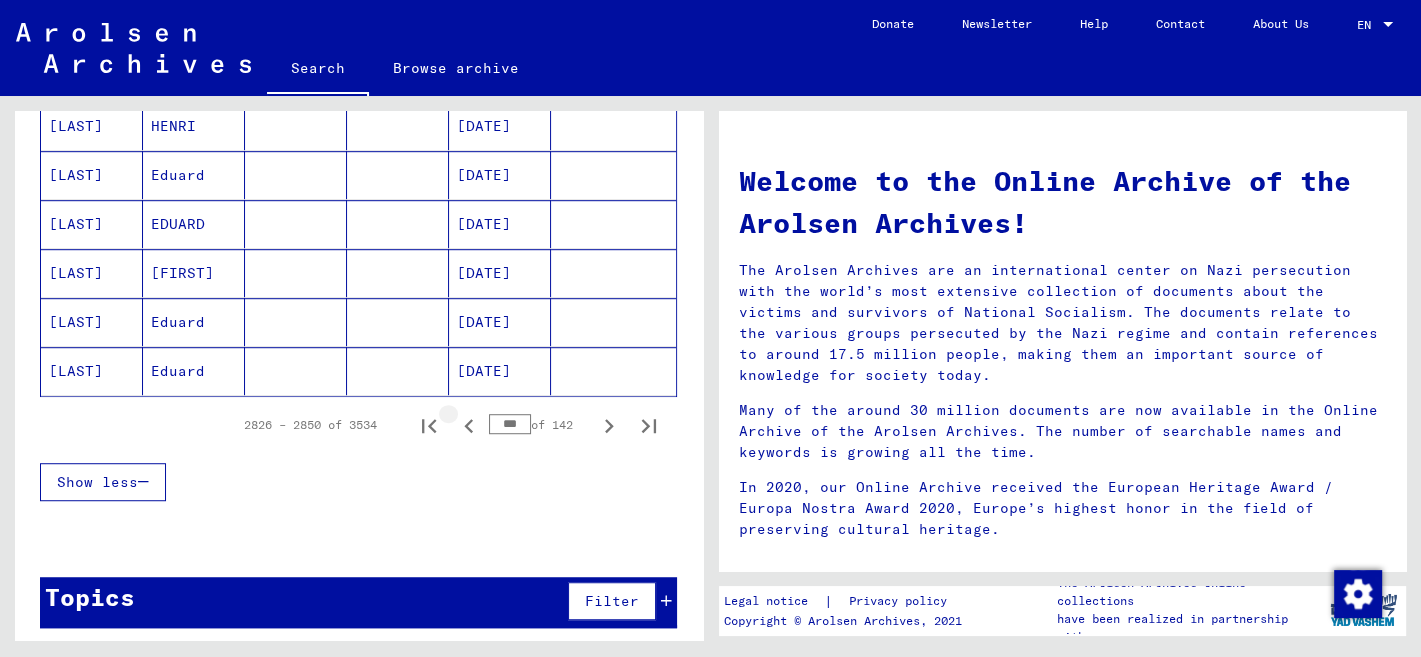 click 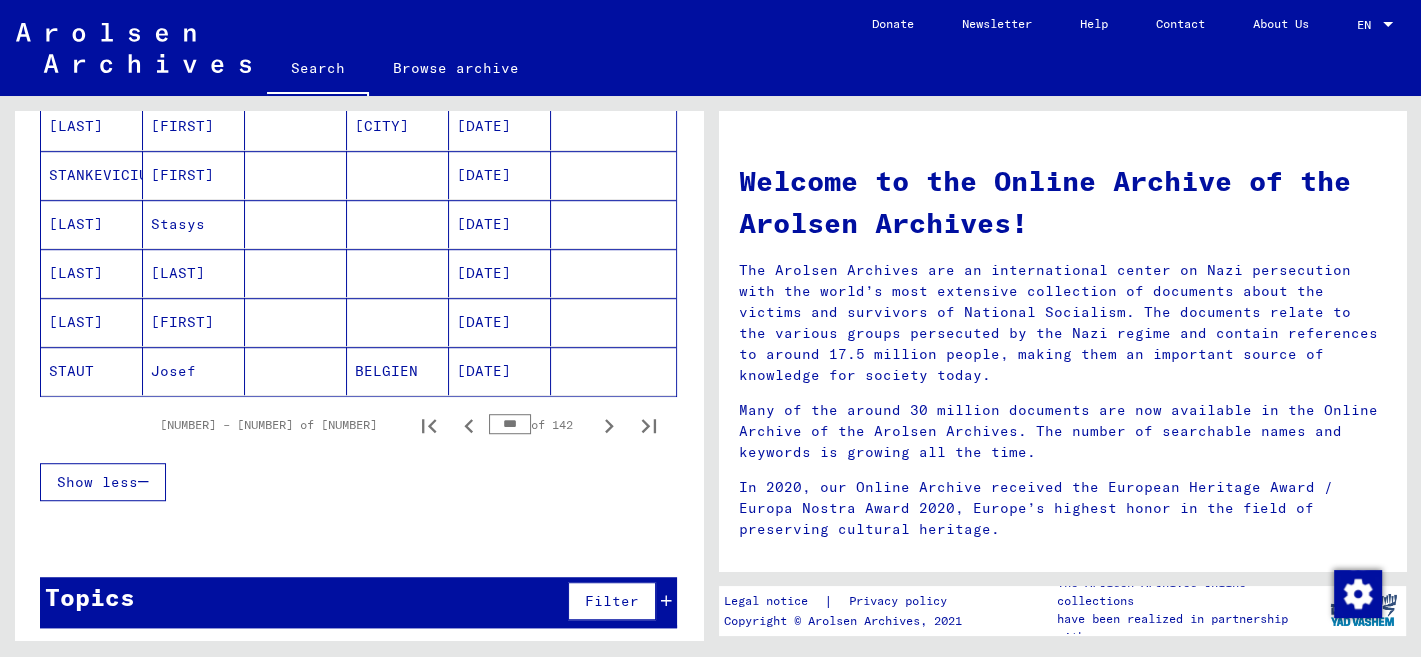 click 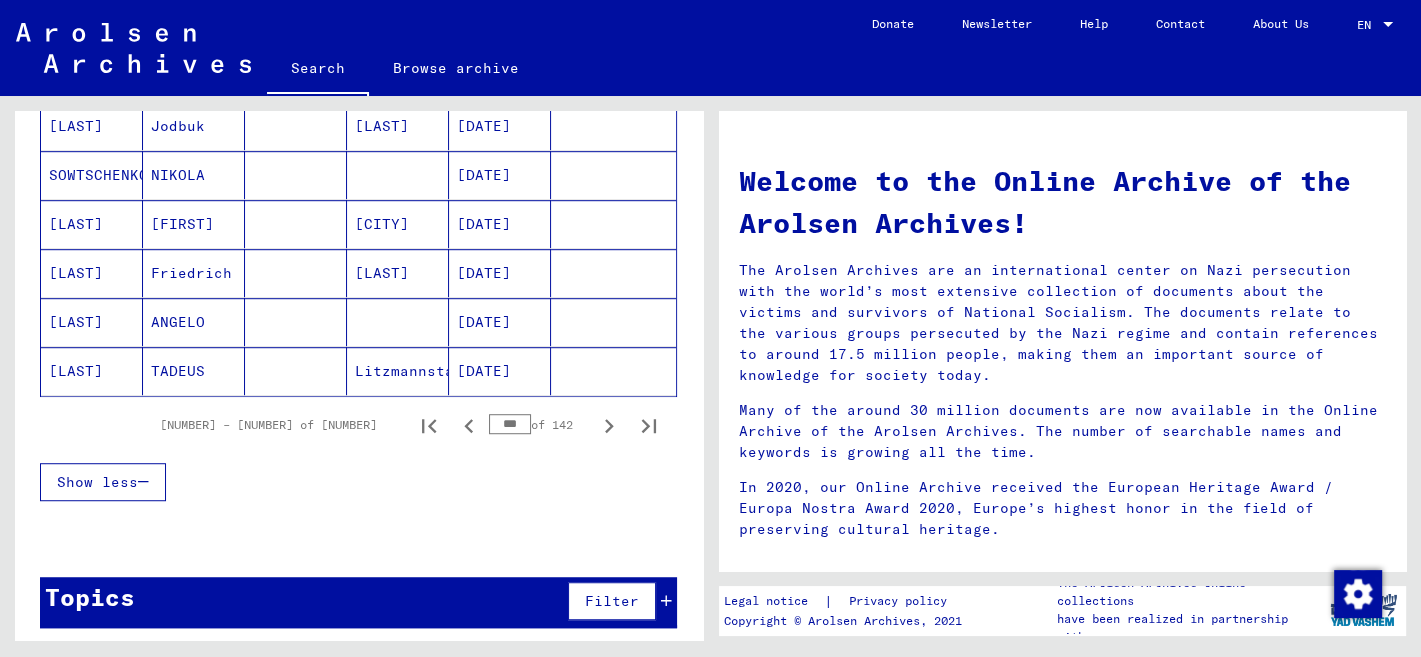 click 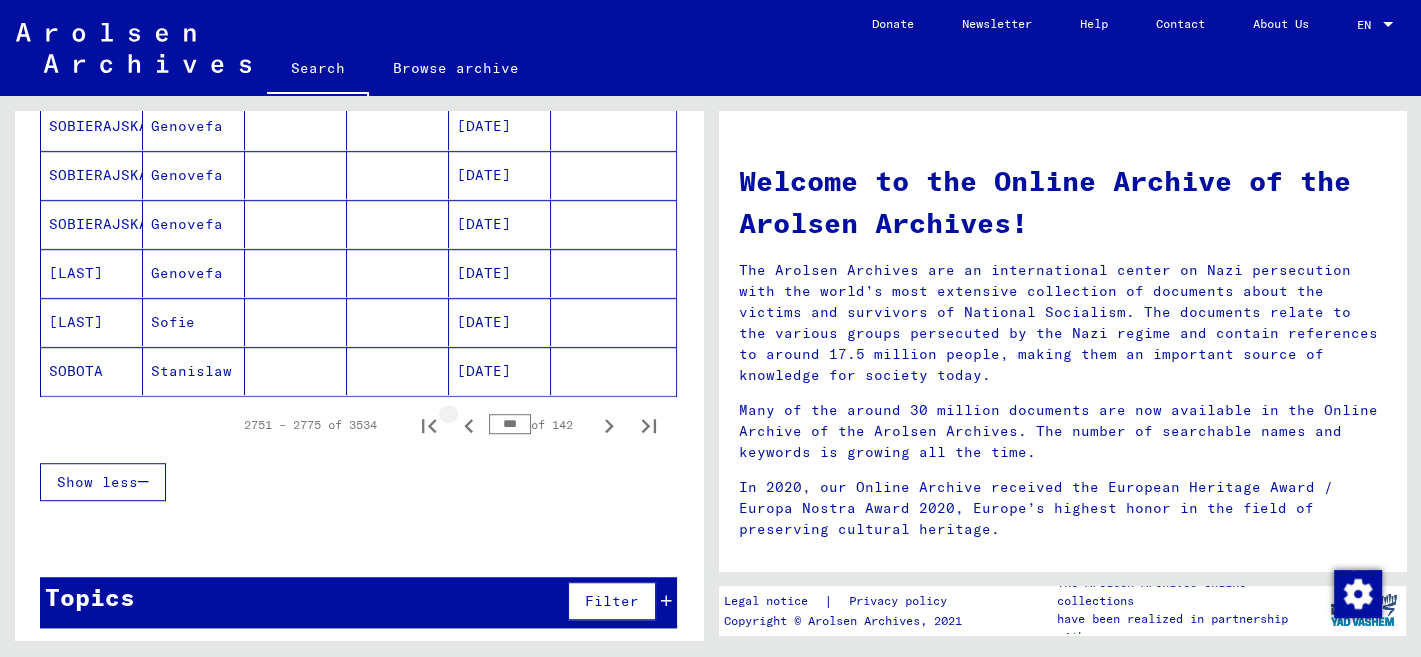 click 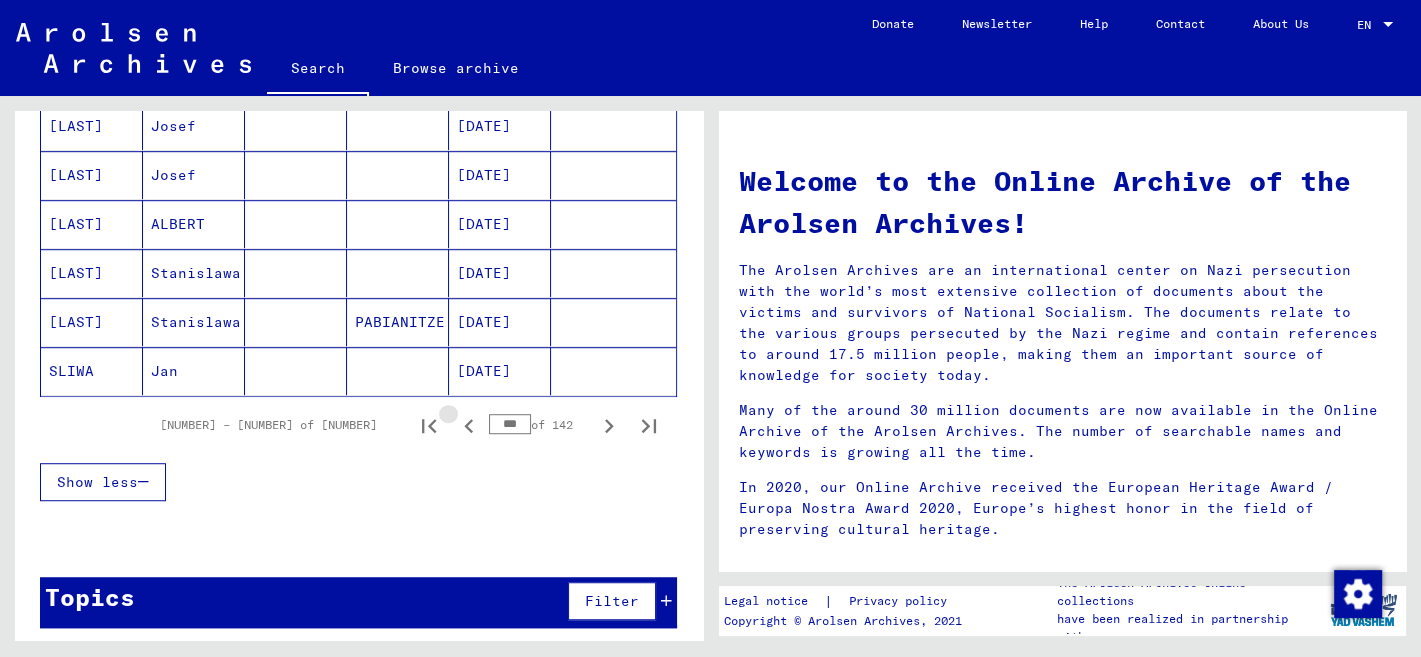 click 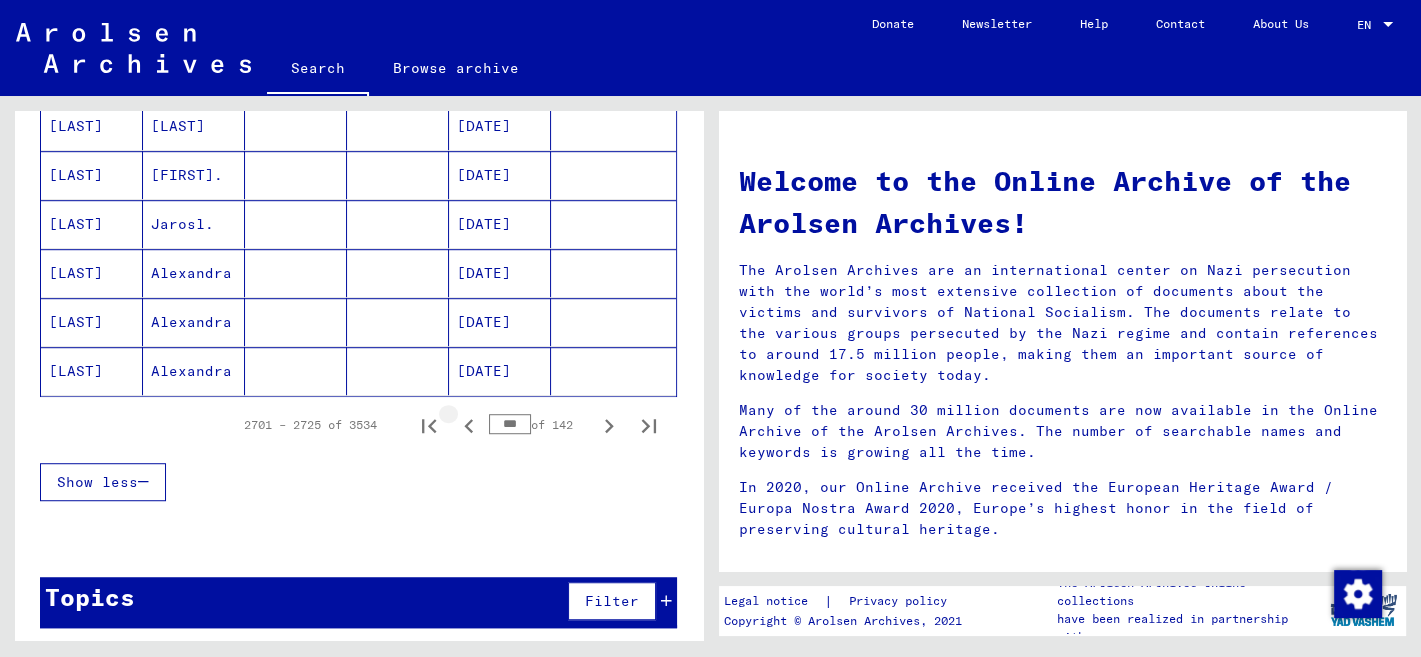 click 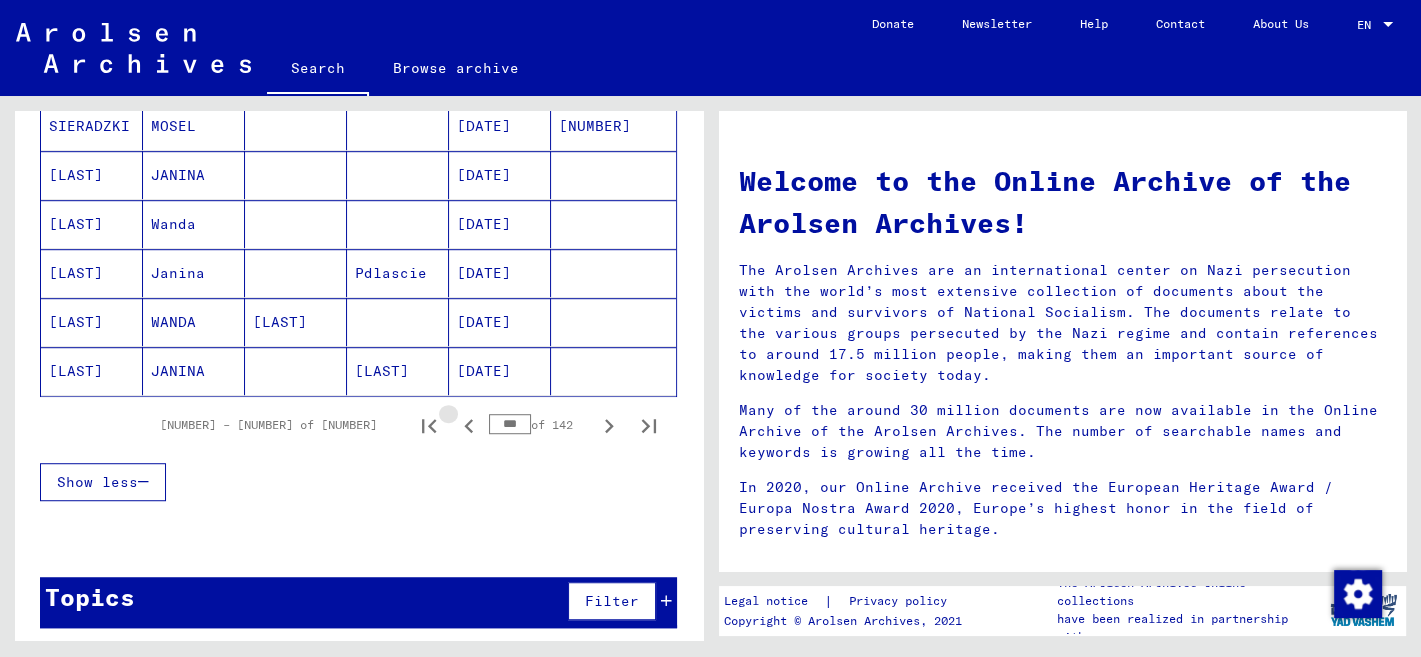 click 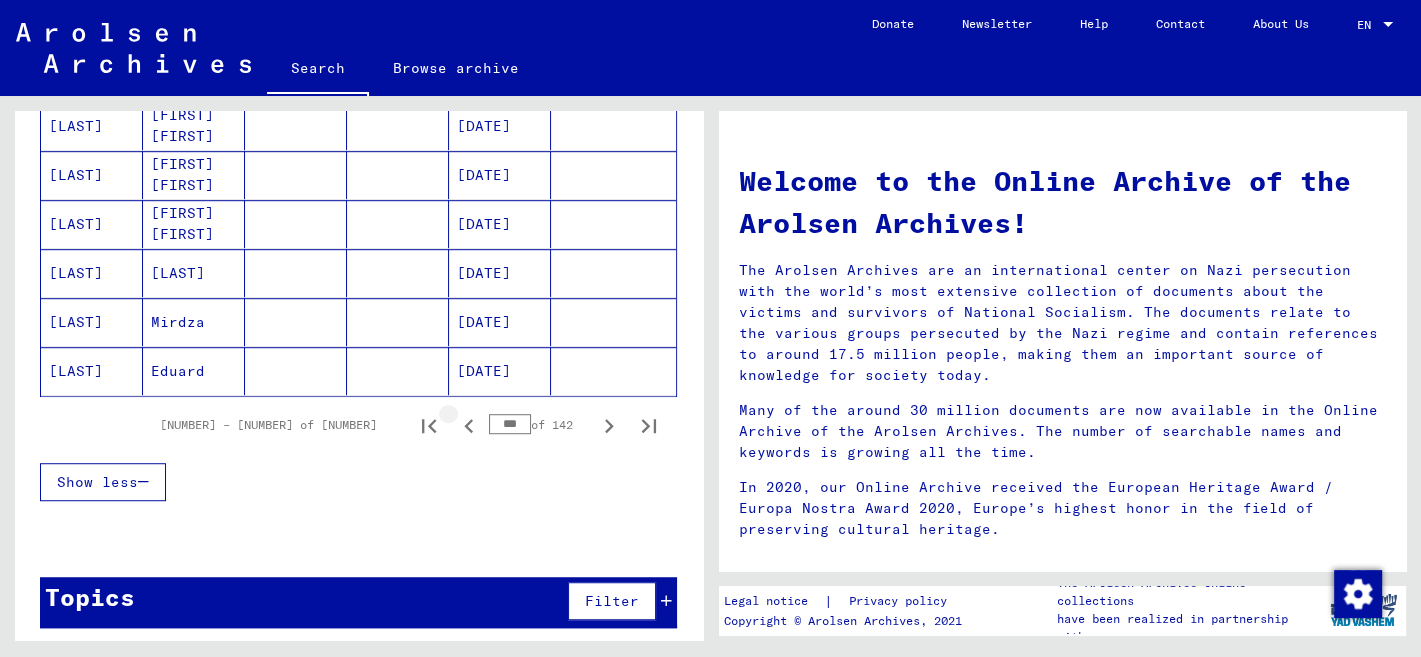click 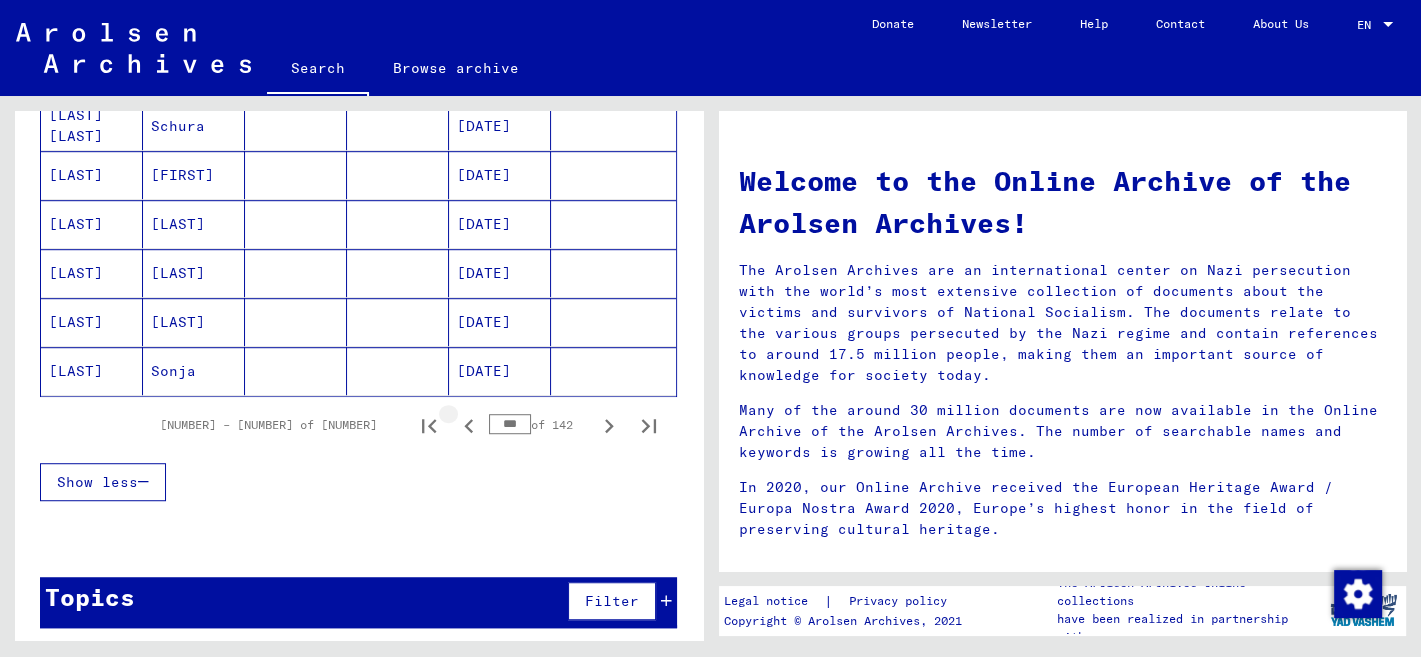 click 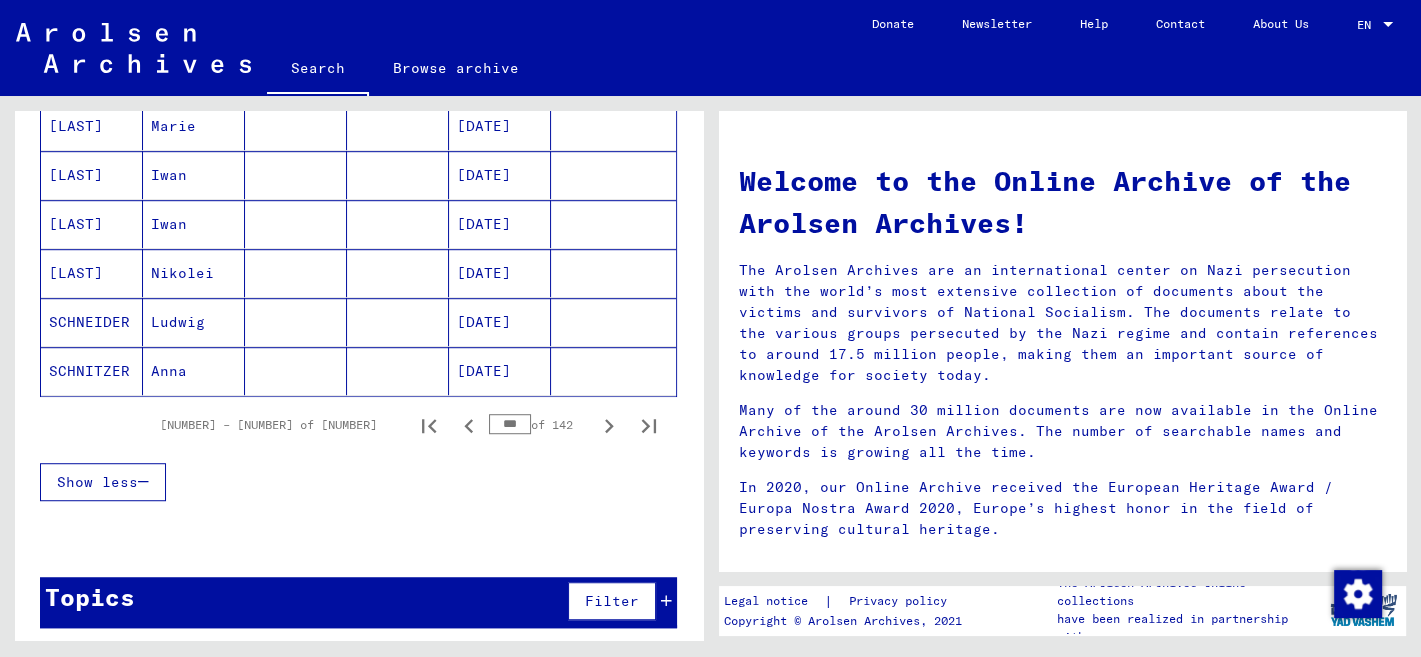 click 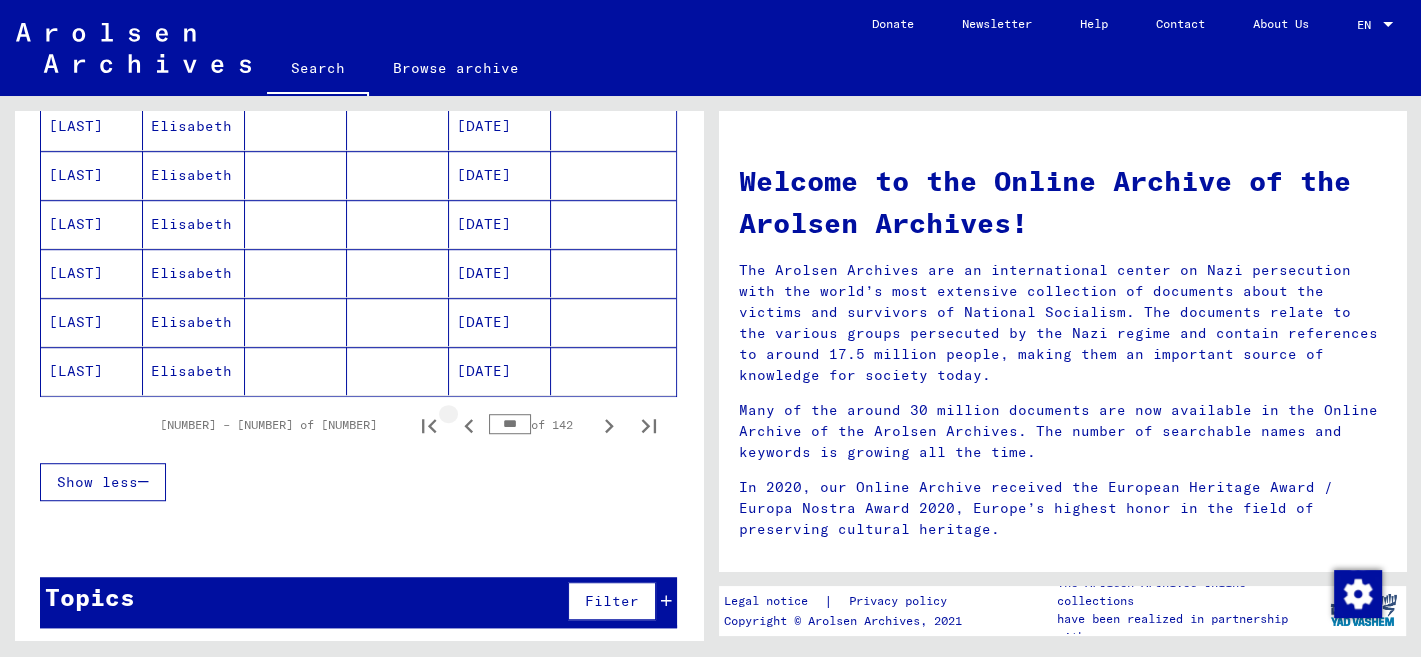 click 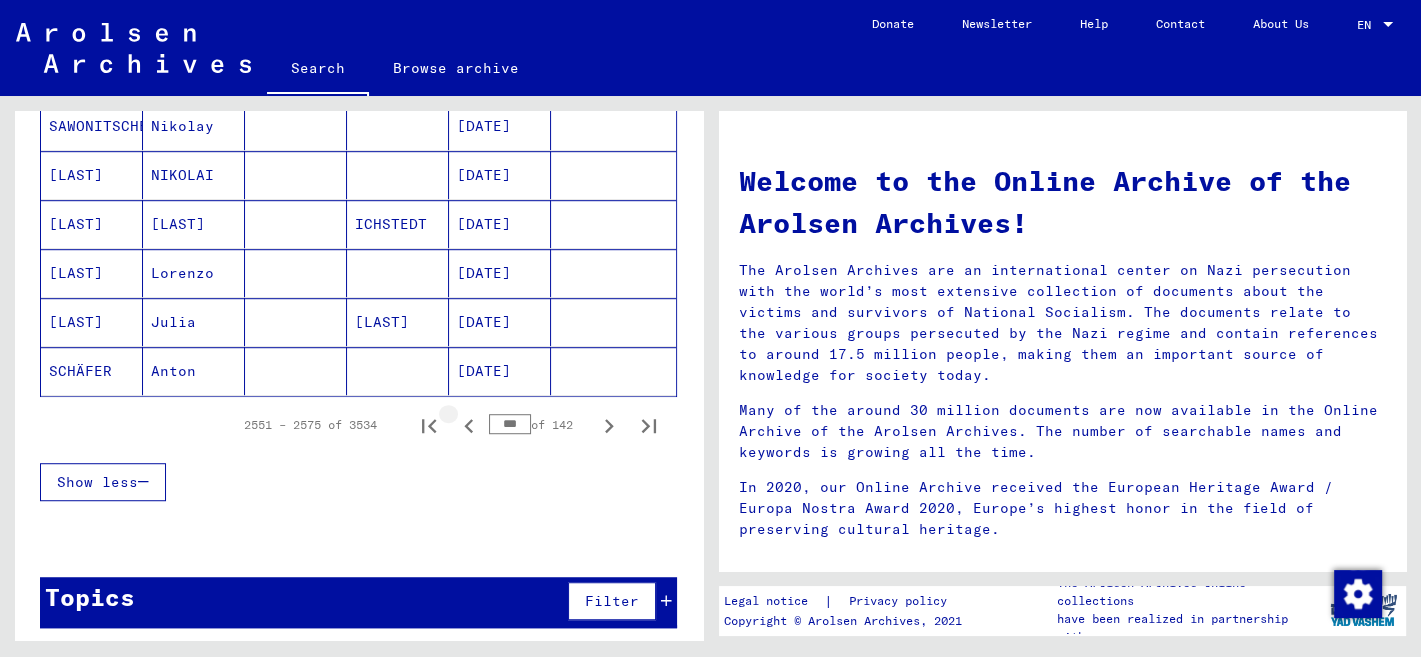 click 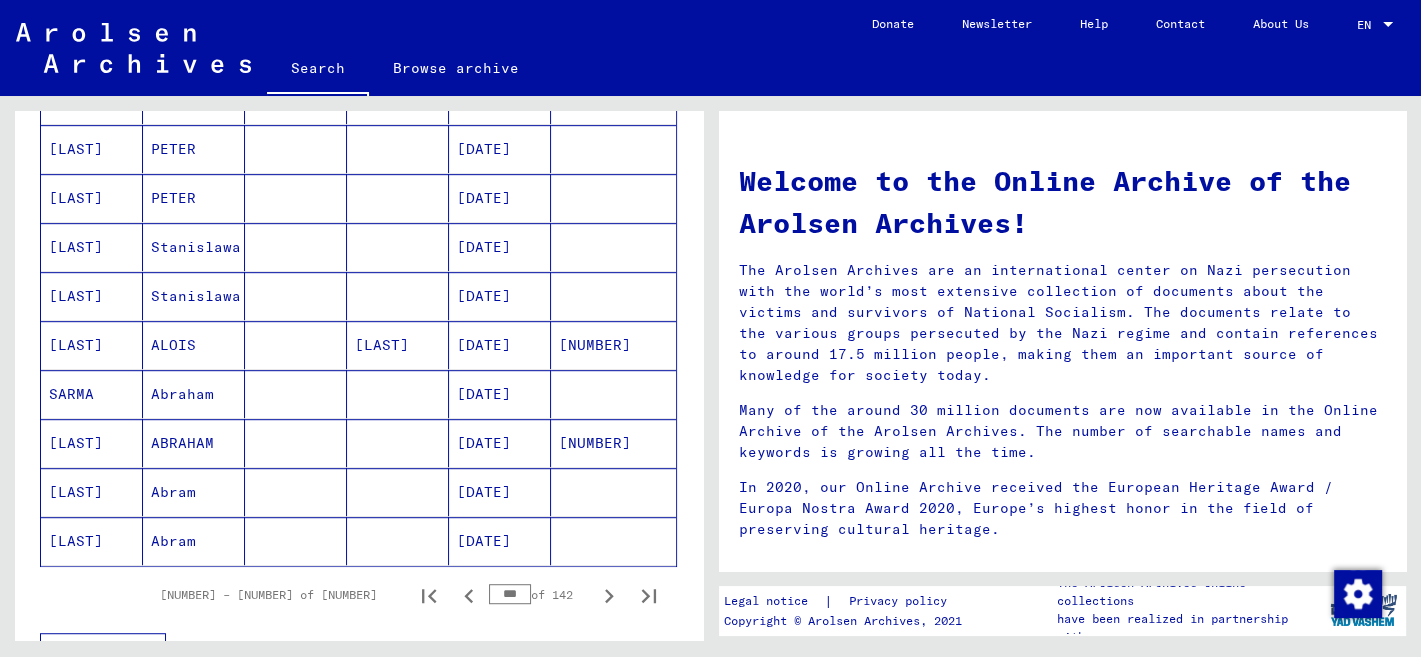 scroll, scrollTop: 1234, scrollLeft: 0, axis: vertical 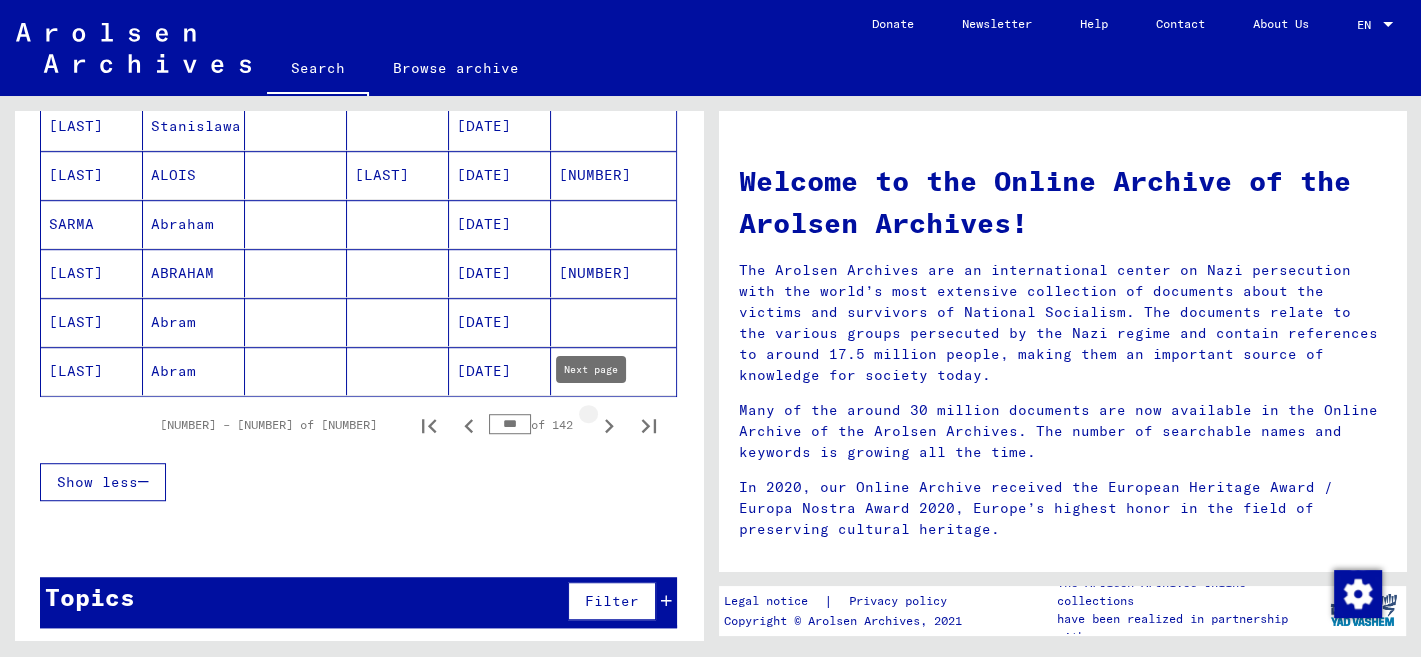 click 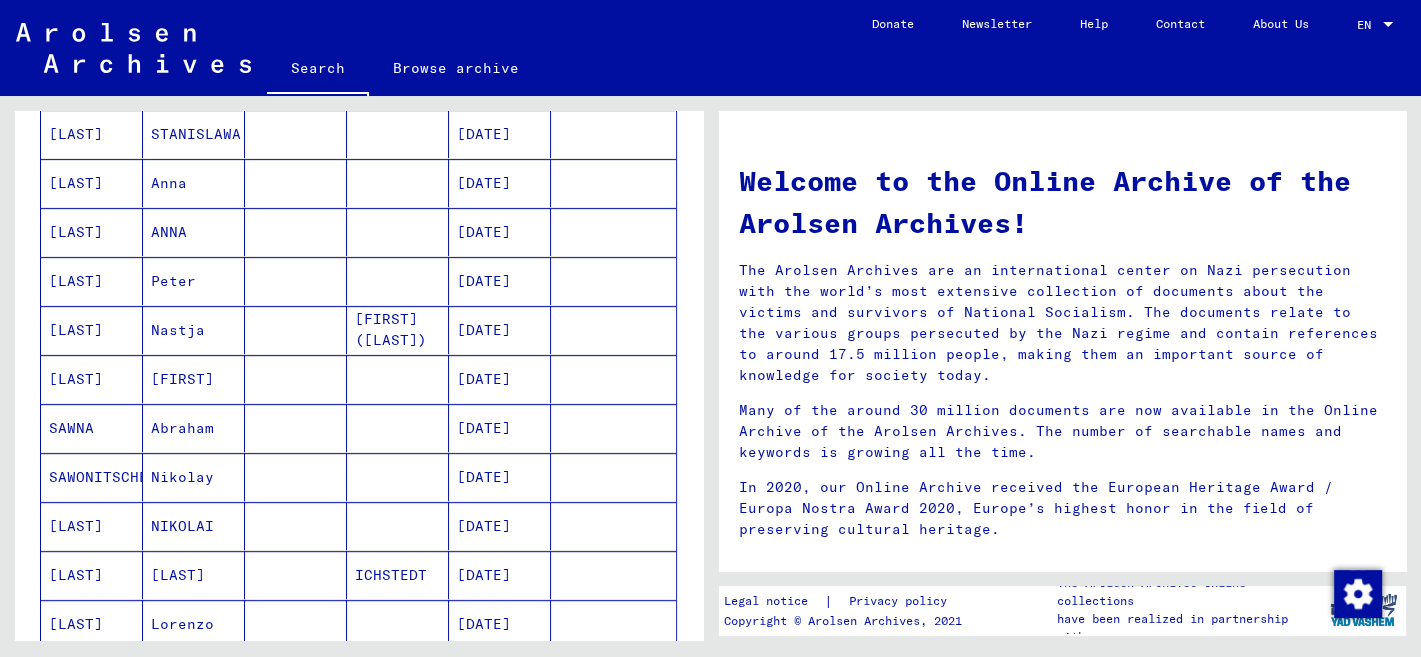 scroll, scrollTop: 1234, scrollLeft: 0, axis: vertical 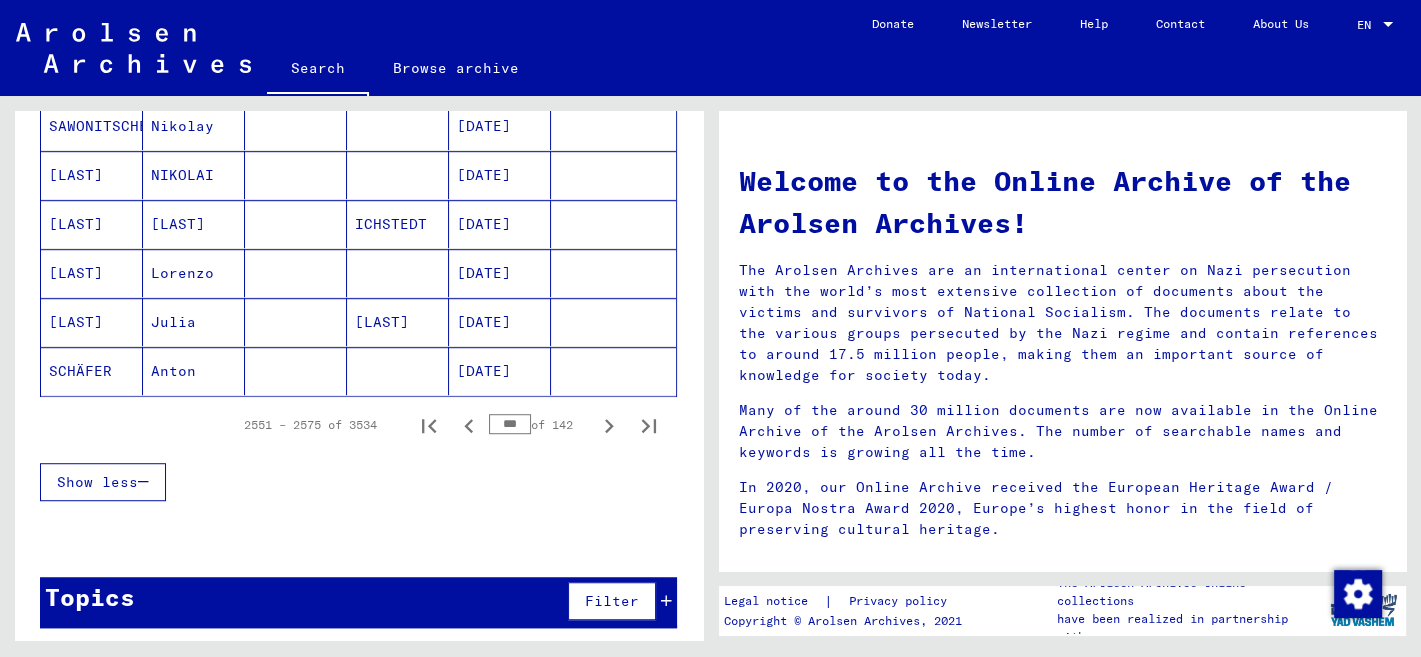 click on "Welcome to the Online Archive of the Arolsen Archives!
The Arolsen Archives are an international center on Nazi persecution with the world’s most extensive collection of documents about the victims and survivors of National Socialism. The documents relate to the various groups persecuted by the Nazi regime and contain references to around 17.5 million people, making them an important source of knowledge for society today.
Many of the around 30 million documents are now available in the Online Archive of the Arolsen Archives. The number of searchable names and keywords is growing all the time.
In 2020, our Online Archive received the European Heritage Award / Europa Nostra Award 2020, Europe’s highest honor in the field of preserving cultural heritage.
Open video" at bounding box center [1063, 764] 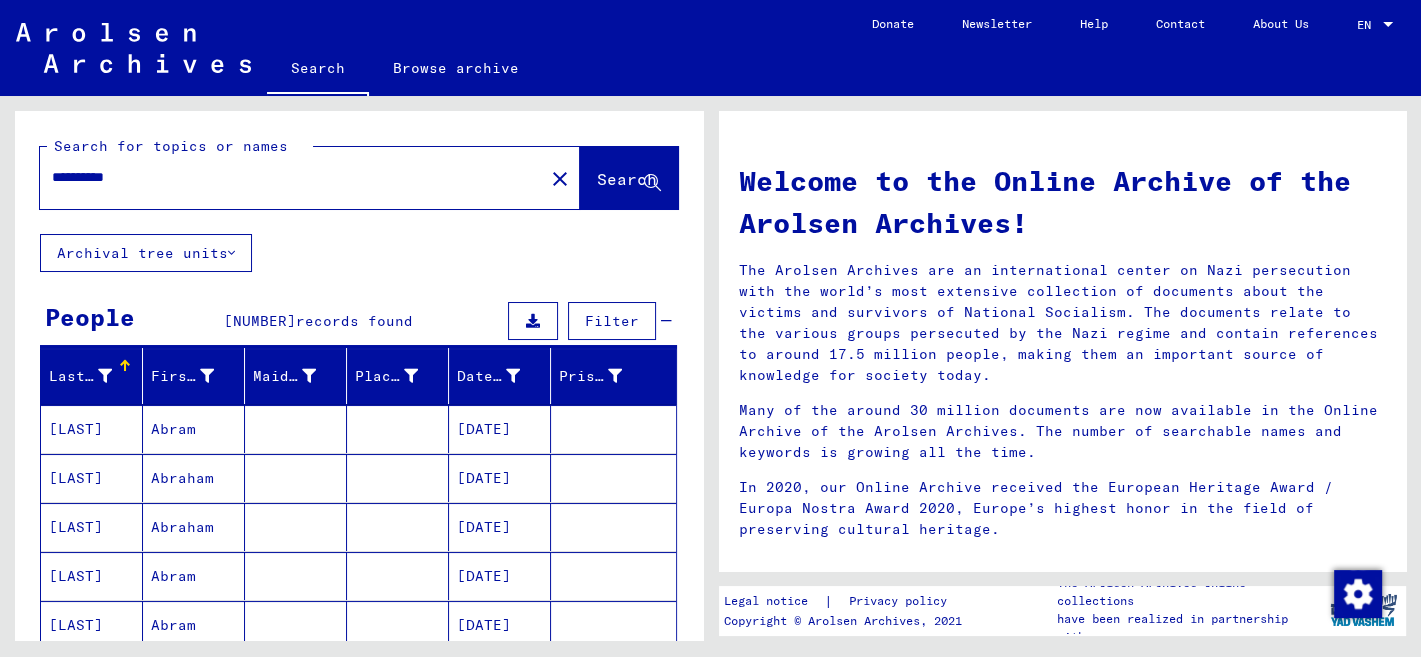 click on "**********" at bounding box center (286, 177) 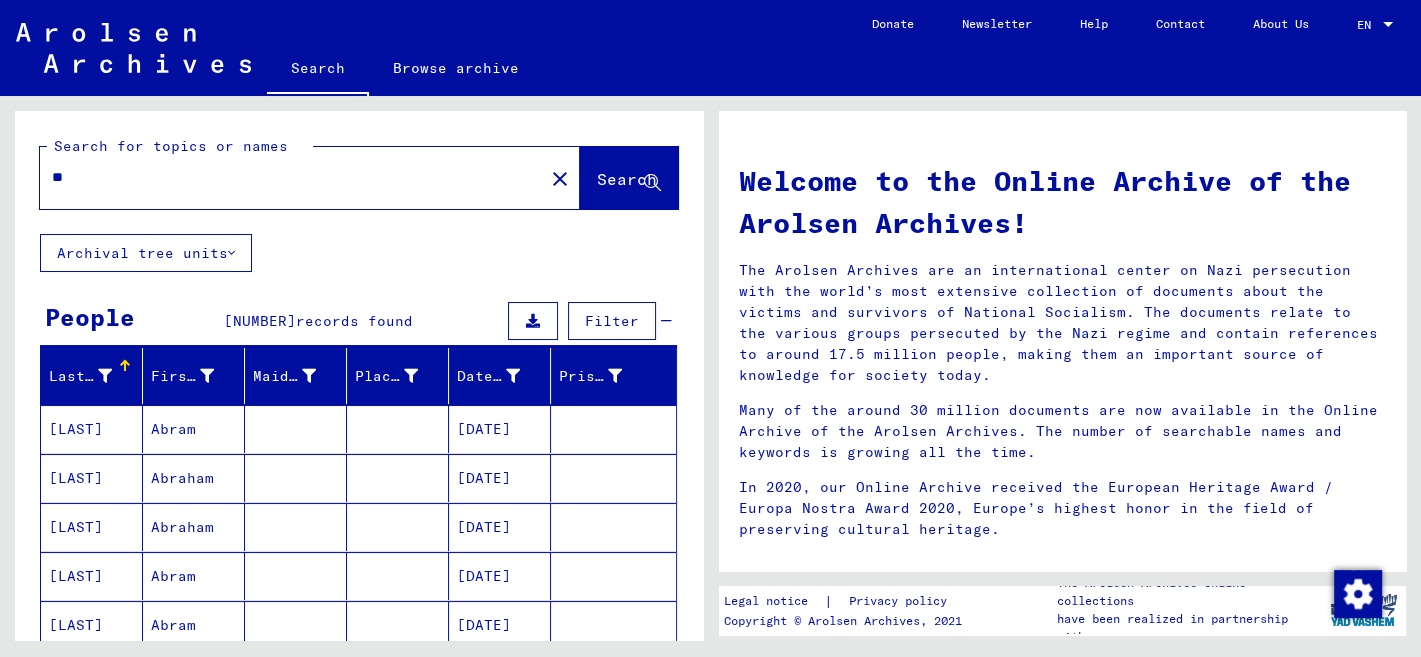 type on "*" 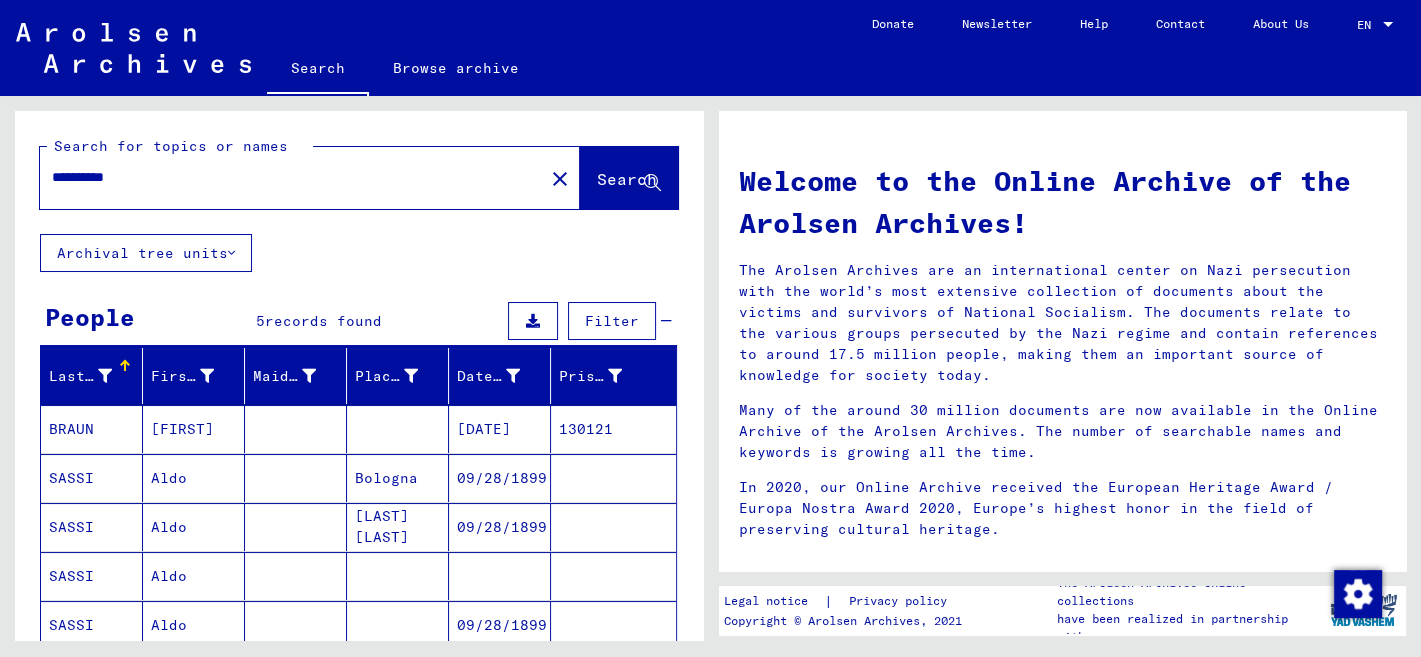 click on "SASSI" at bounding box center (92, 527) 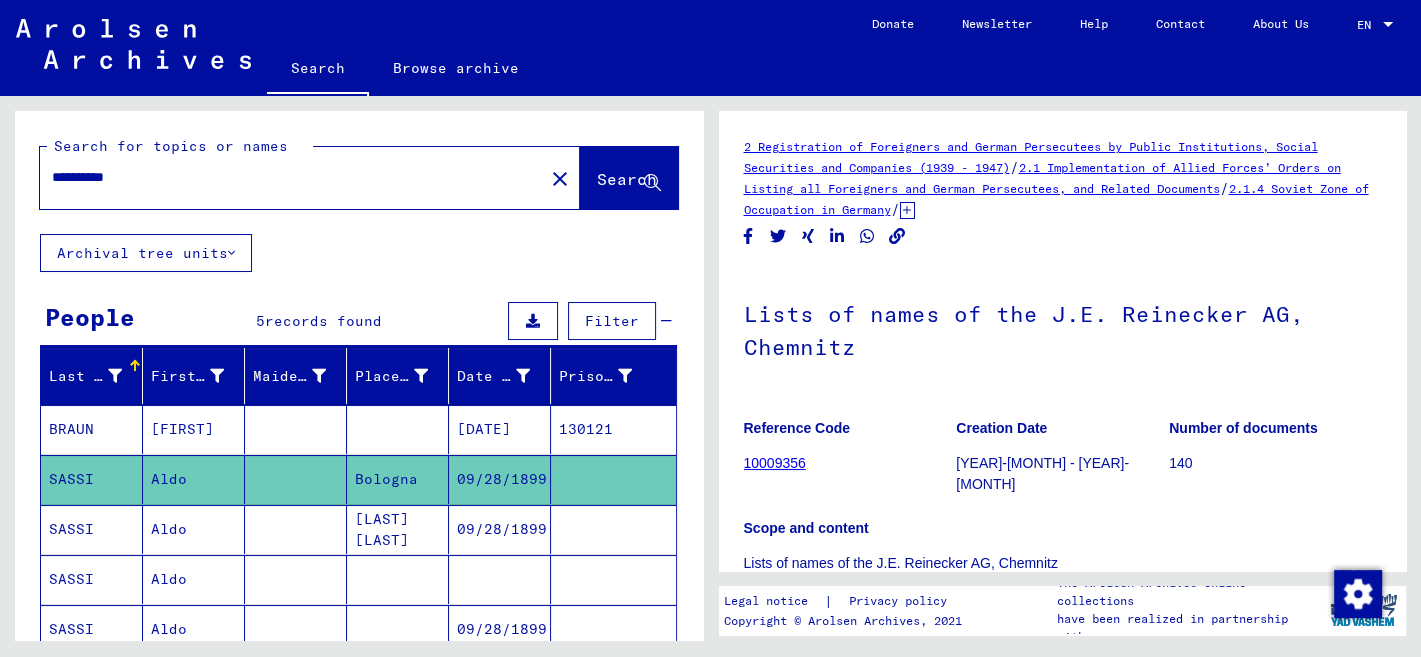 scroll, scrollTop: 423, scrollLeft: 0, axis: vertical 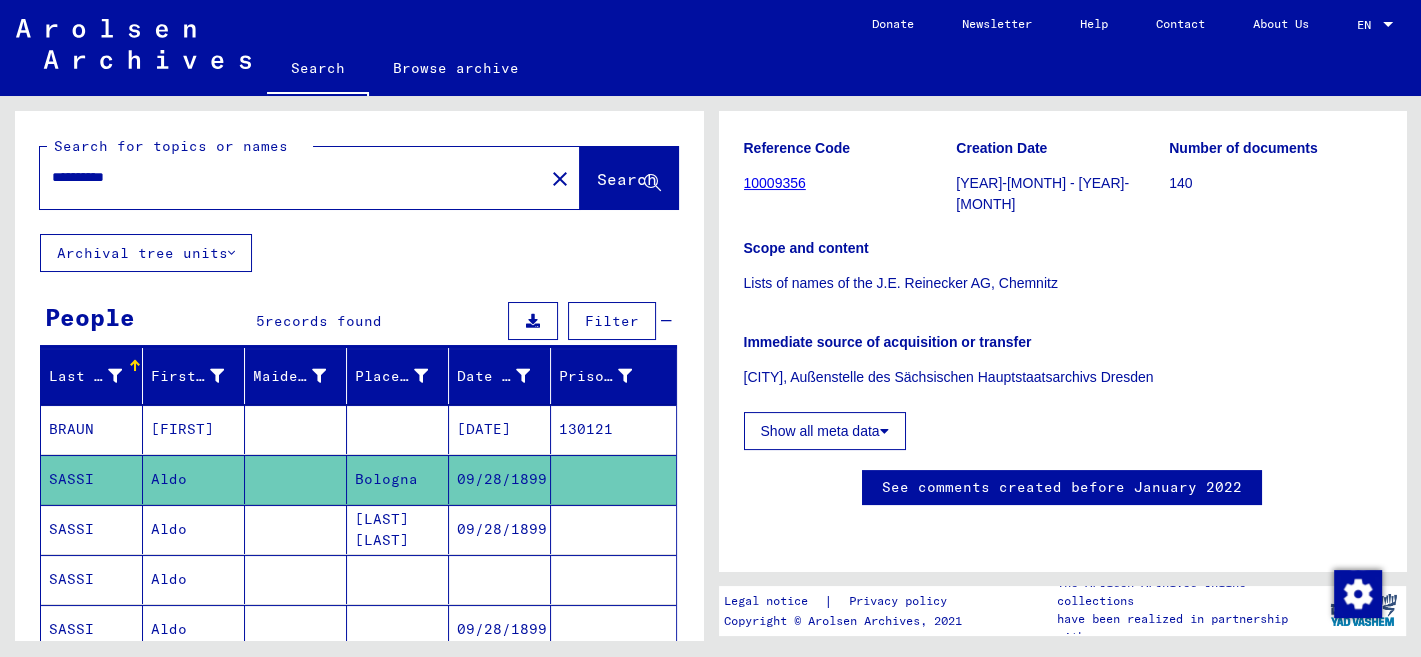 click on "SASSI" at bounding box center [92, 579] 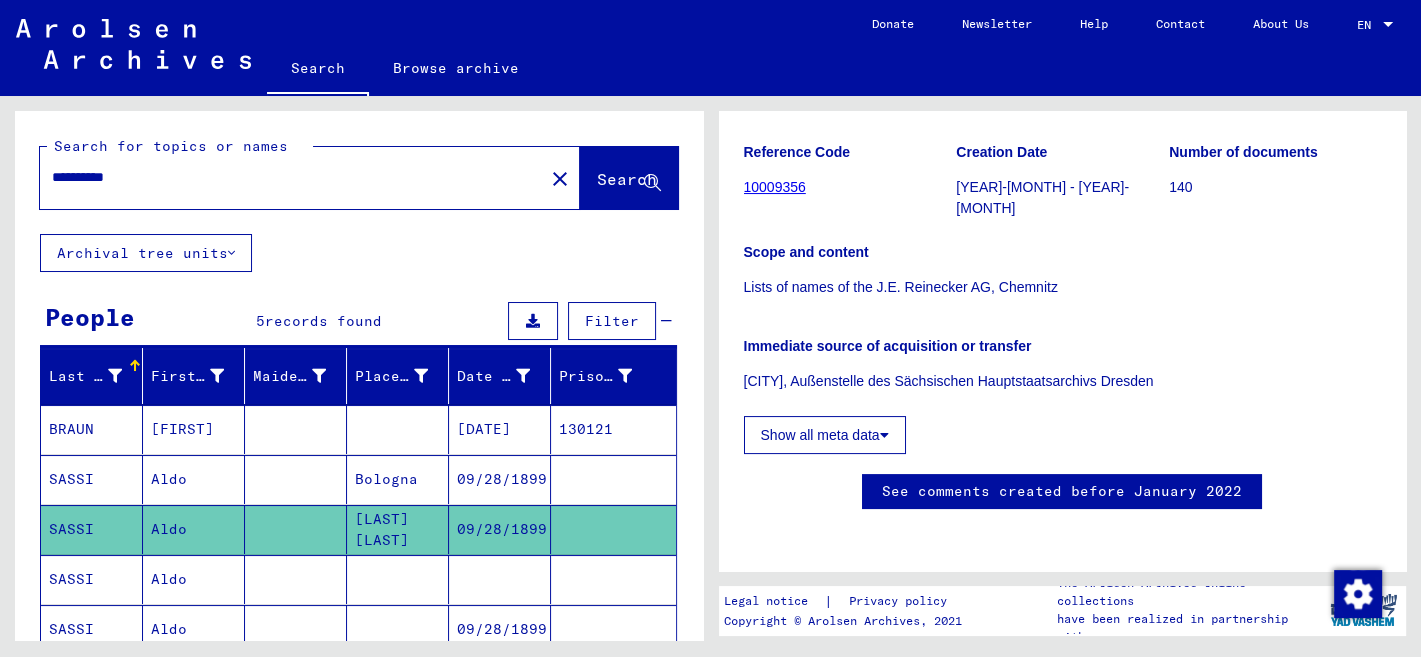 scroll, scrollTop: 423, scrollLeft: 0, axis: vertical 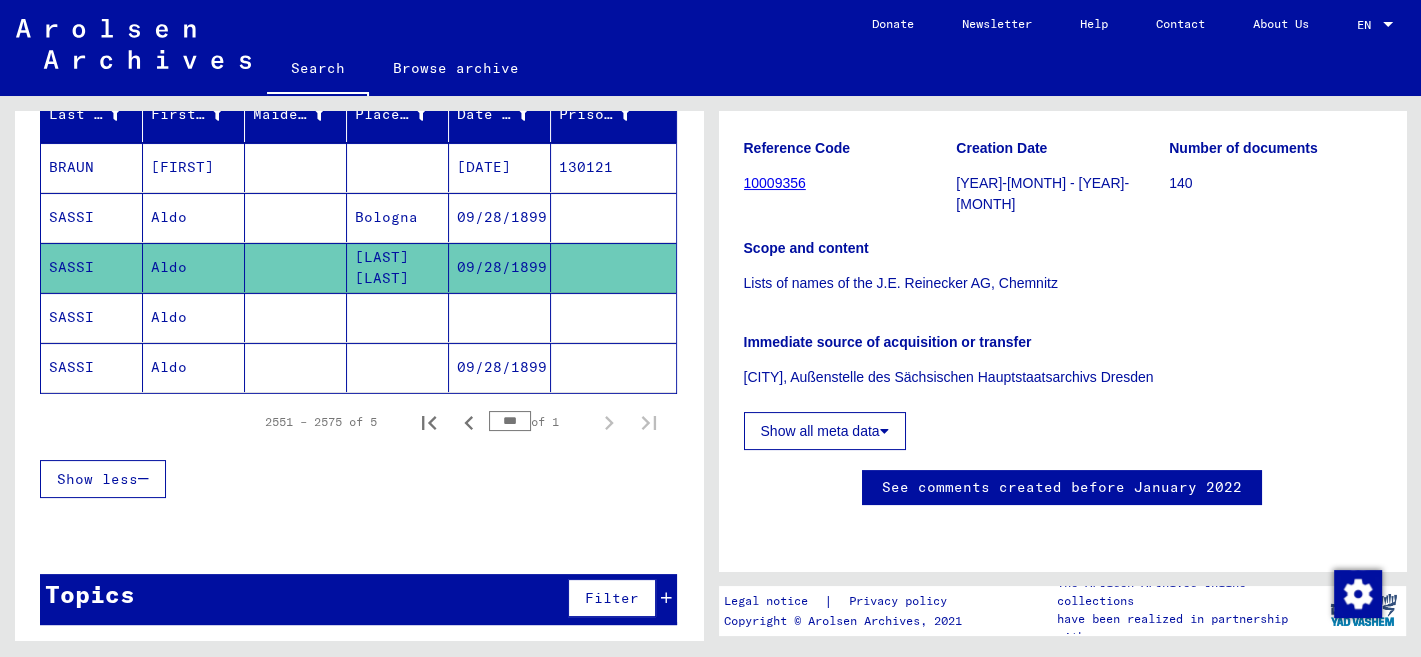 click on "SASSI" at bounding box center (92, 367) 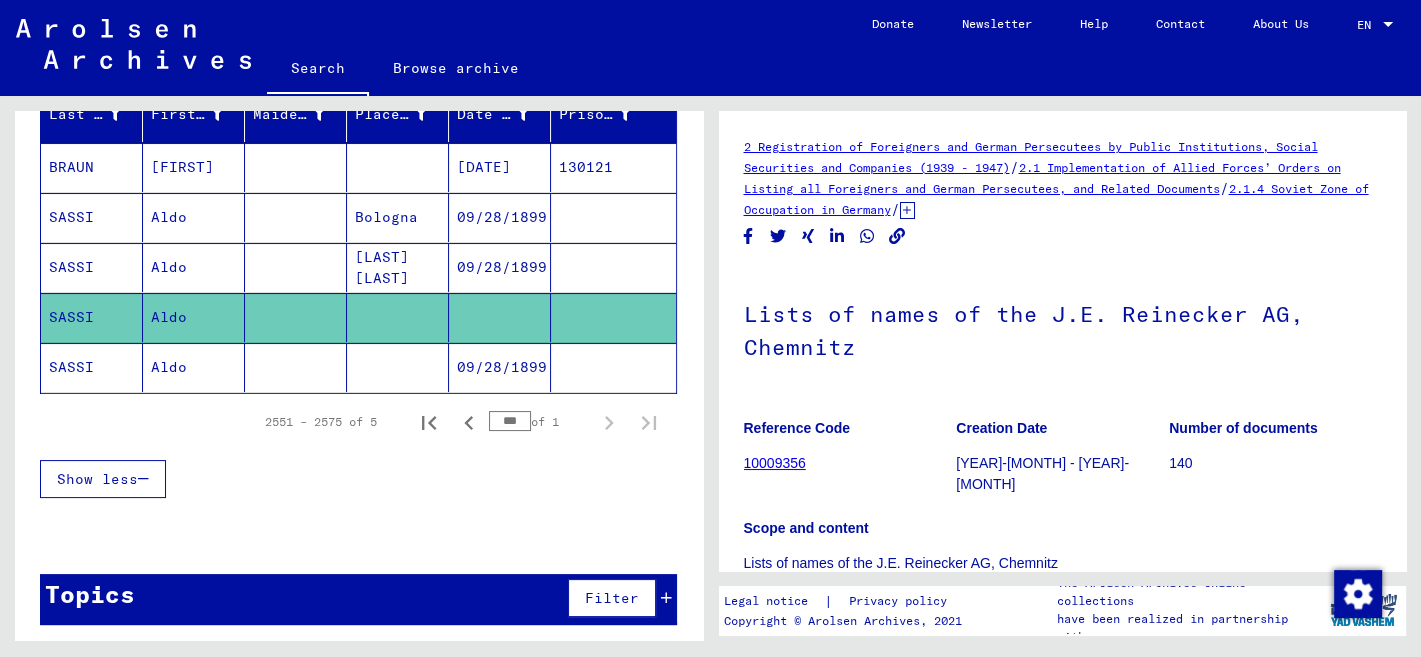 scroll, scrollTop: 423, scrollLeft: 0, axis: vertical 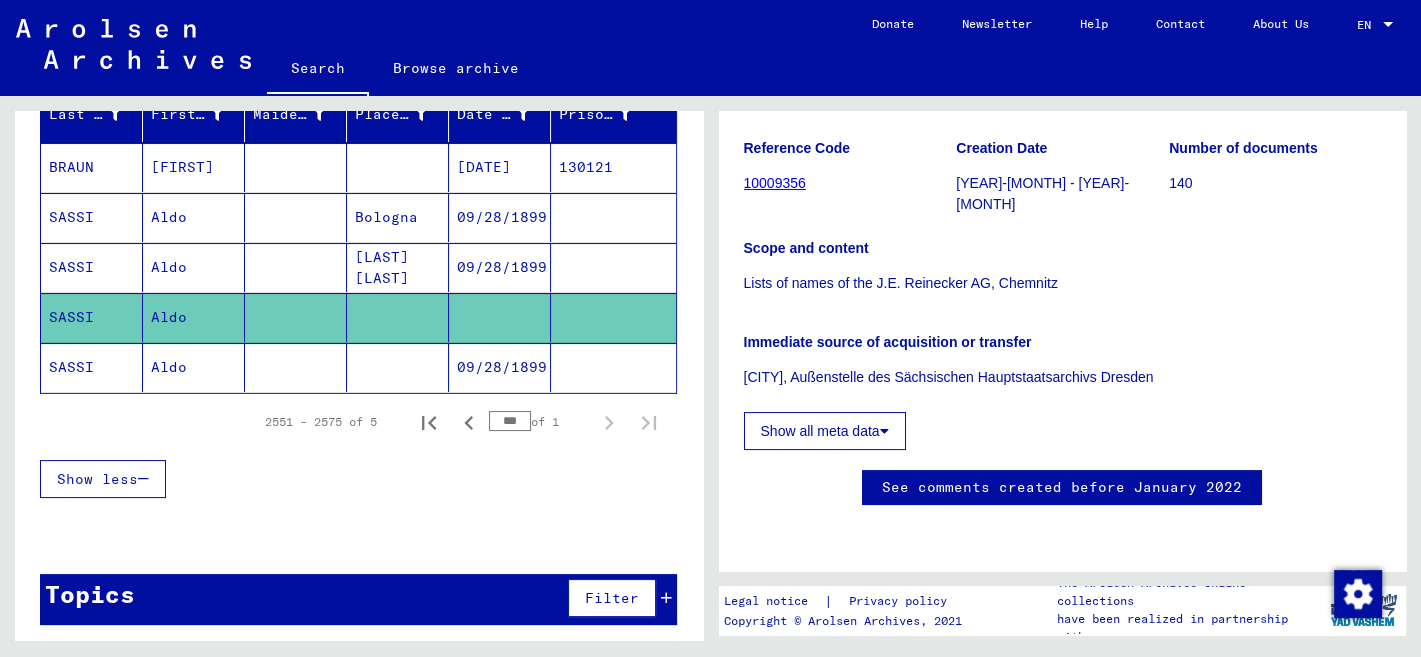 click on "SASSI" 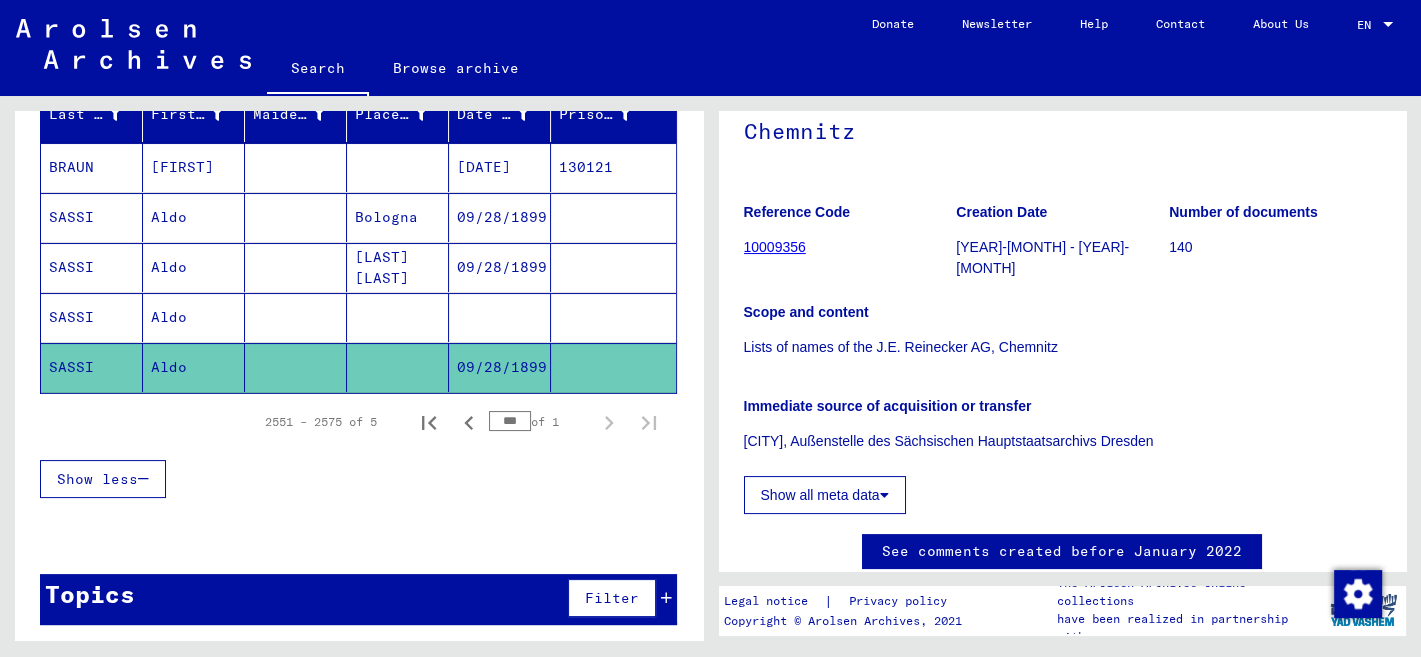 scroll, scrollTop: 423, scrollLeft: 0, axis: vertical 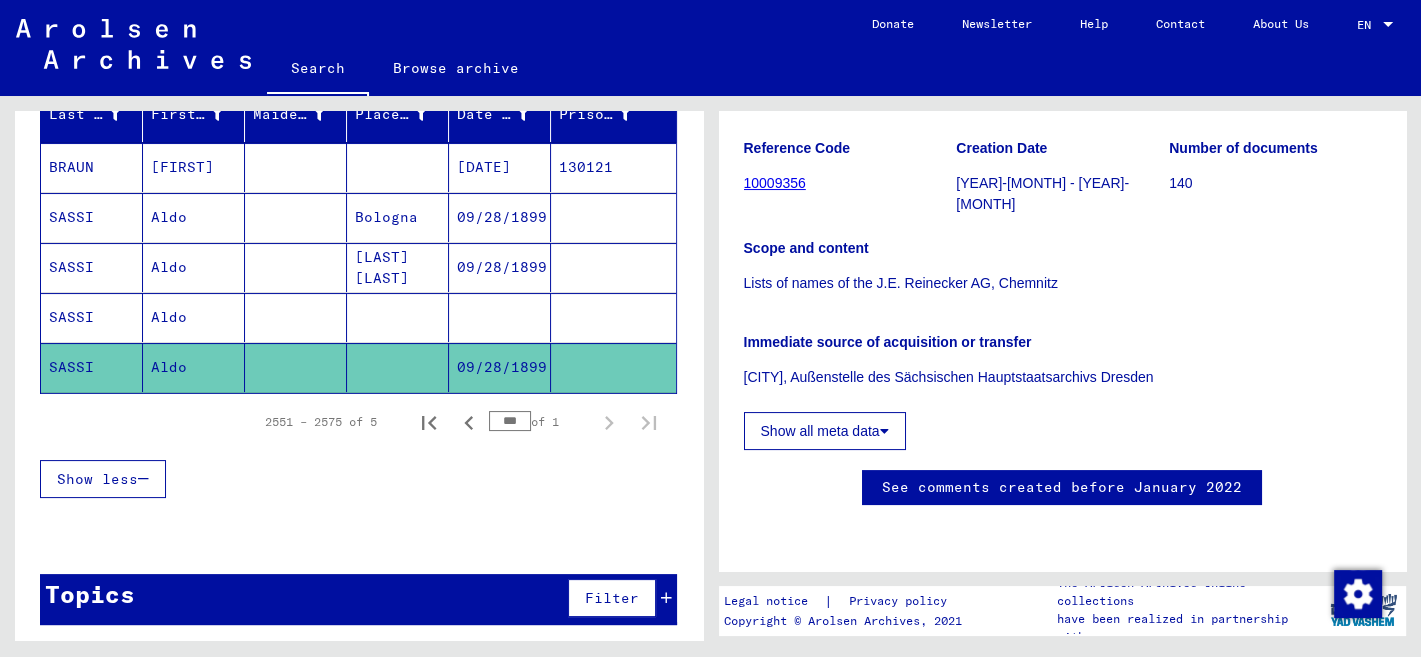 drag, startPoint x: 535, startPoint y: 264, endPoint x: 448, endPoint y: 260, distance: 87.0919 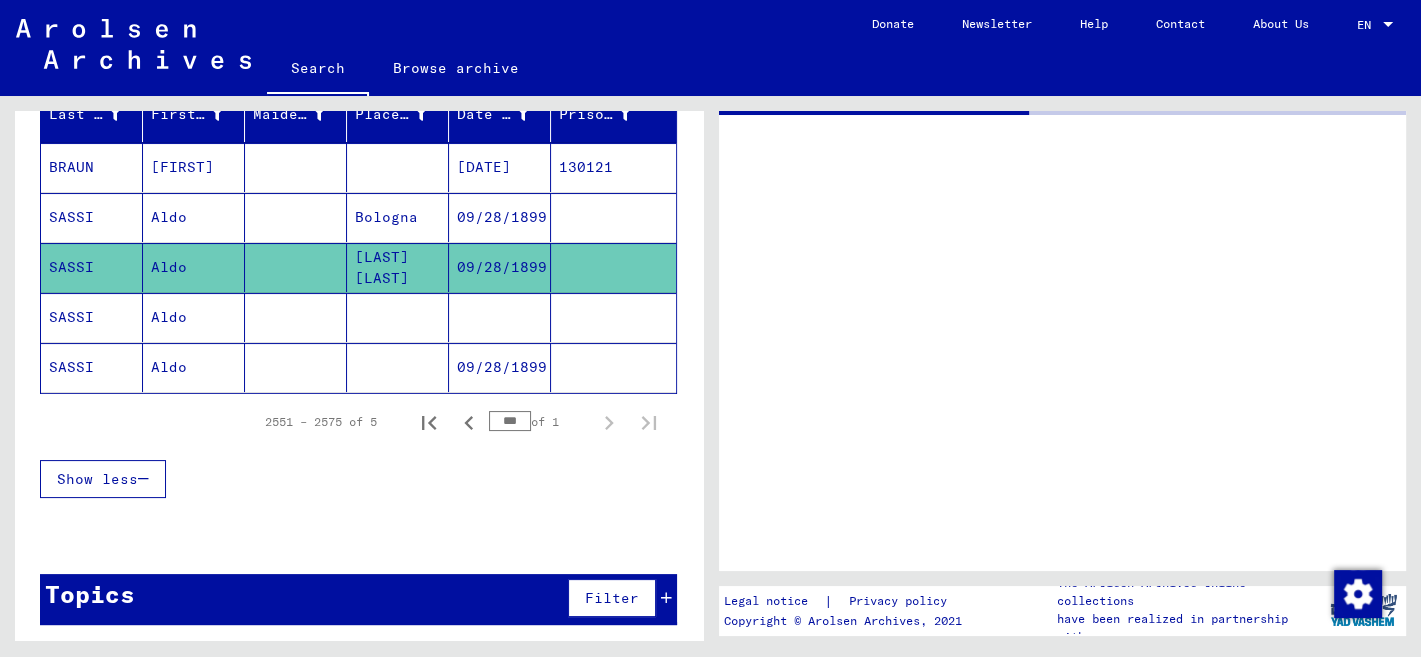 scroll, scrollTop: 0, scrollLeft: 0, axis: both 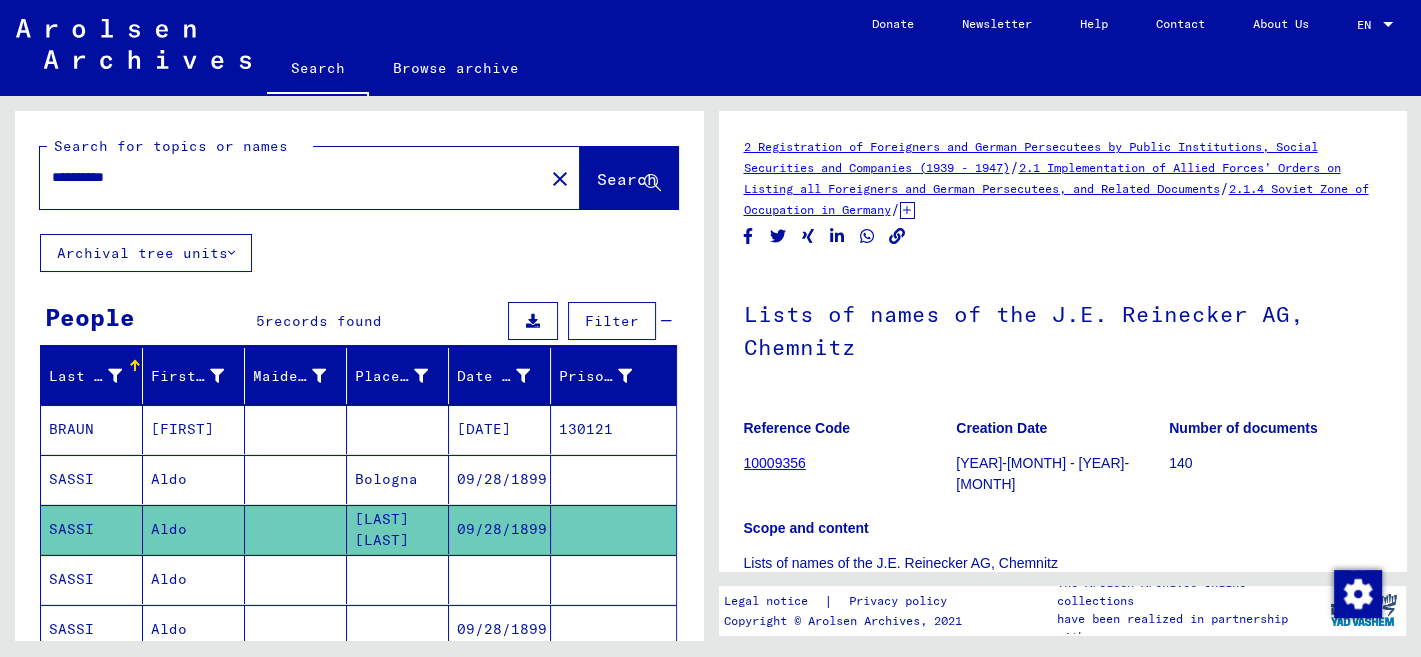 drag, startPoint x: 155, startPoint y: 180, endPoint x: 50, endPoint y: 173, distance: 105.23308 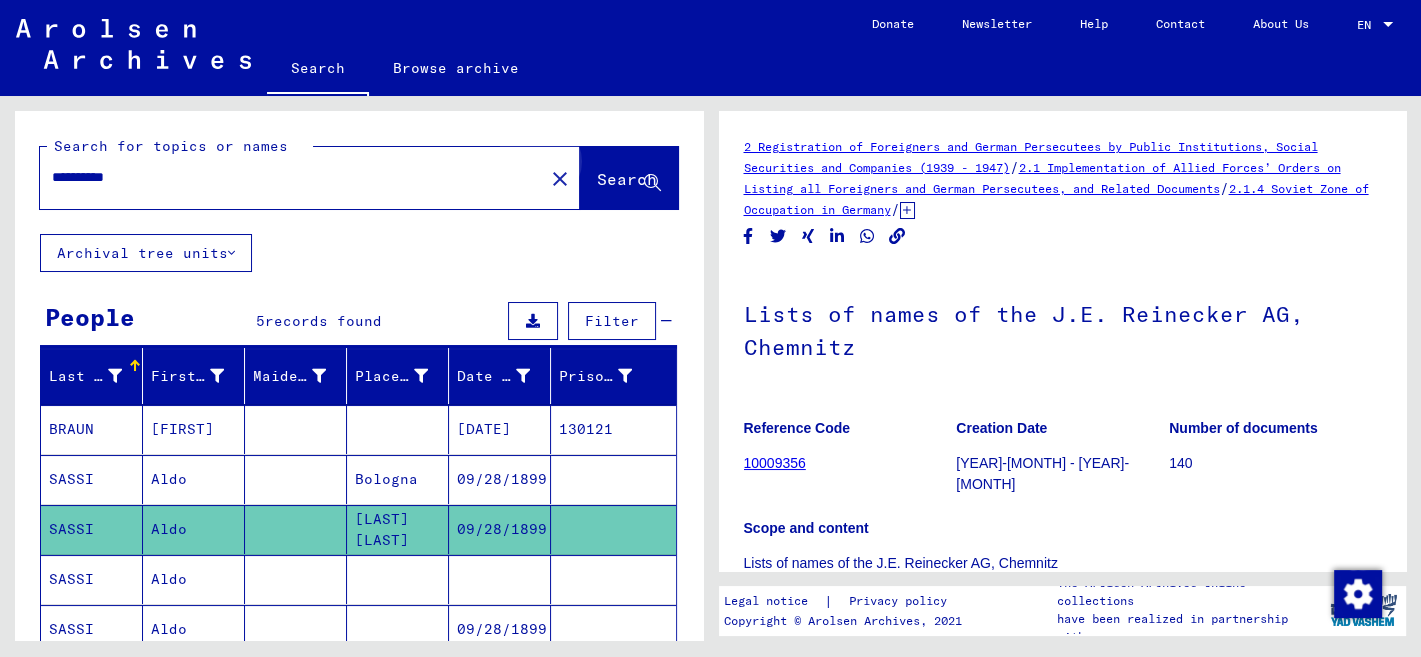 click on "Search" 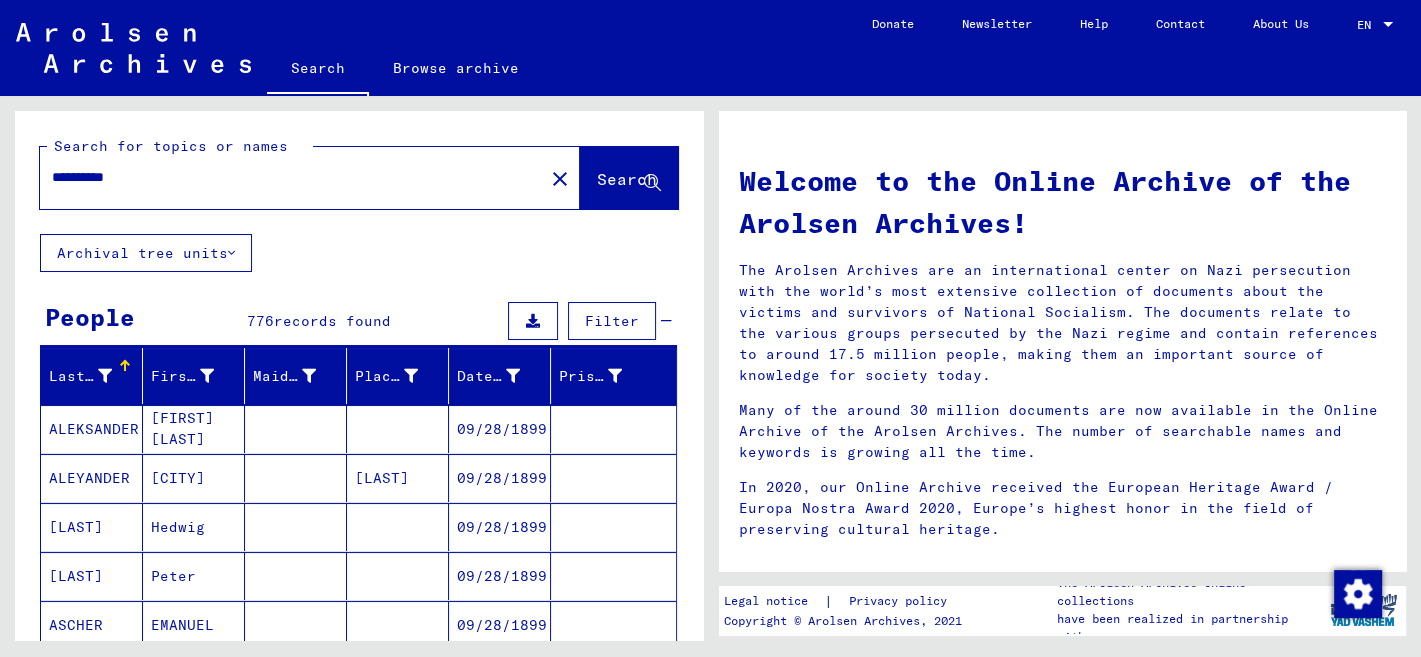 scroll, scrollTop: 202, scrollLeft: 0, axis: vertical 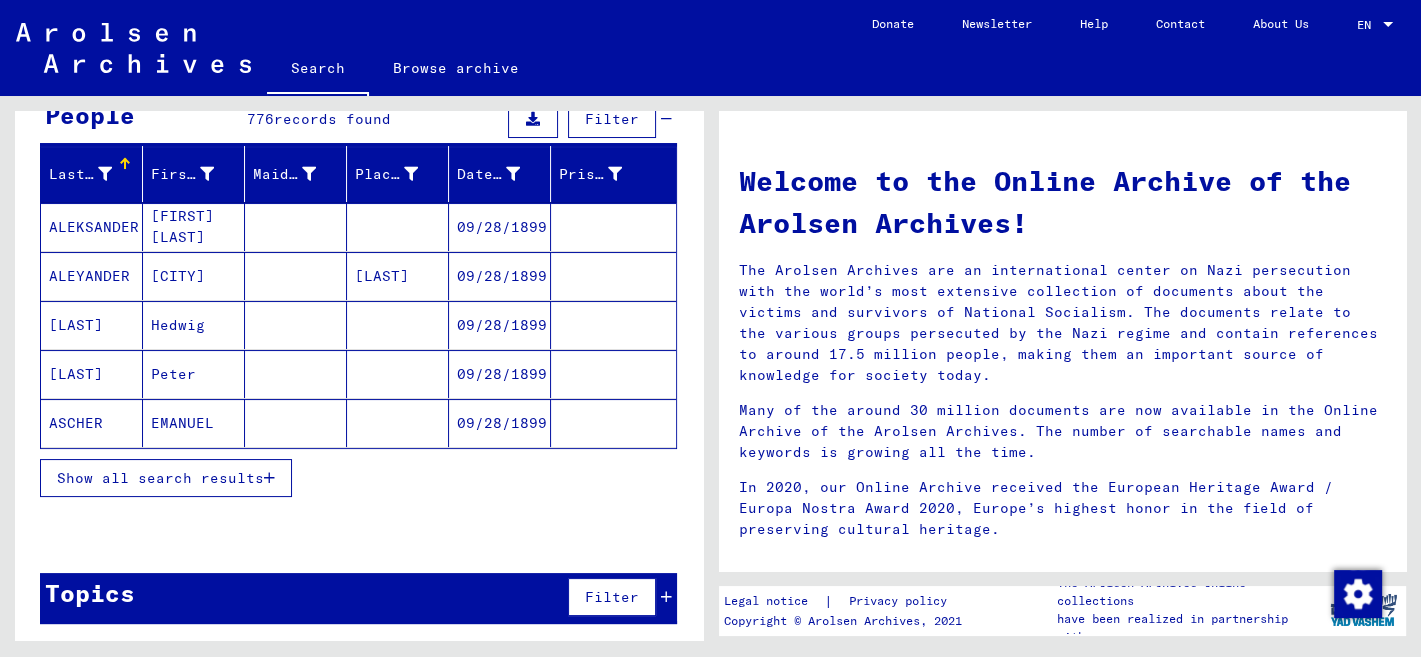 click on "Show all search results" at bounding box center [160, 478] 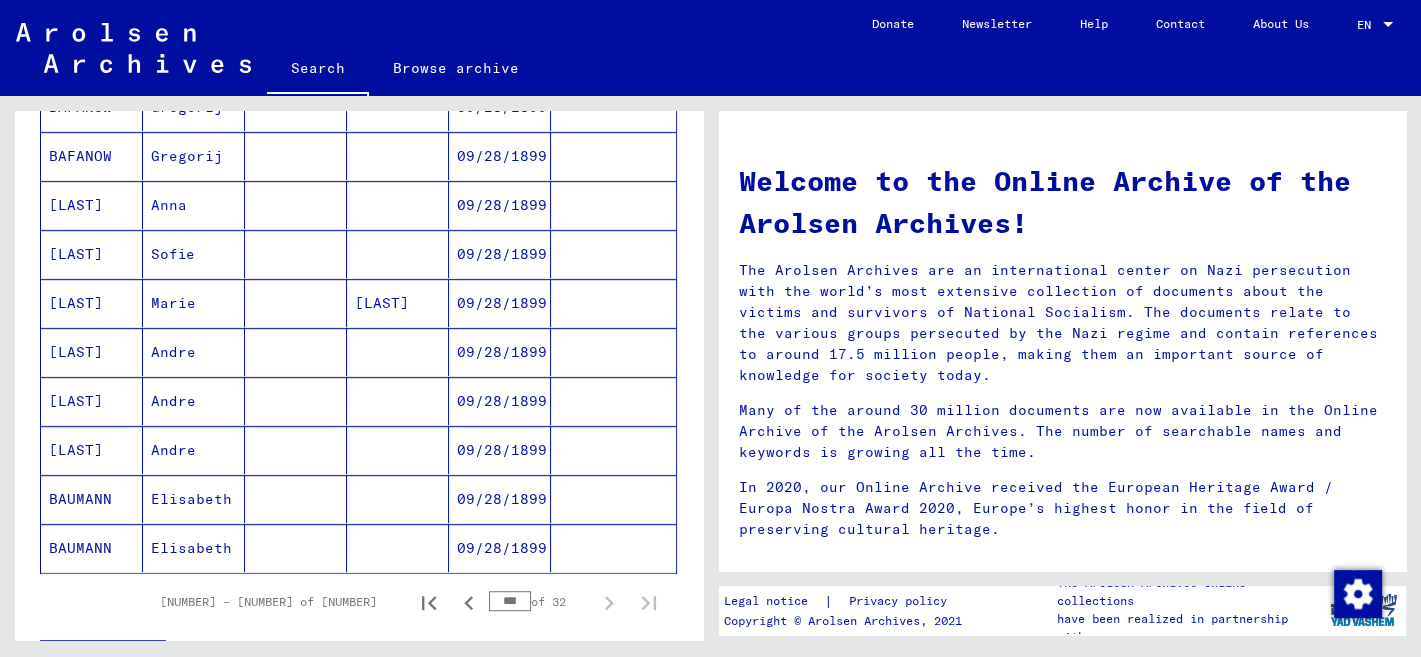 scroll, scrollTop: 1085, scrollLeft: 0, axis: vertical 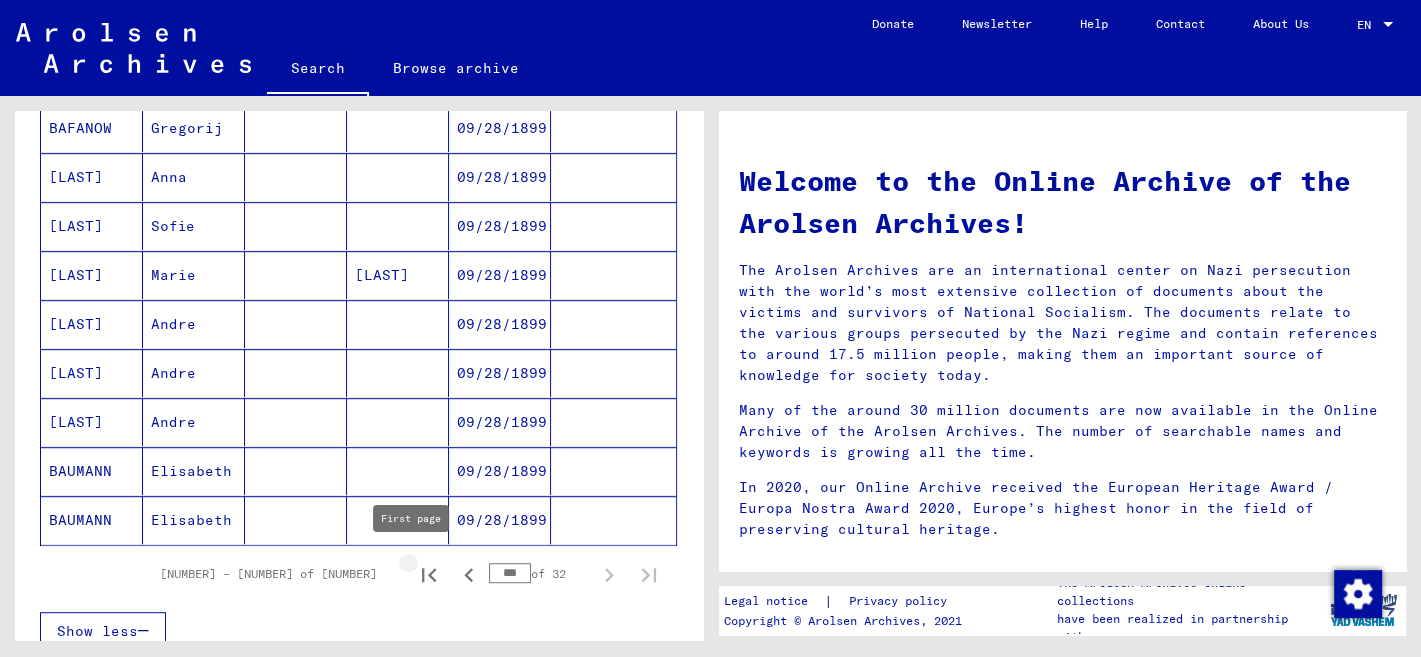 click 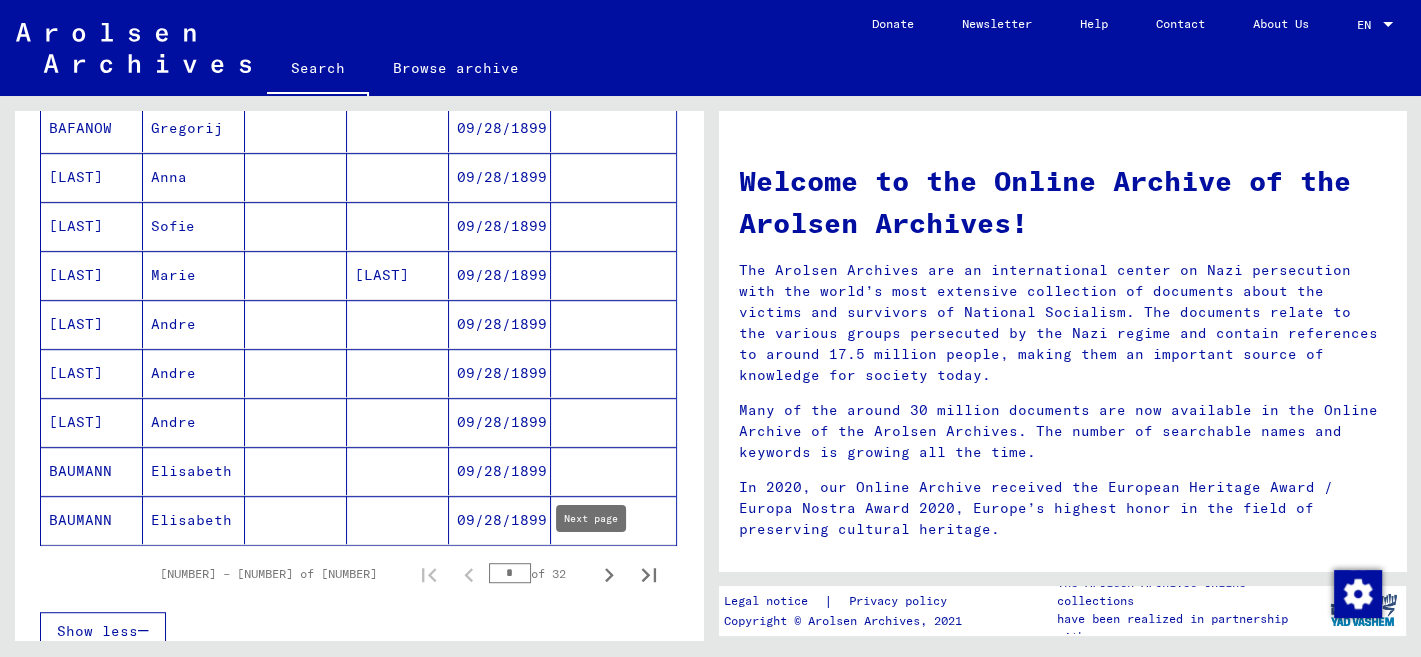 click 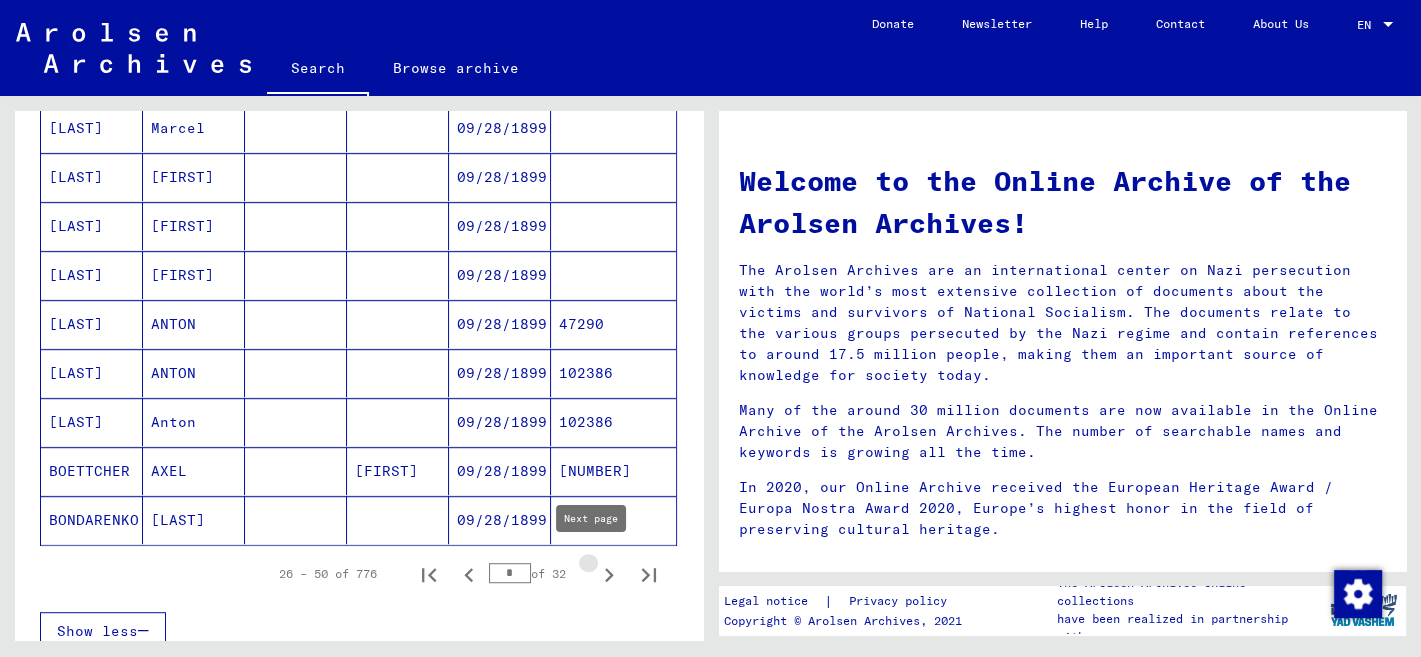 click 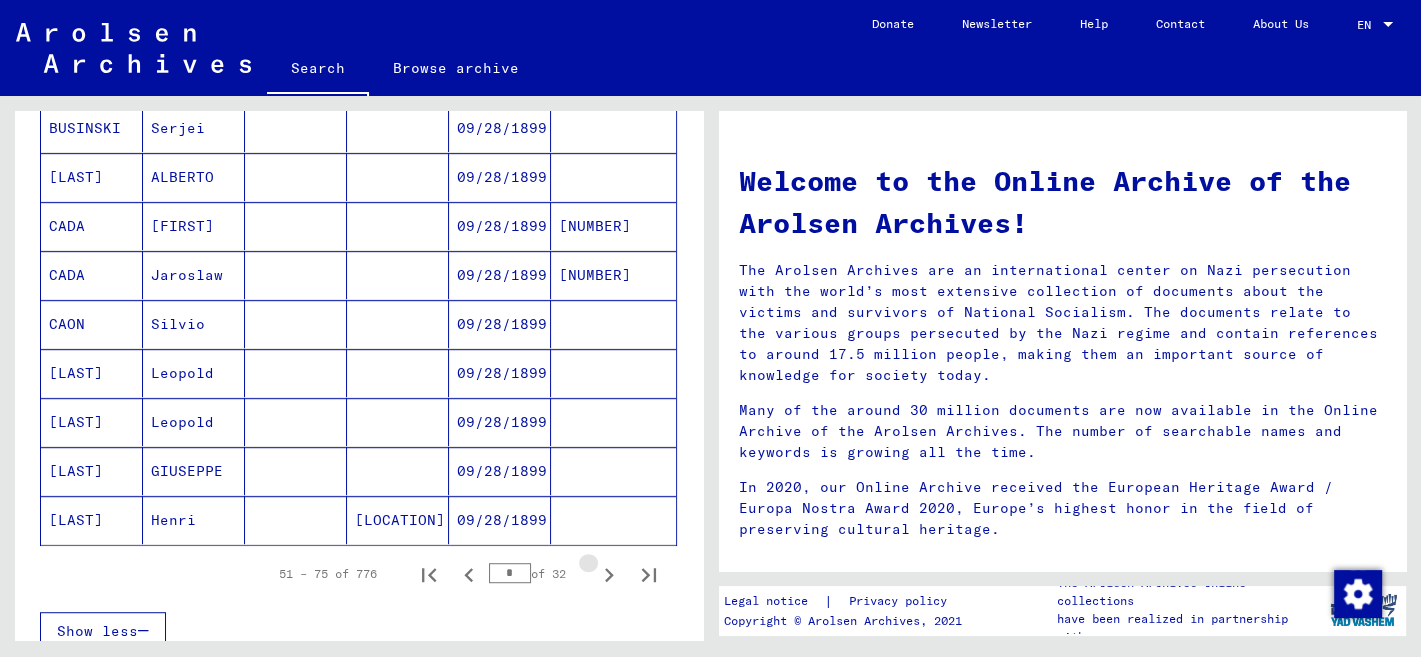 click 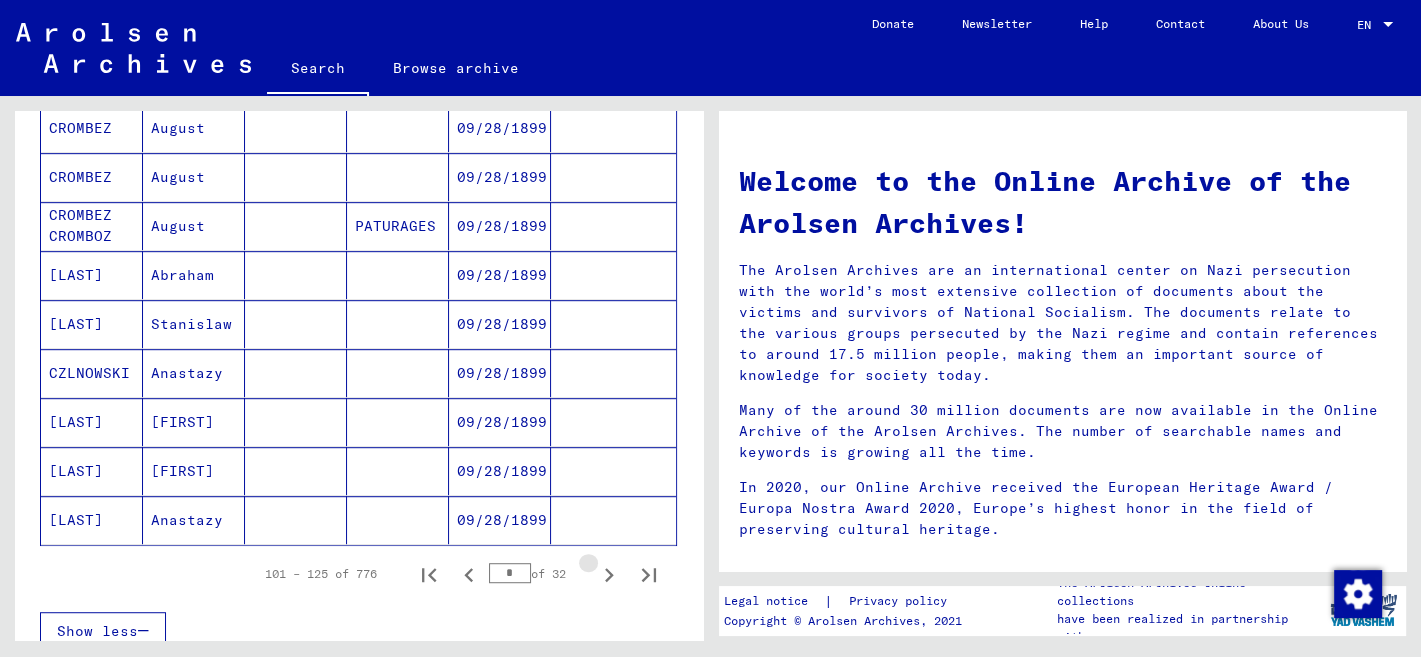 click 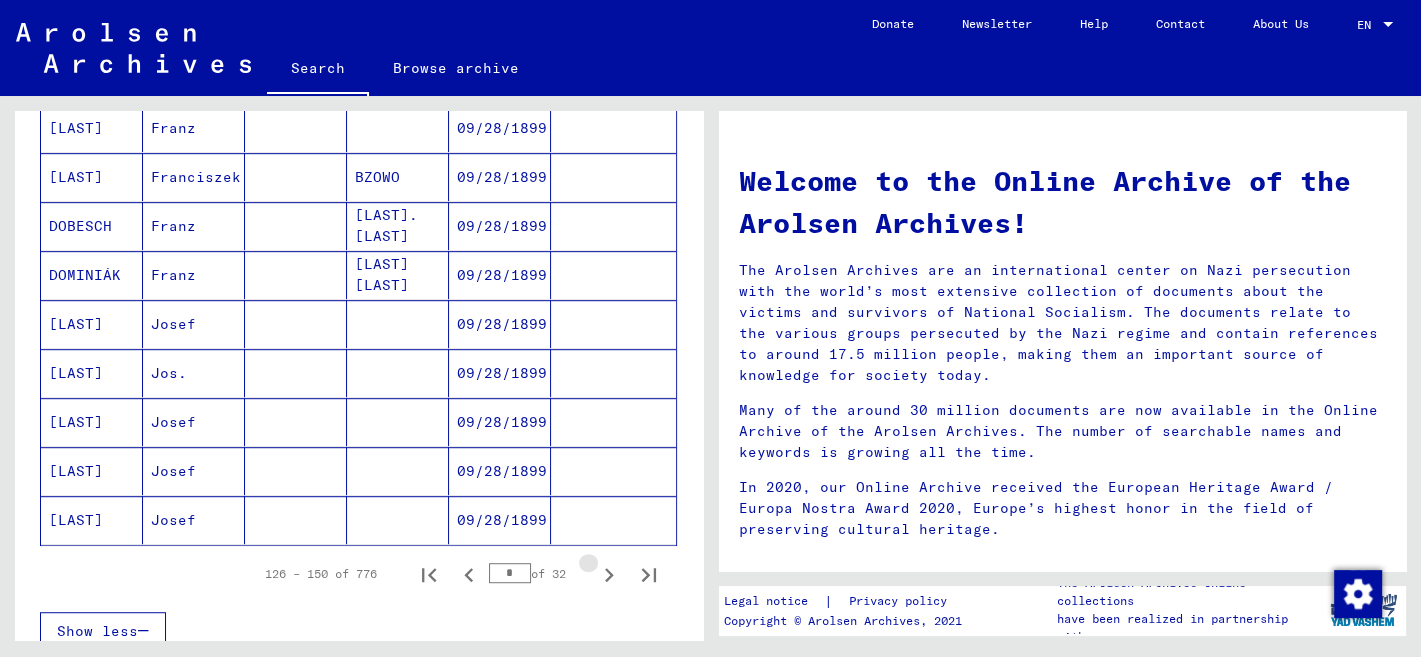 click 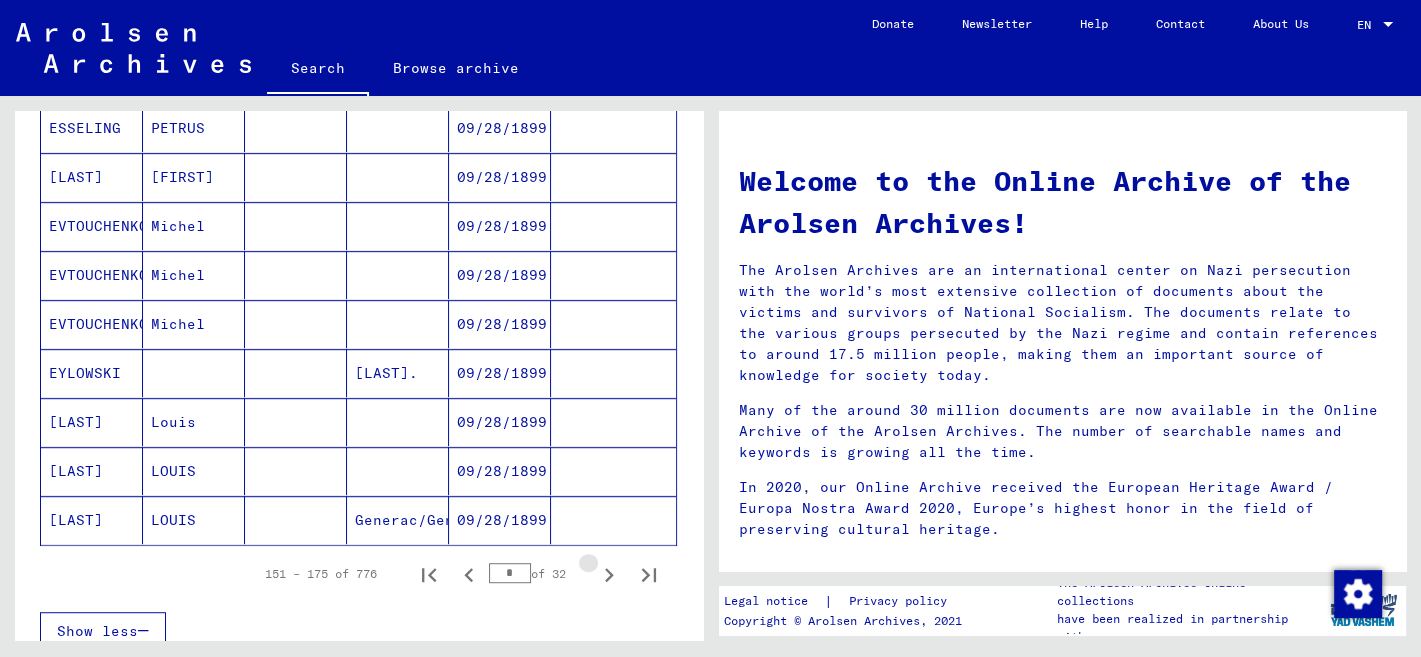 click 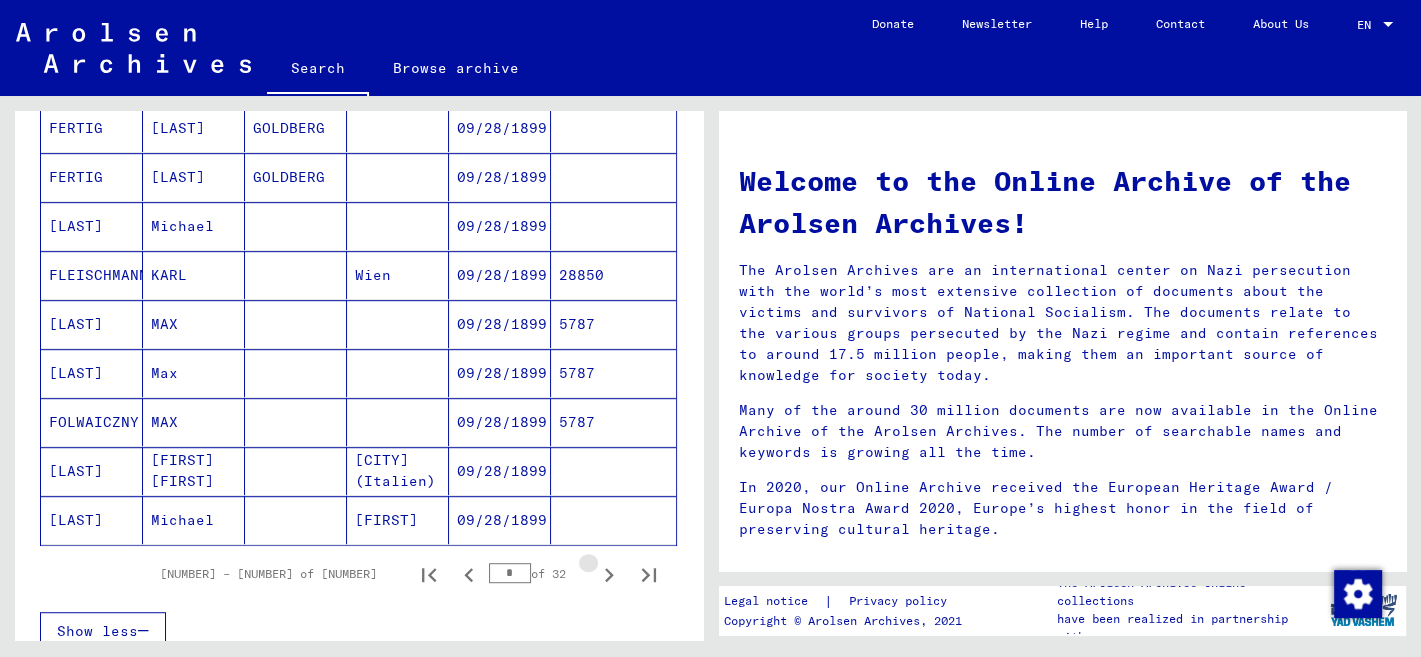 click 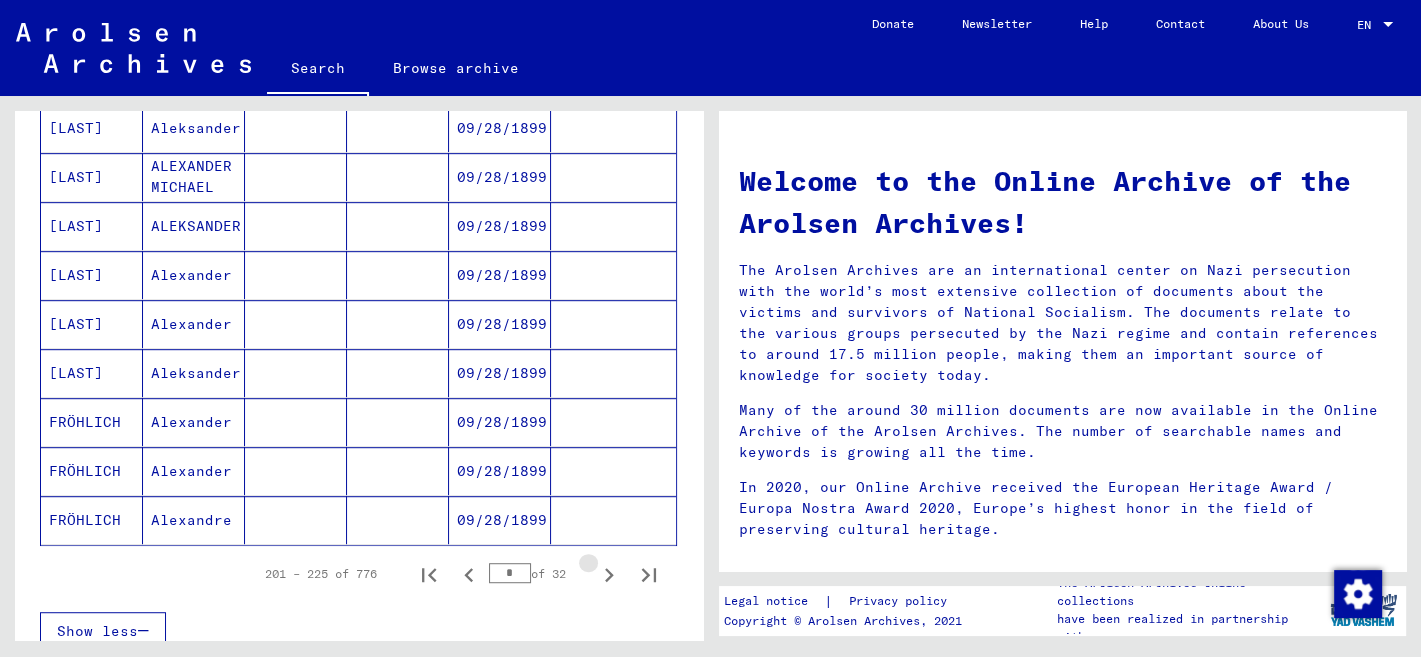 click 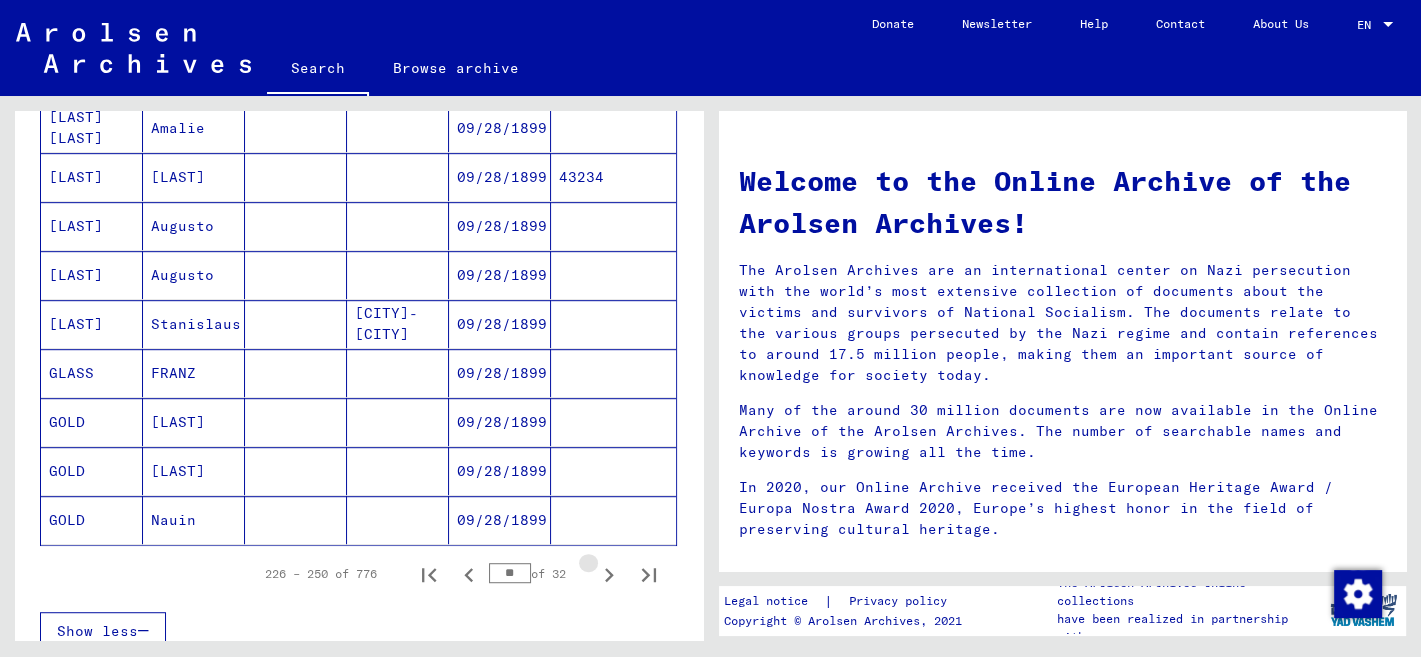 click 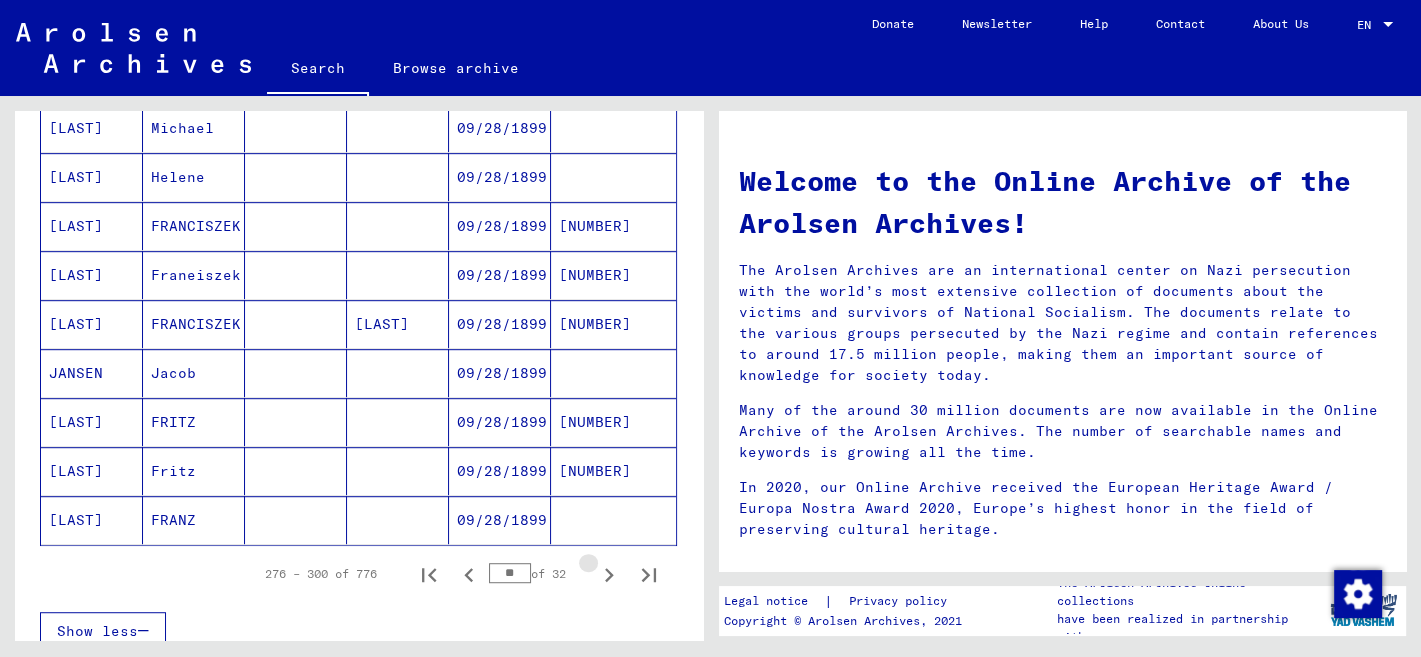 click 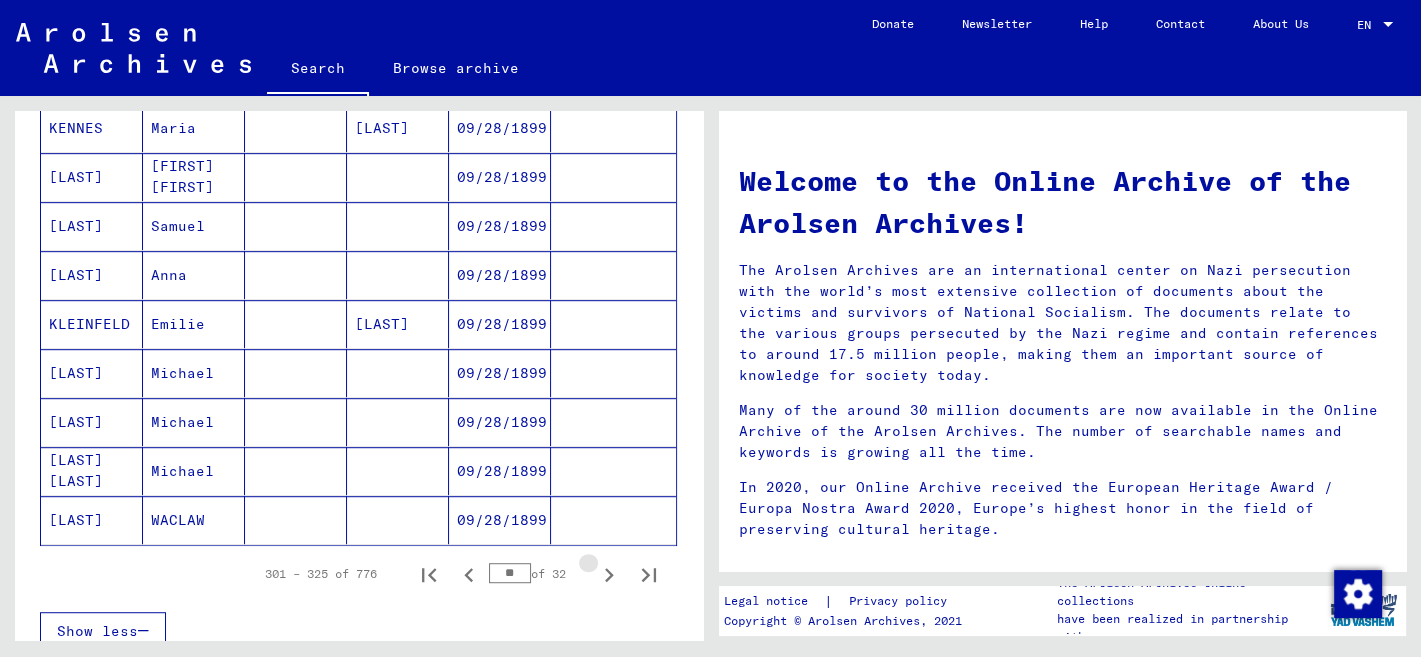 click 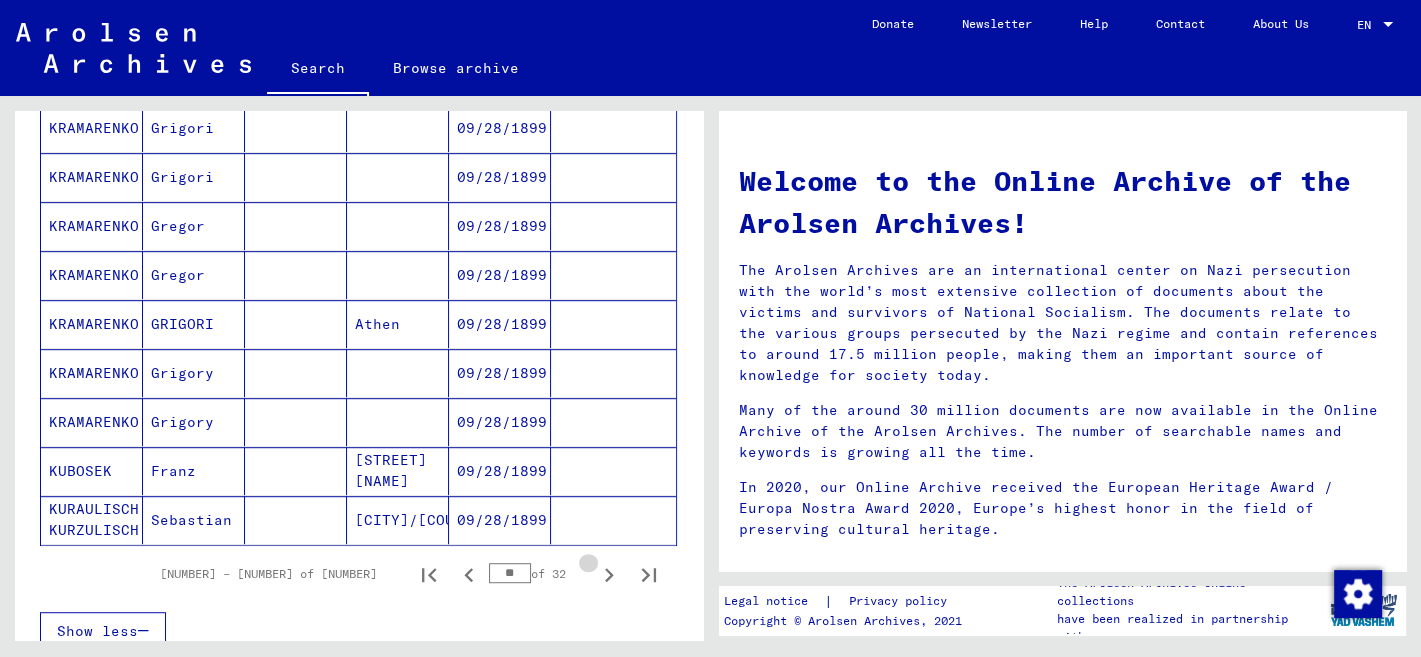 click 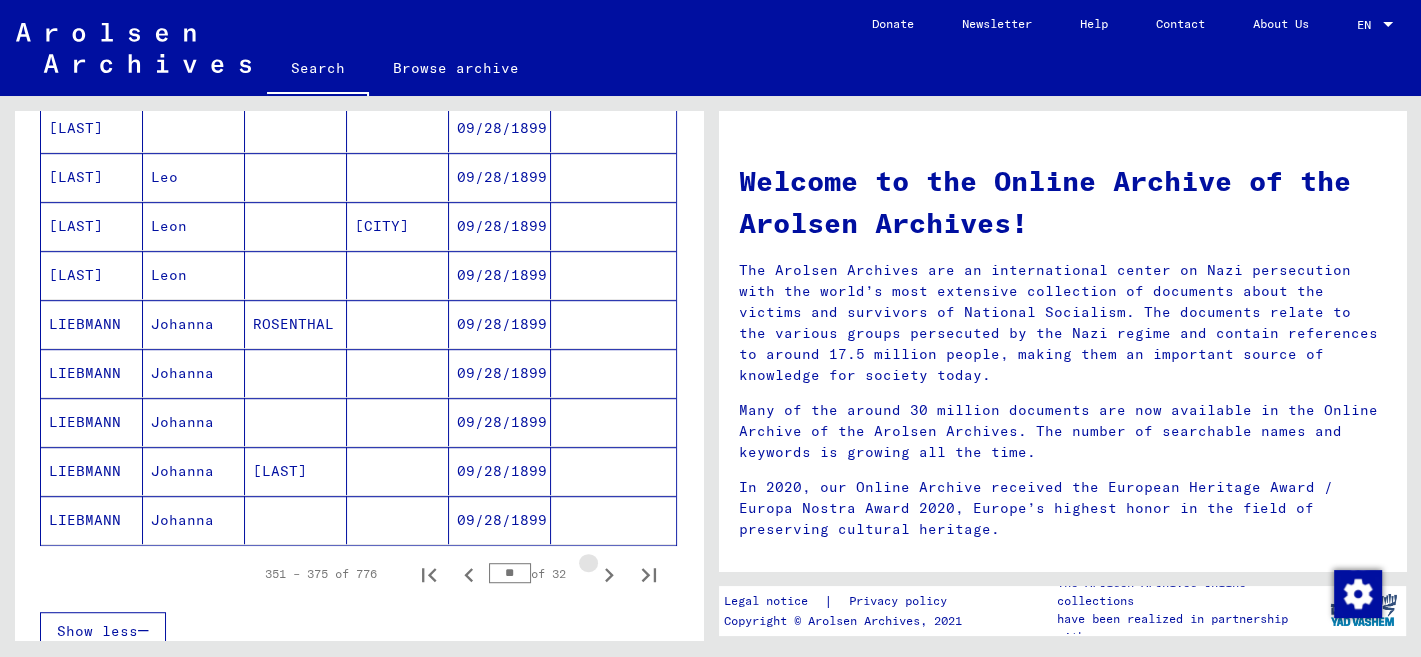 click 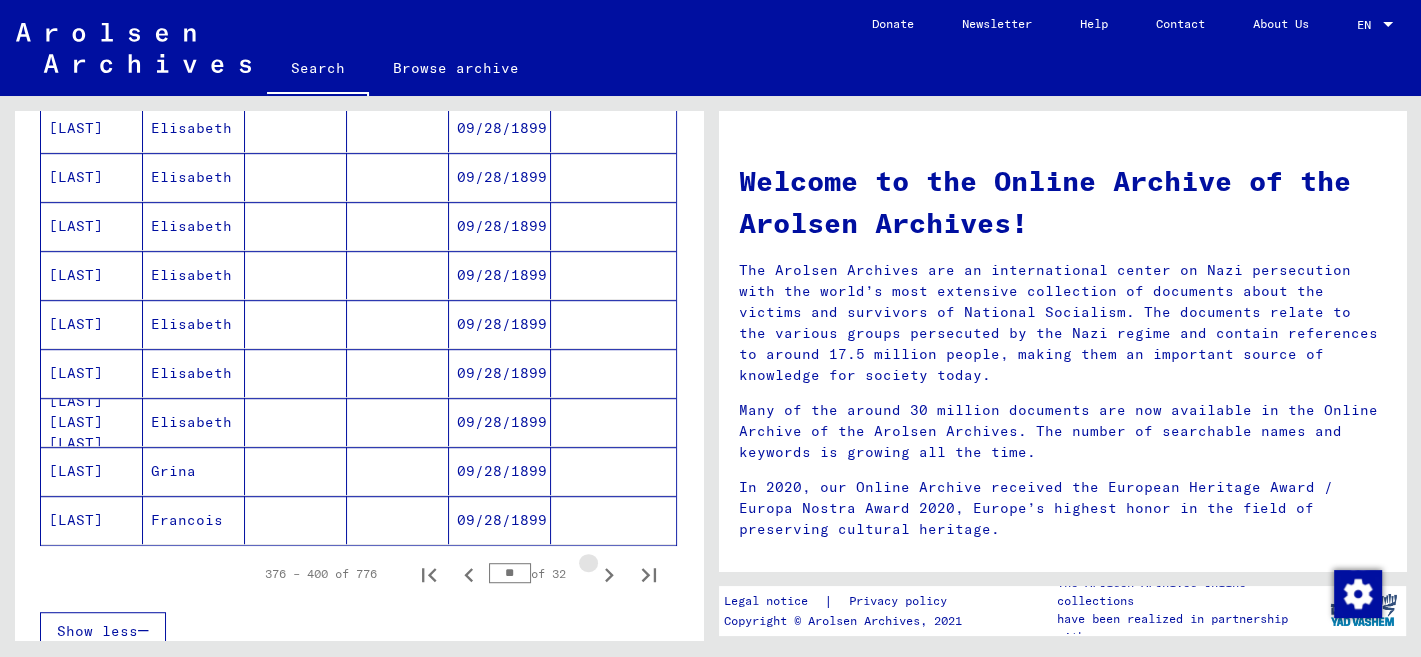 click 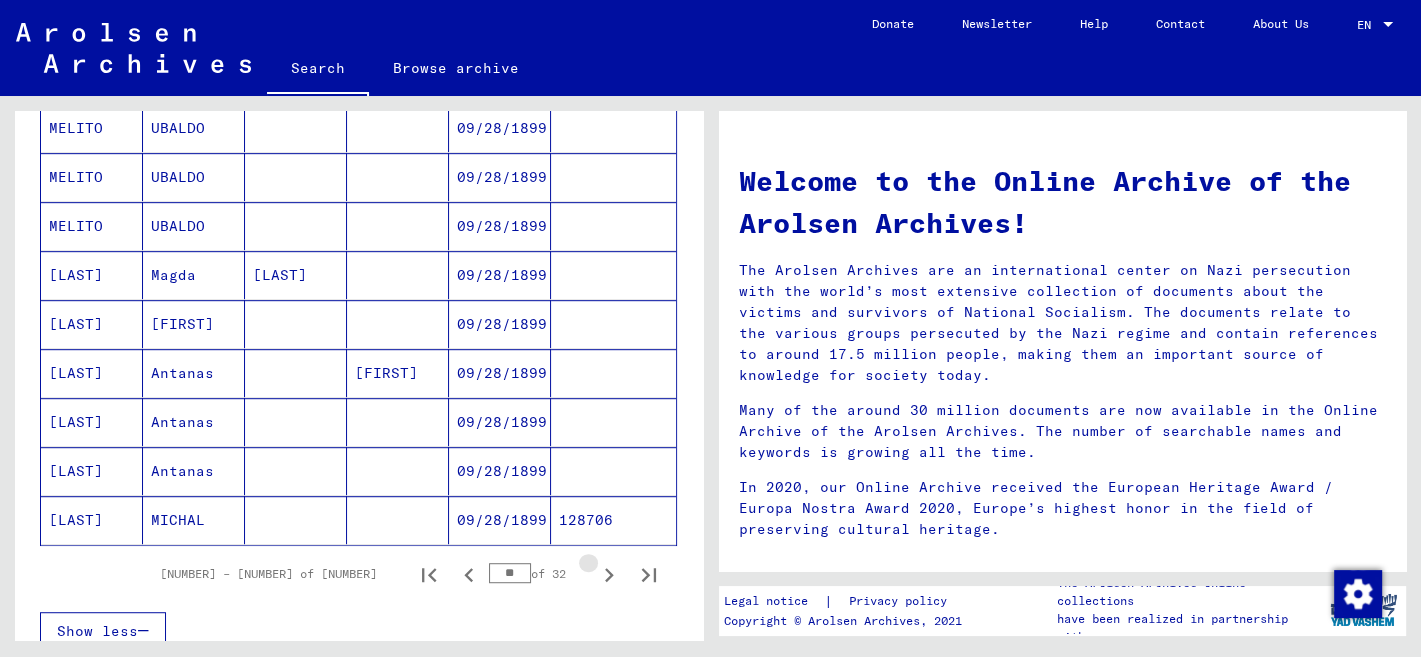 click 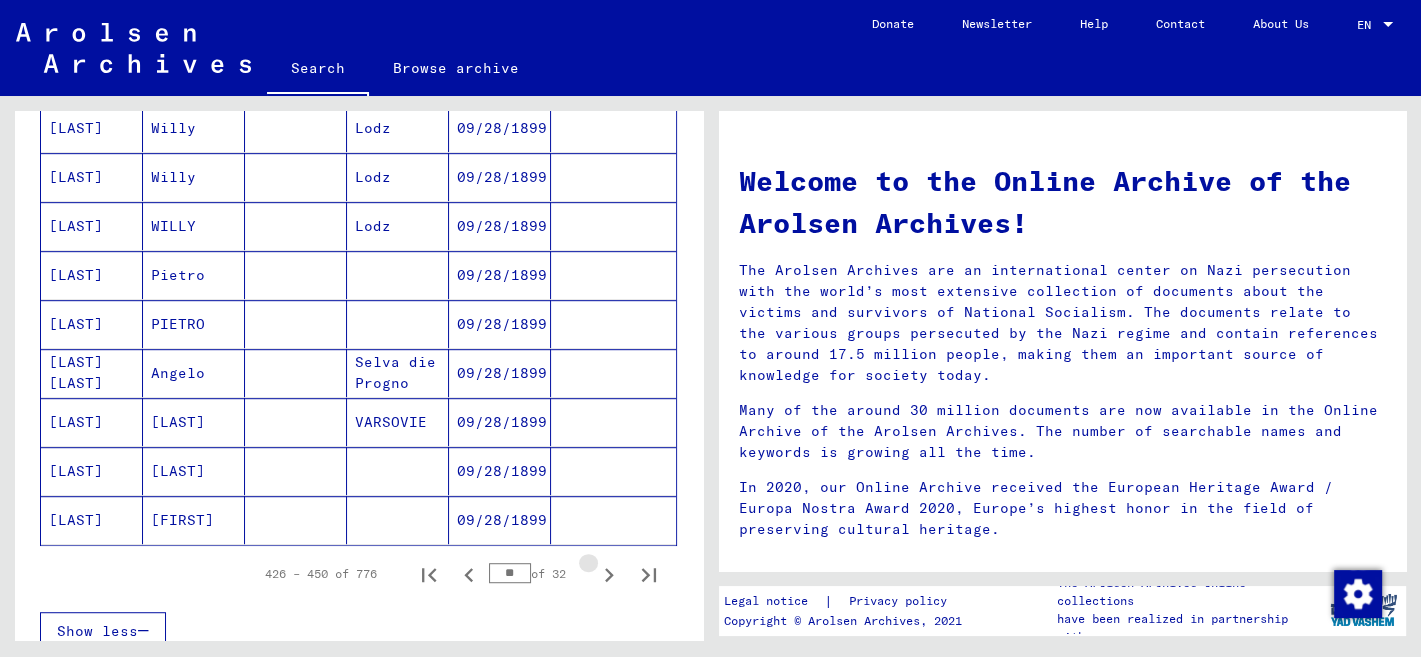 click 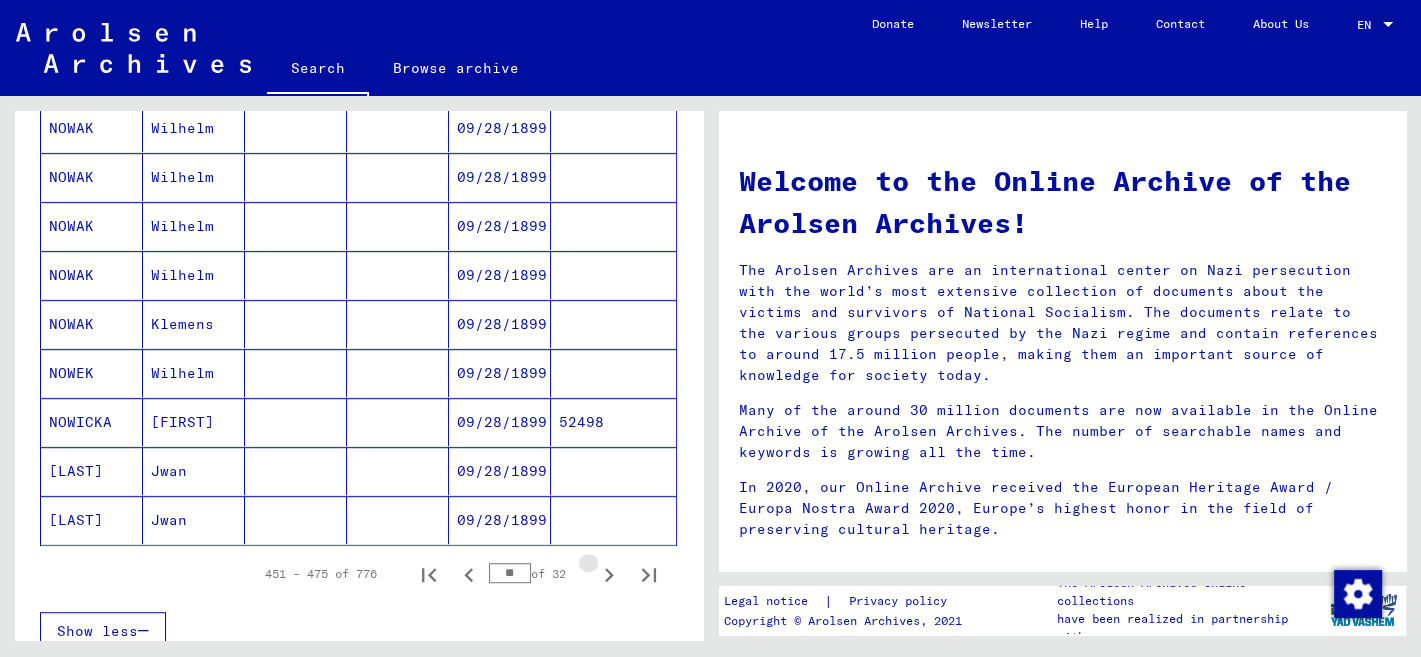 click 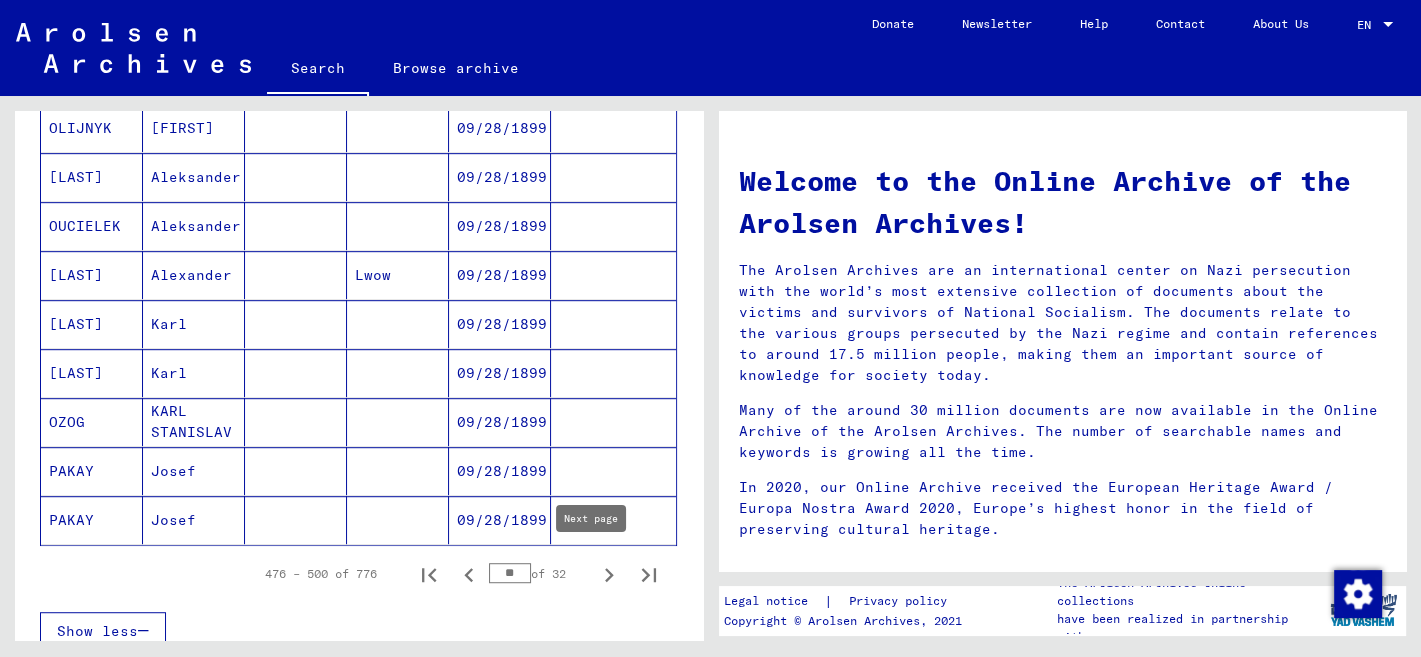click 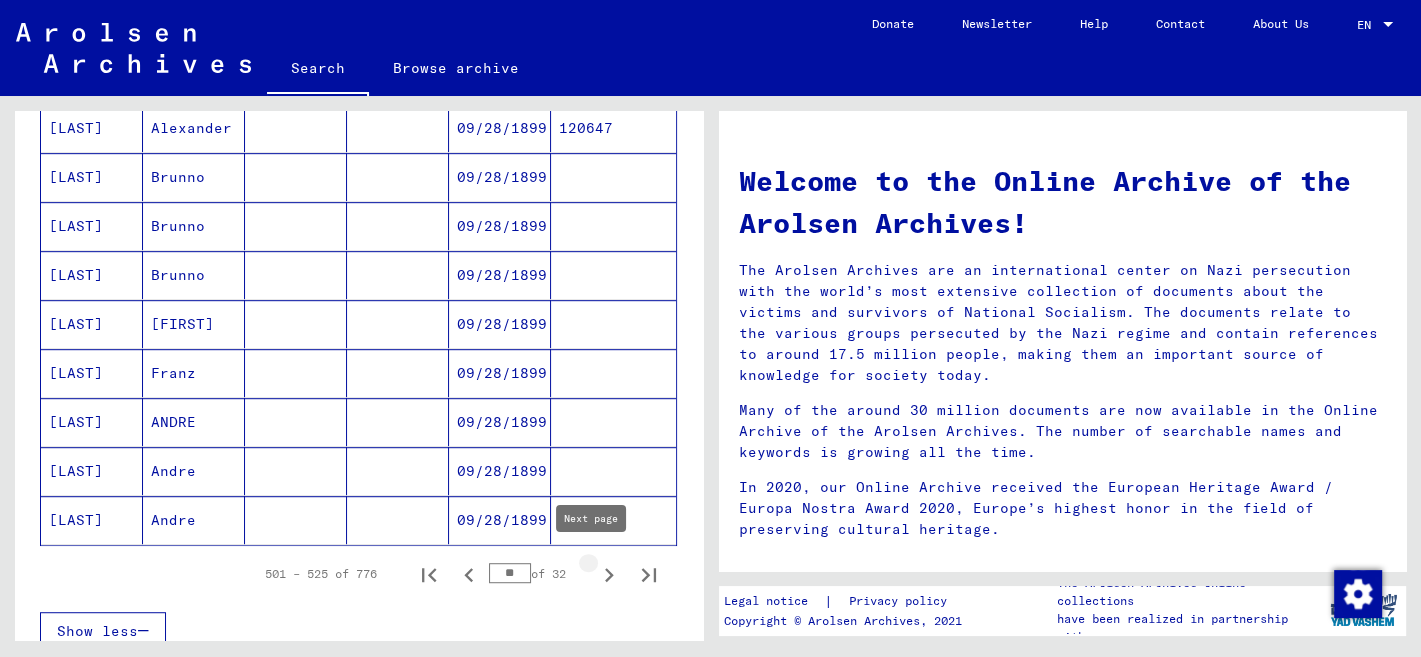 click 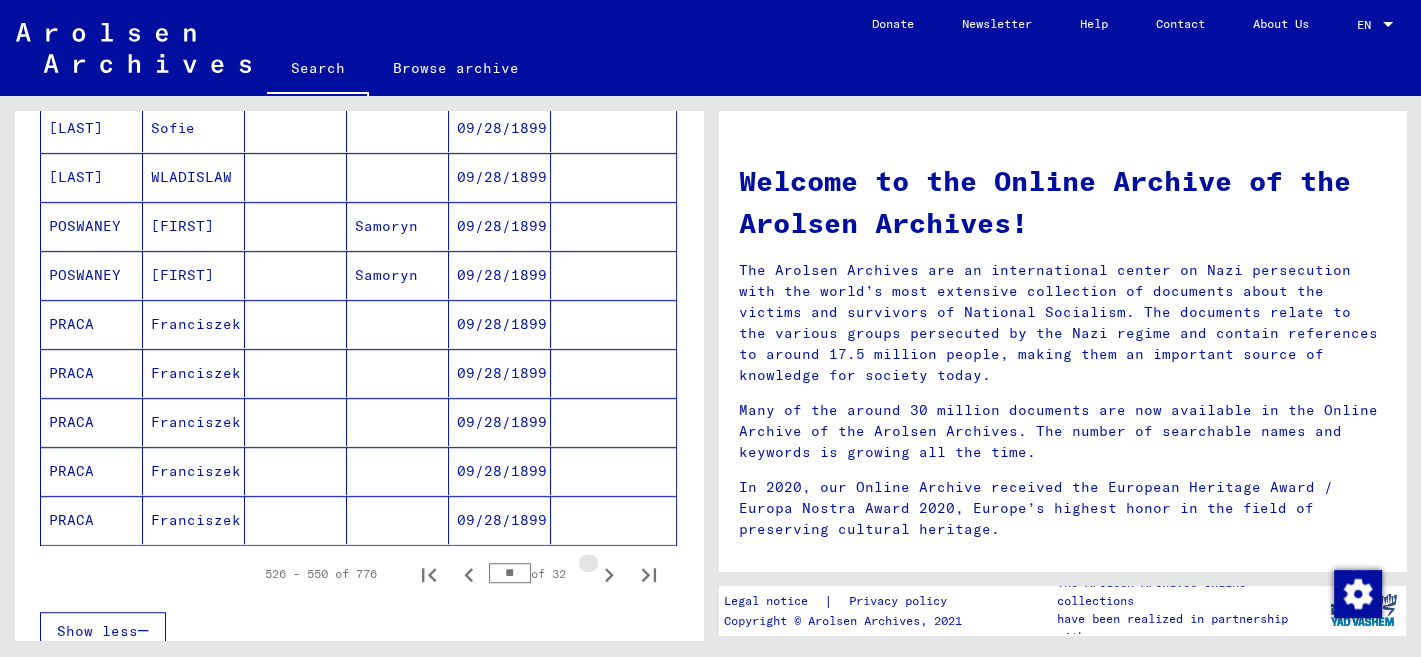 click 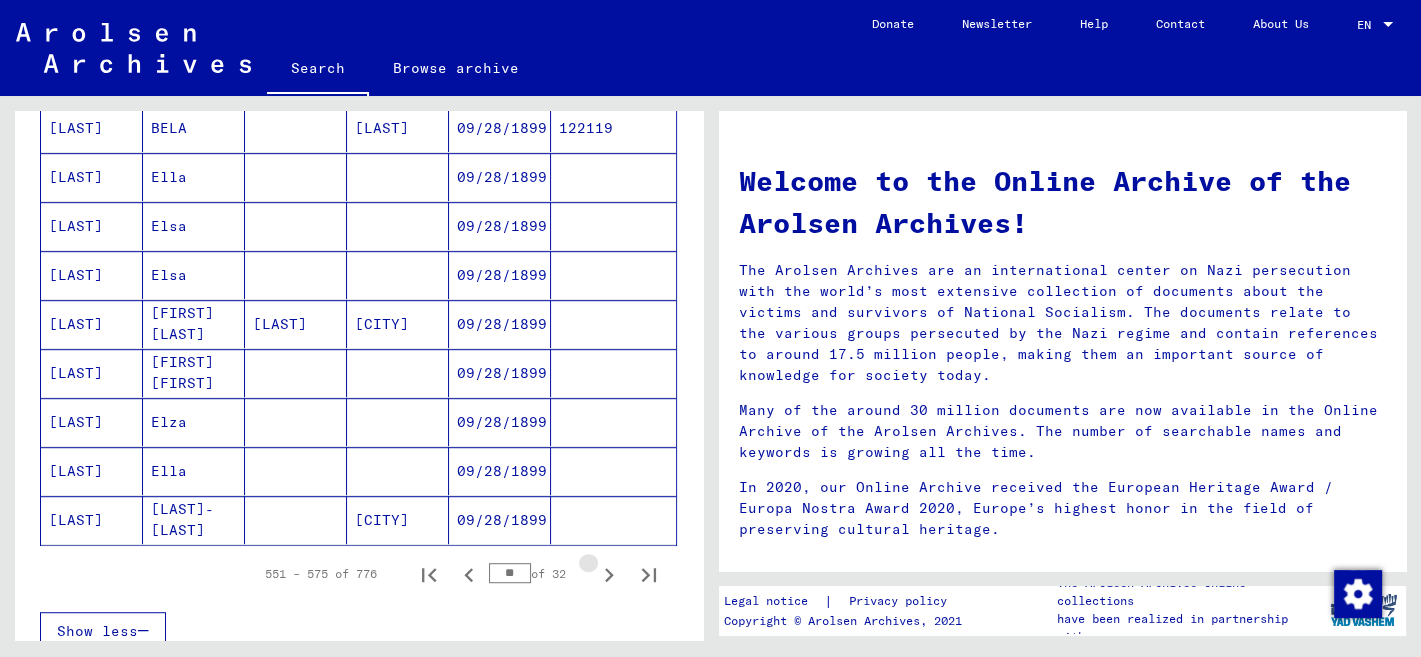 click 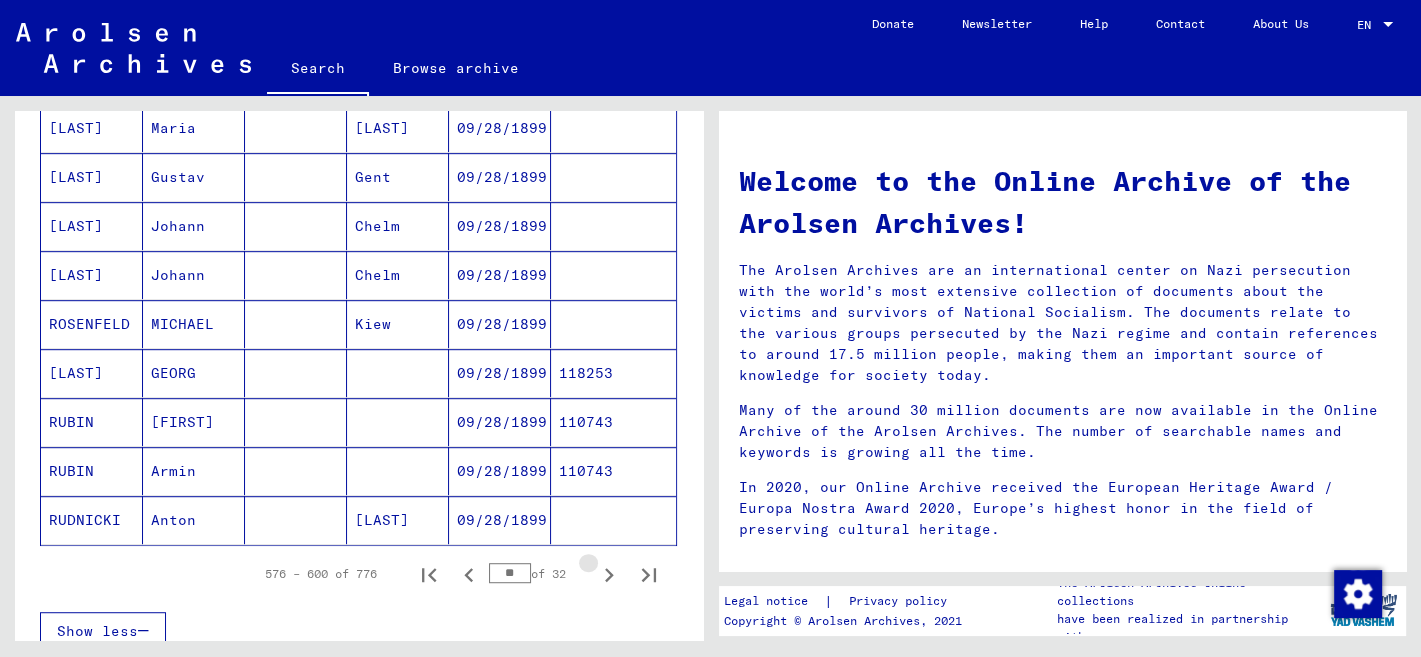 click 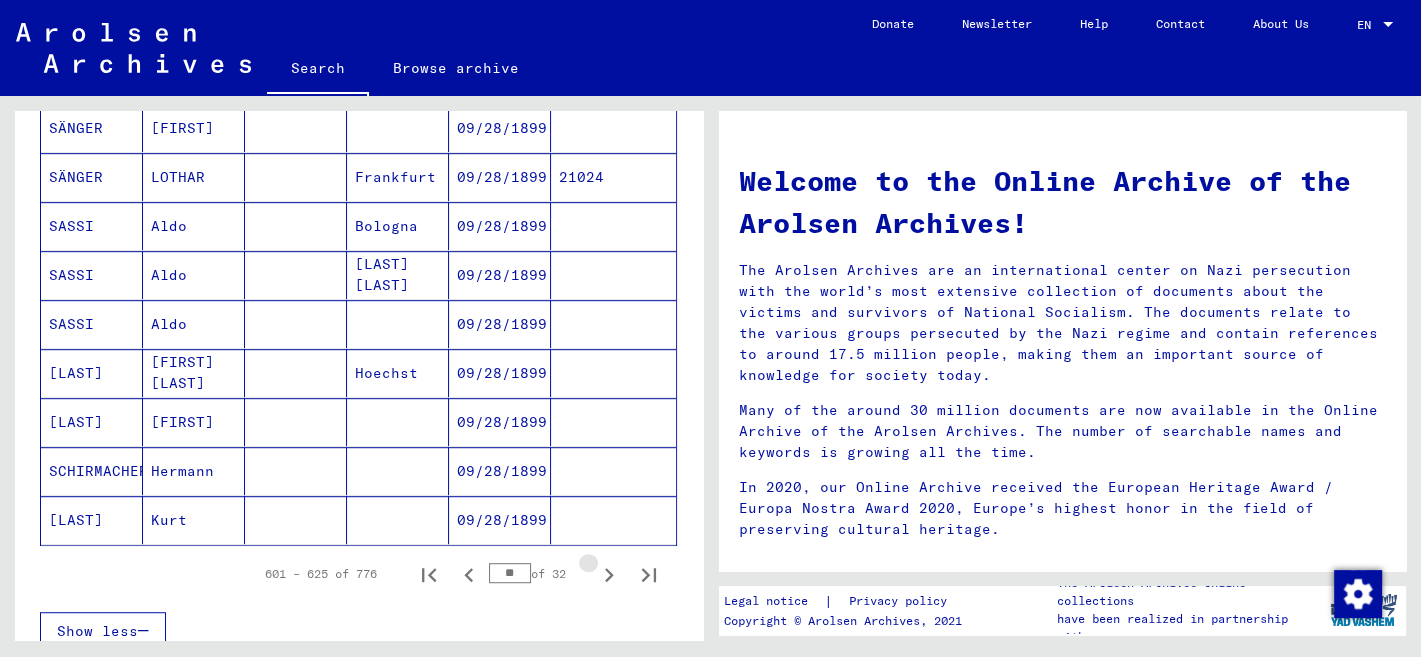 click 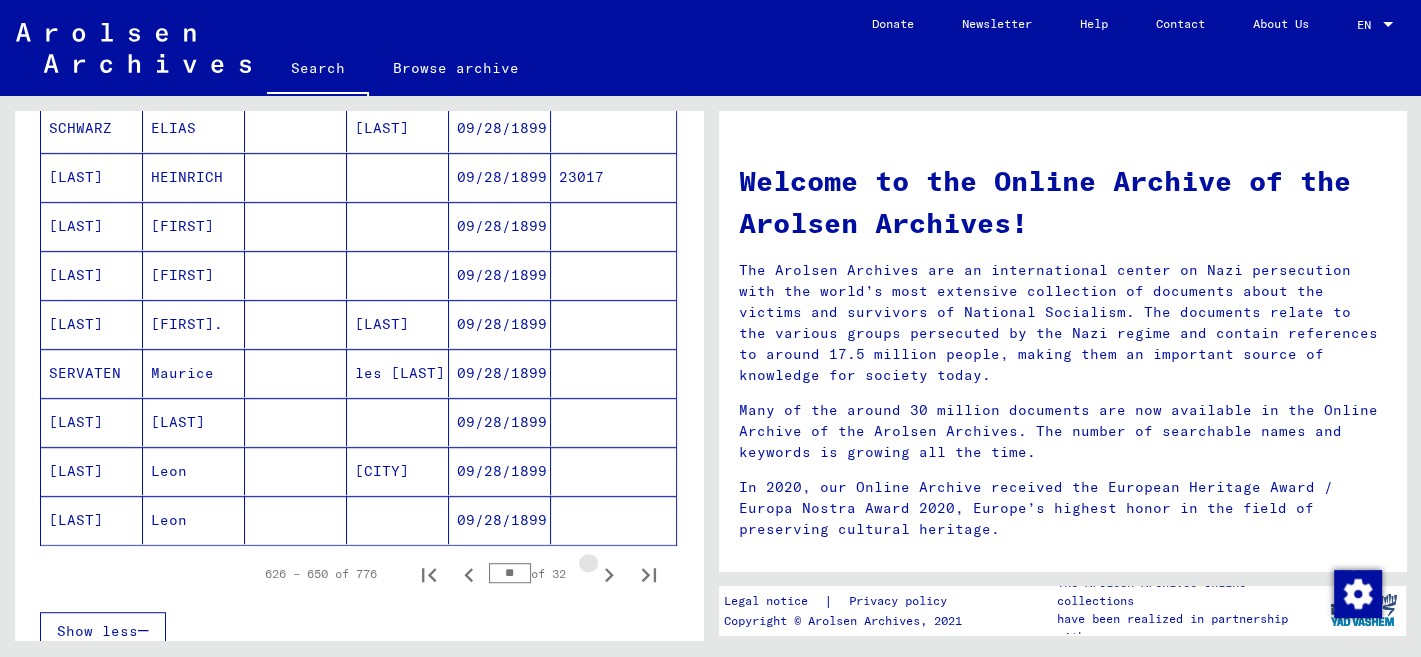 click 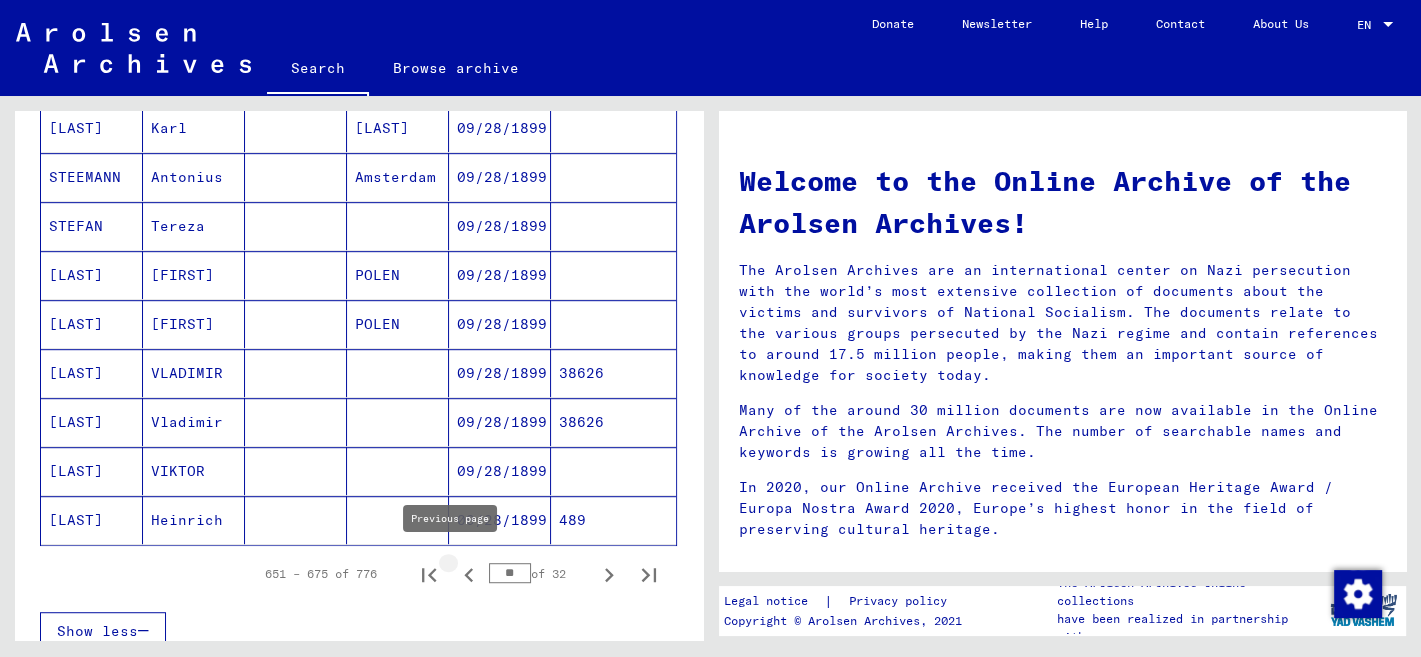 click 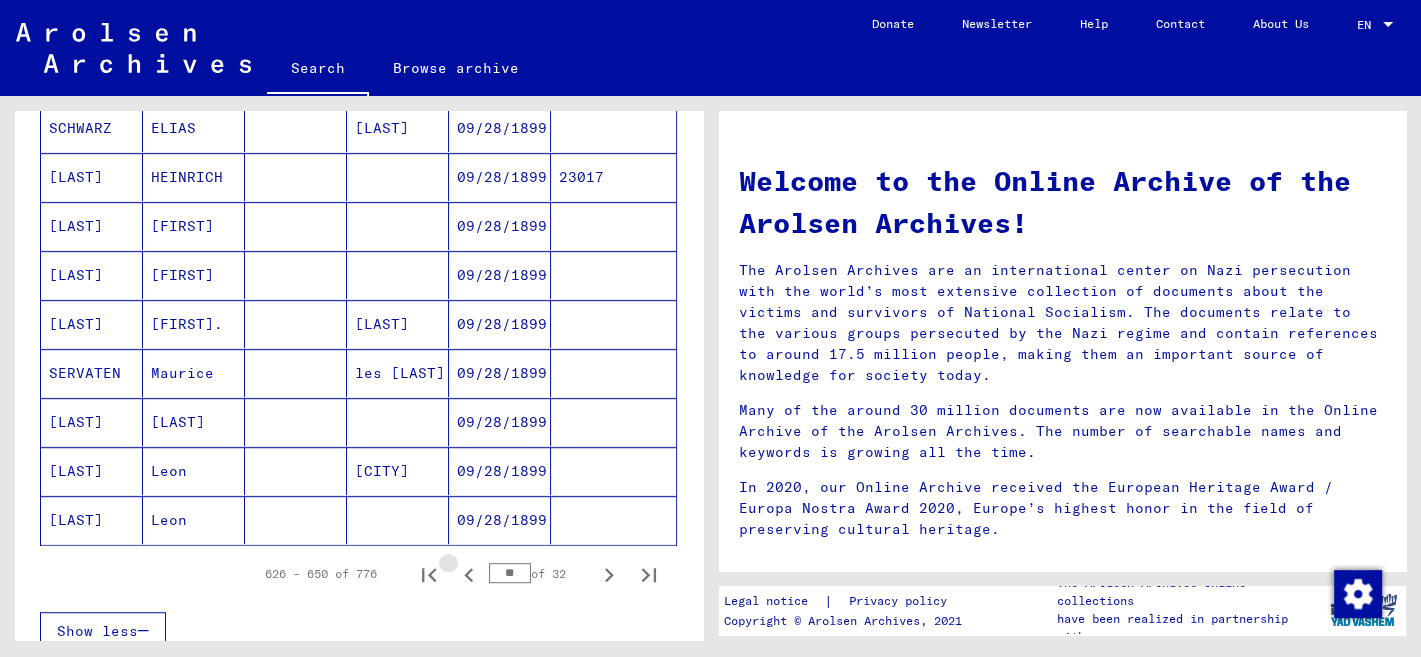click 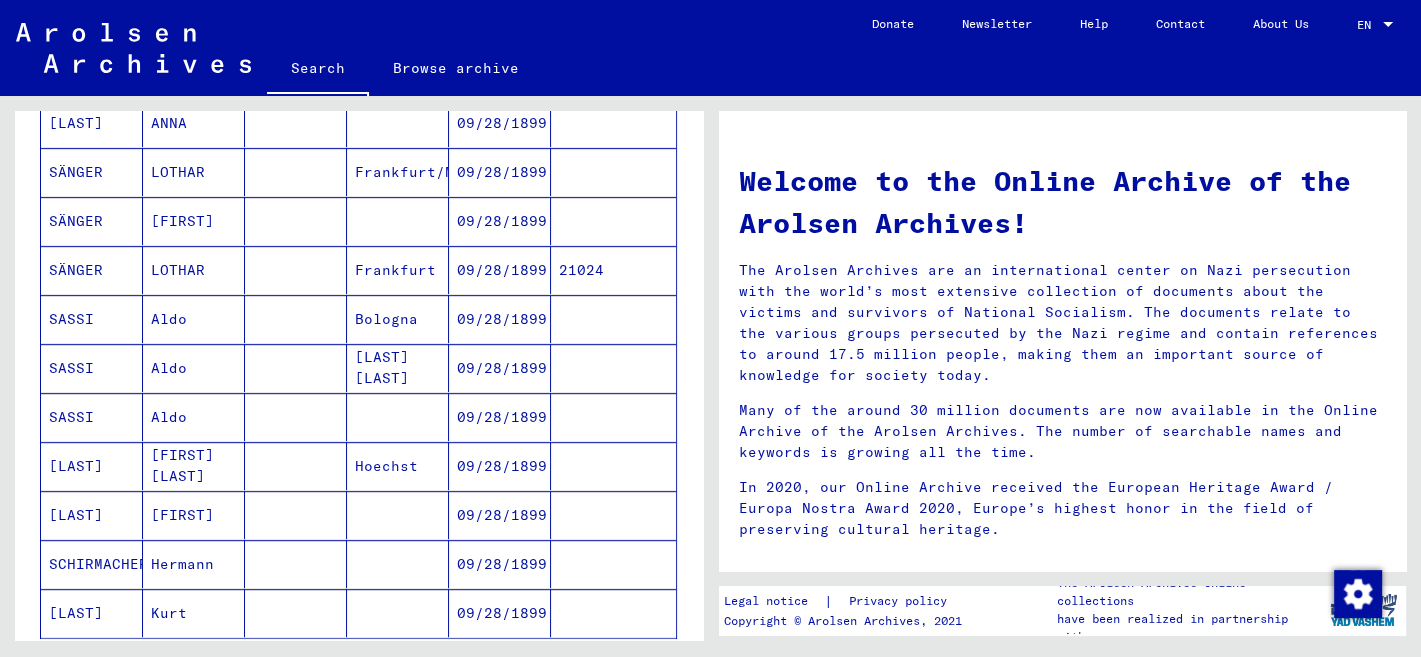 scroll, scrollTop: 988, scrollLeft: 0, axis: vertical 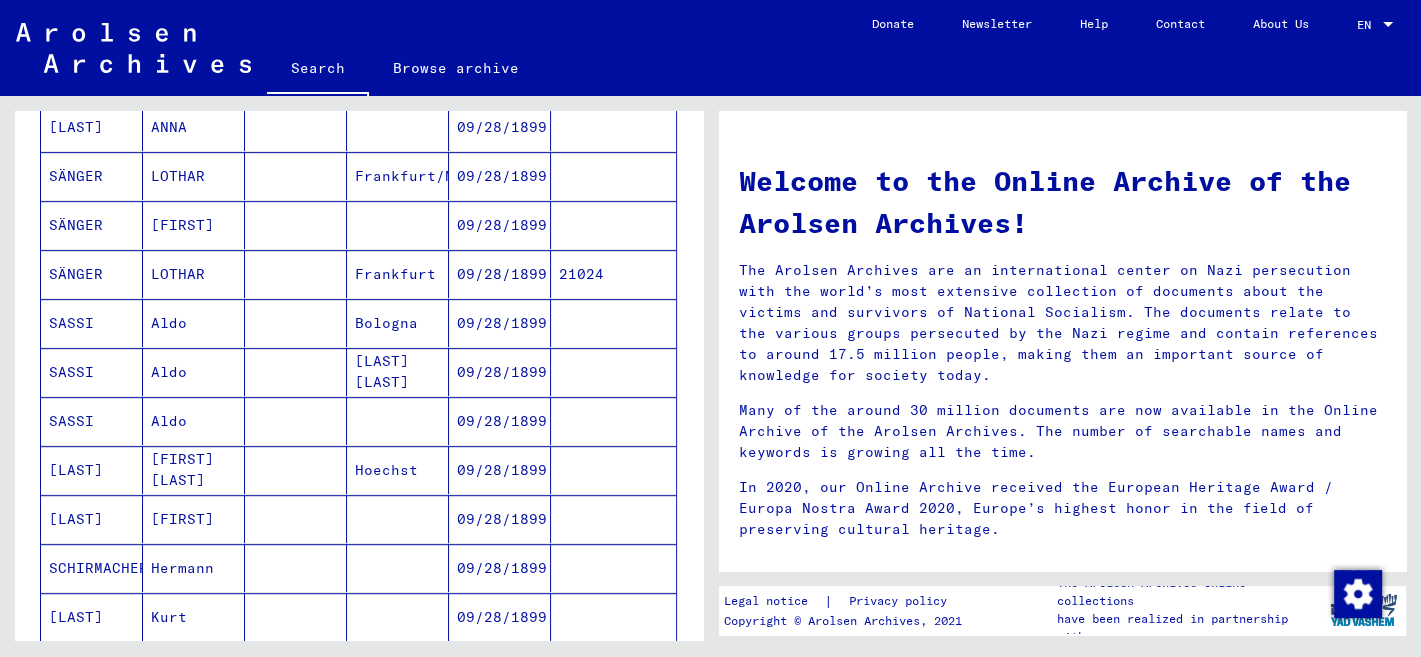 click on "SASSI" at bounding box center [92, 372] 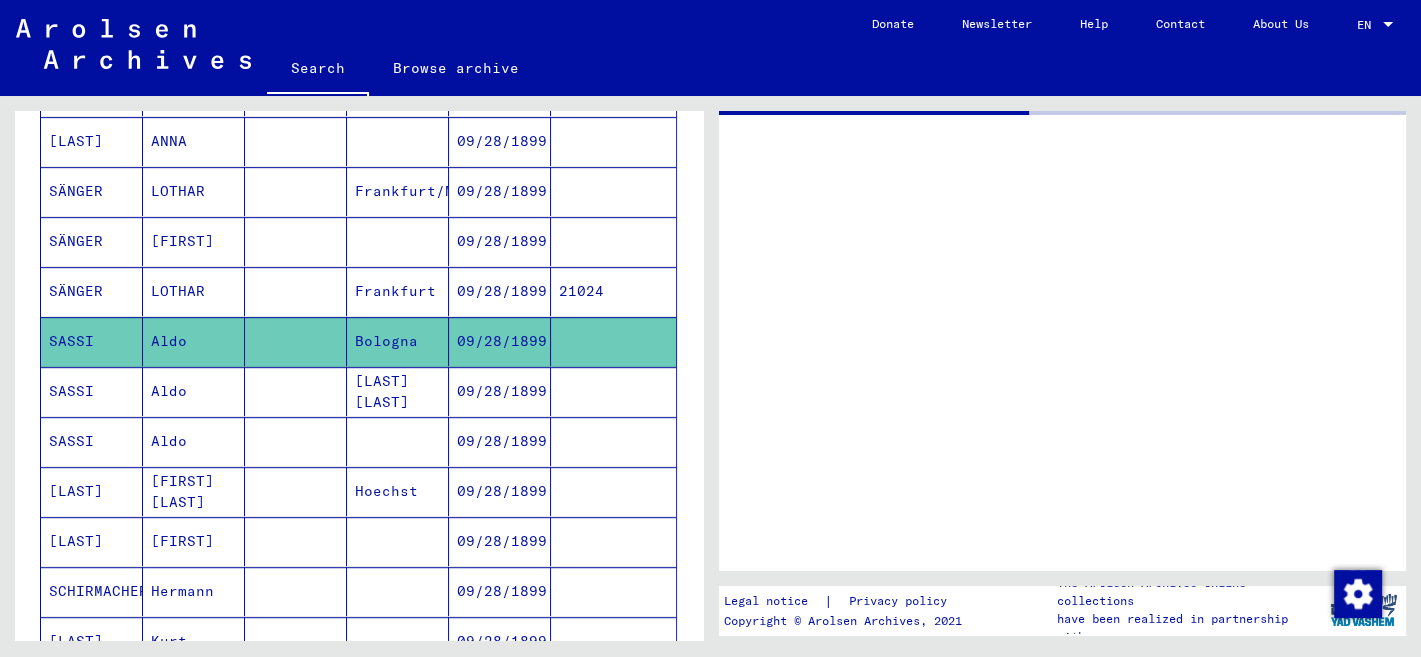 scroll, scrollTop: 1000, scrollLeft: 0, axis: vertical 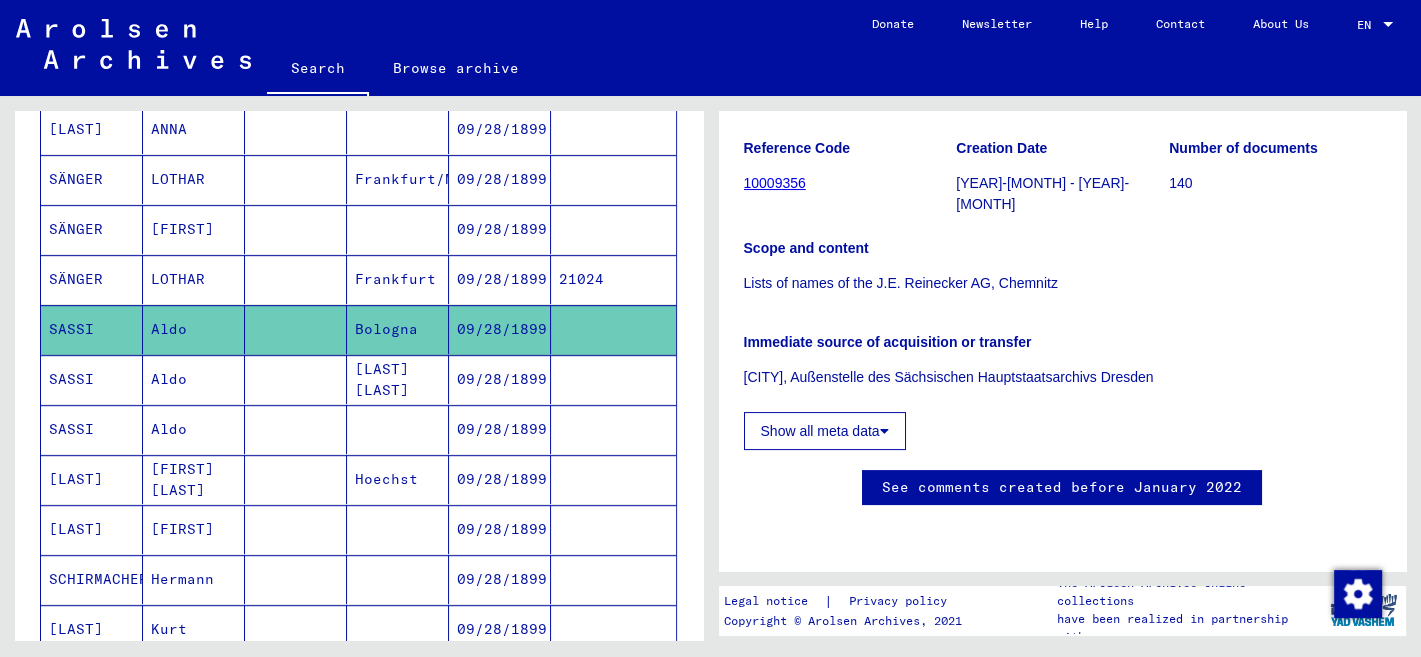 click on "SASSI" at bounding box center (92, 429) 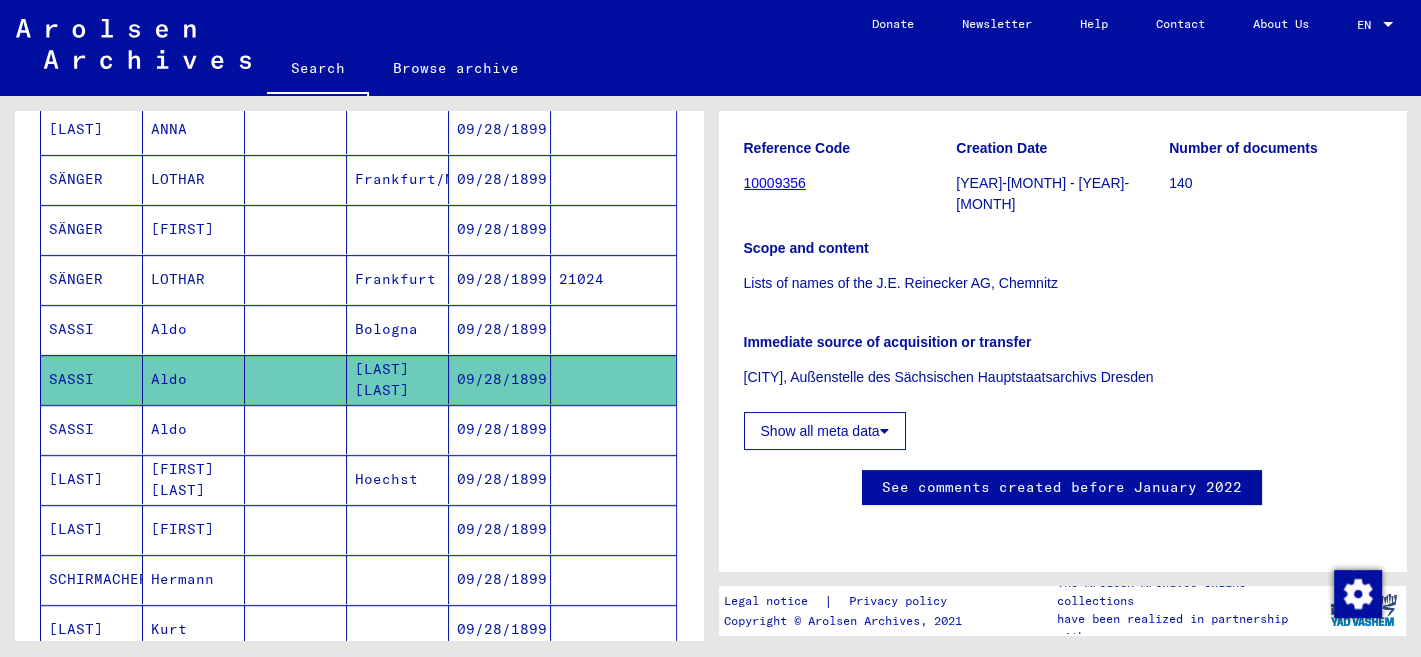 scroll, scrollTop: 423, scrollLeft: 0, axis: vertical 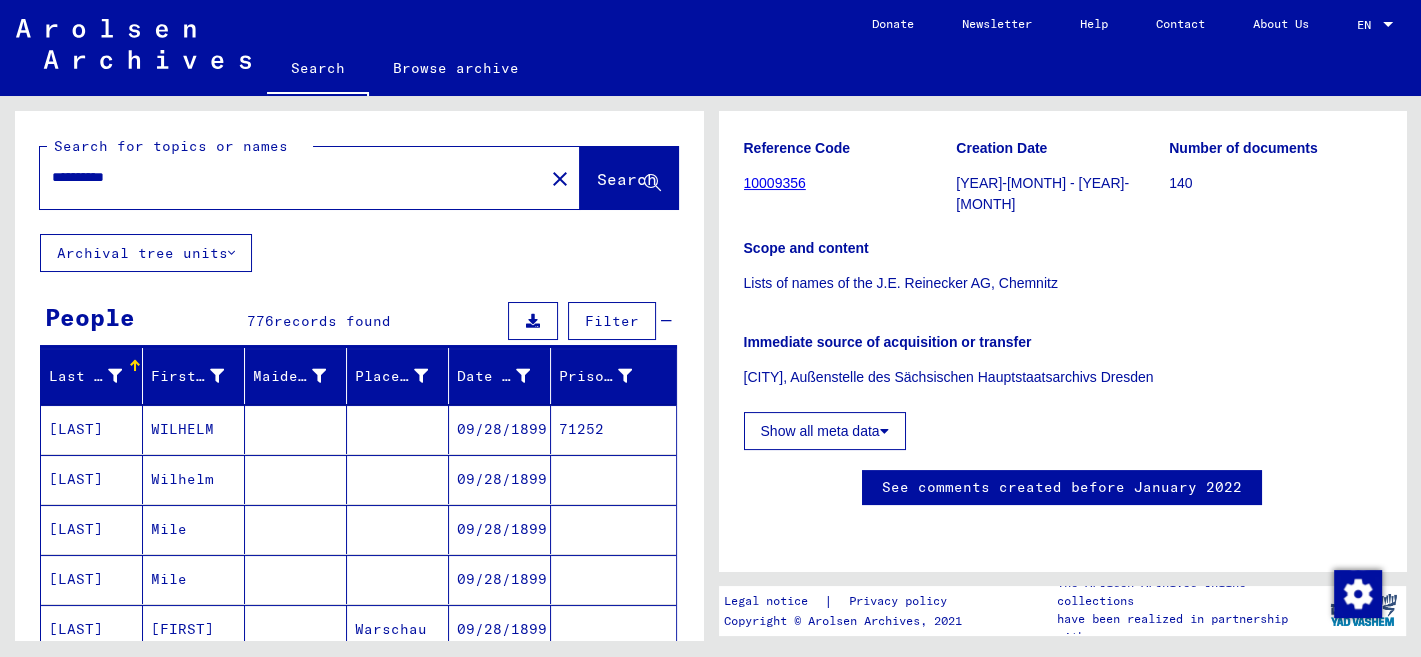 click on "**********" at bounding box center (292, 177) 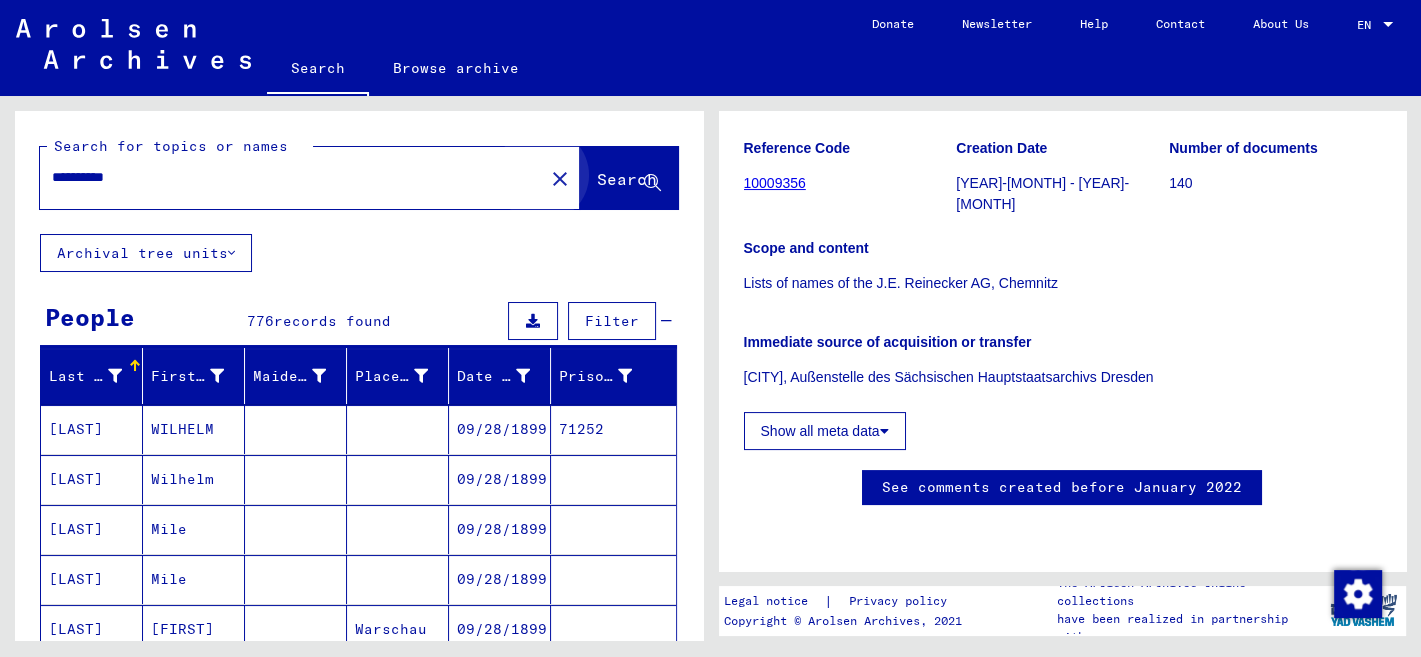 click on "Search" 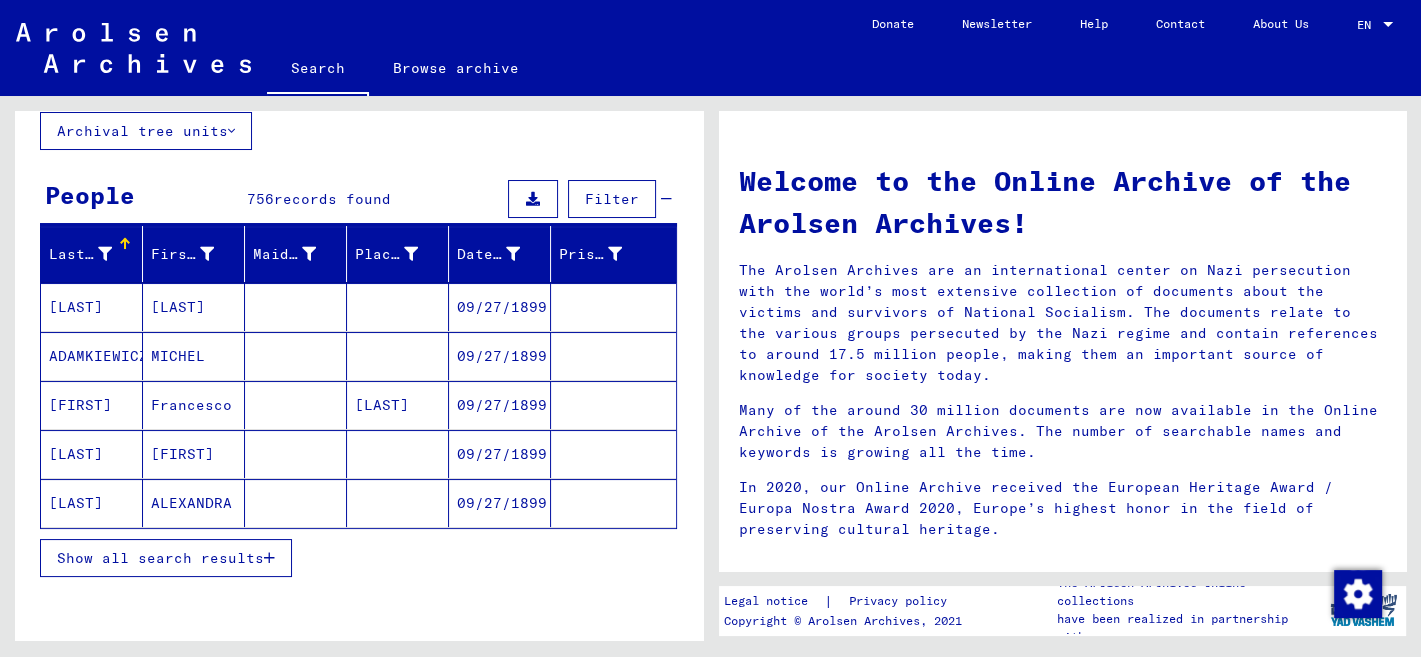 scroll, scrollTop: 202, scrollLeft: 0, axis: vertical 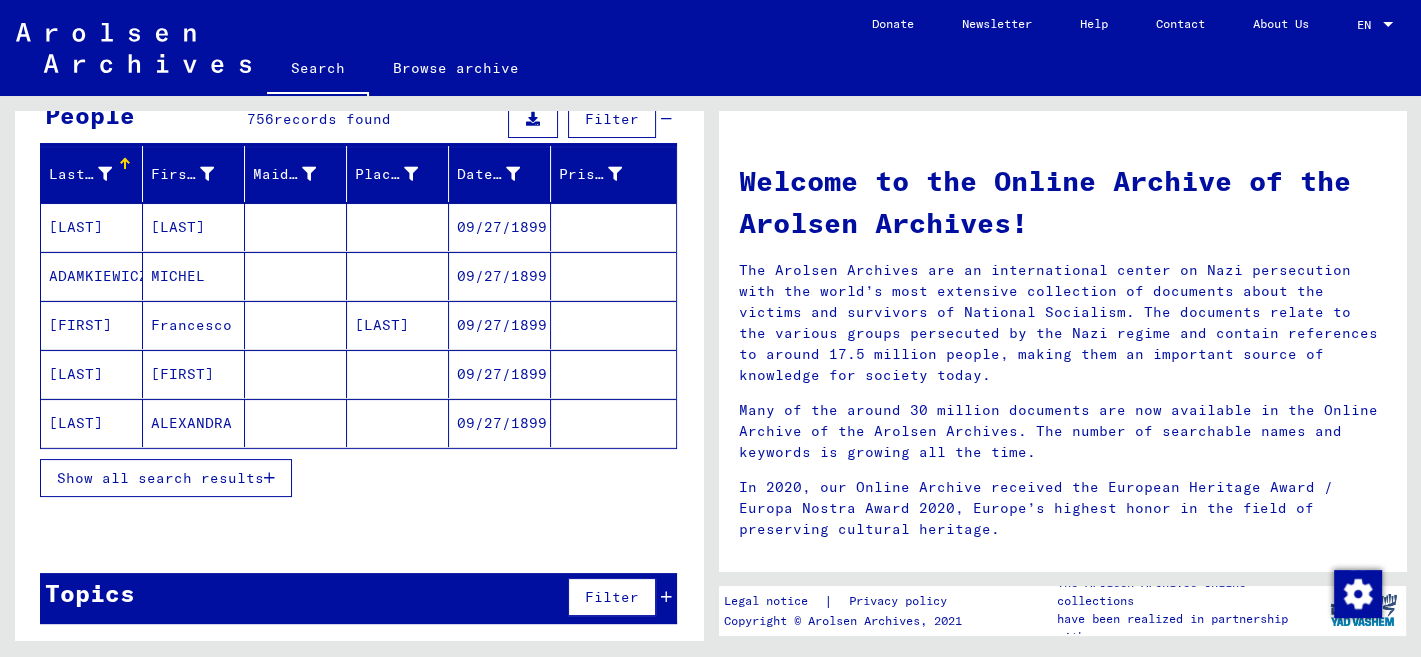 click on "Show all search results" at bounding box center [160, 478] 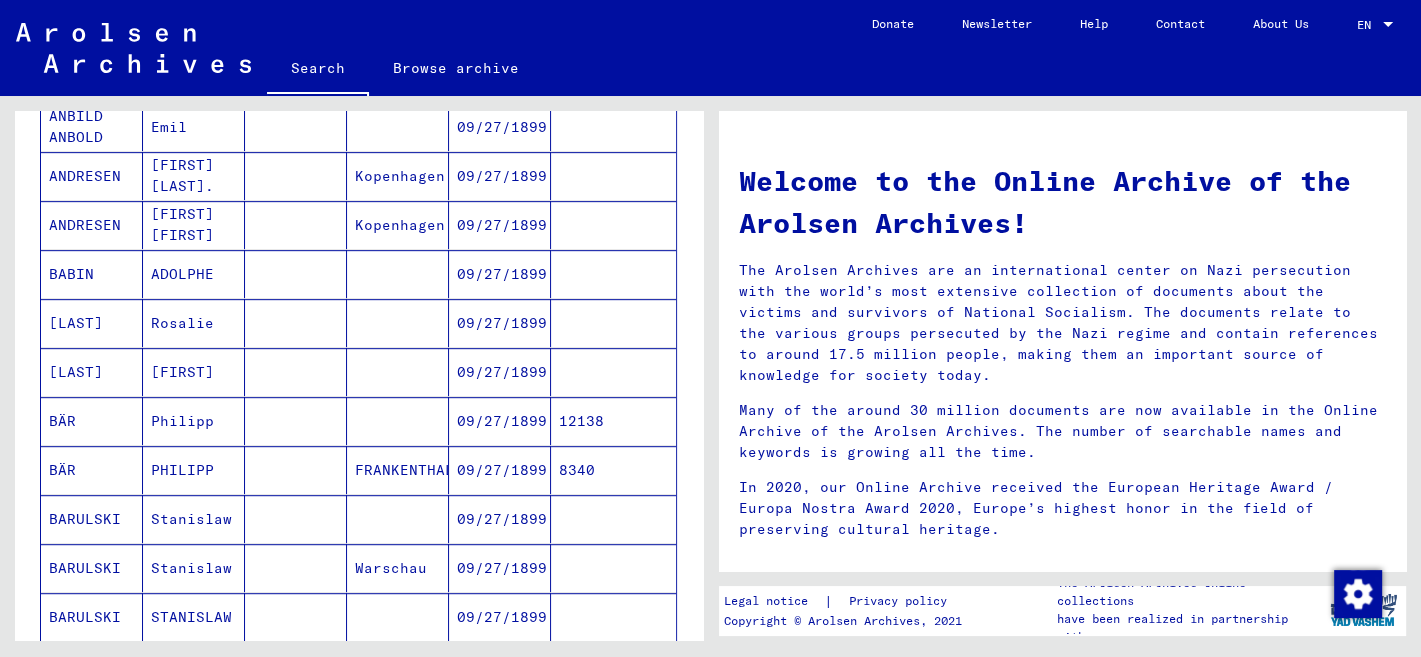 scroll, scrollTop: 1085, scrollLeft: 0, axis: vertical 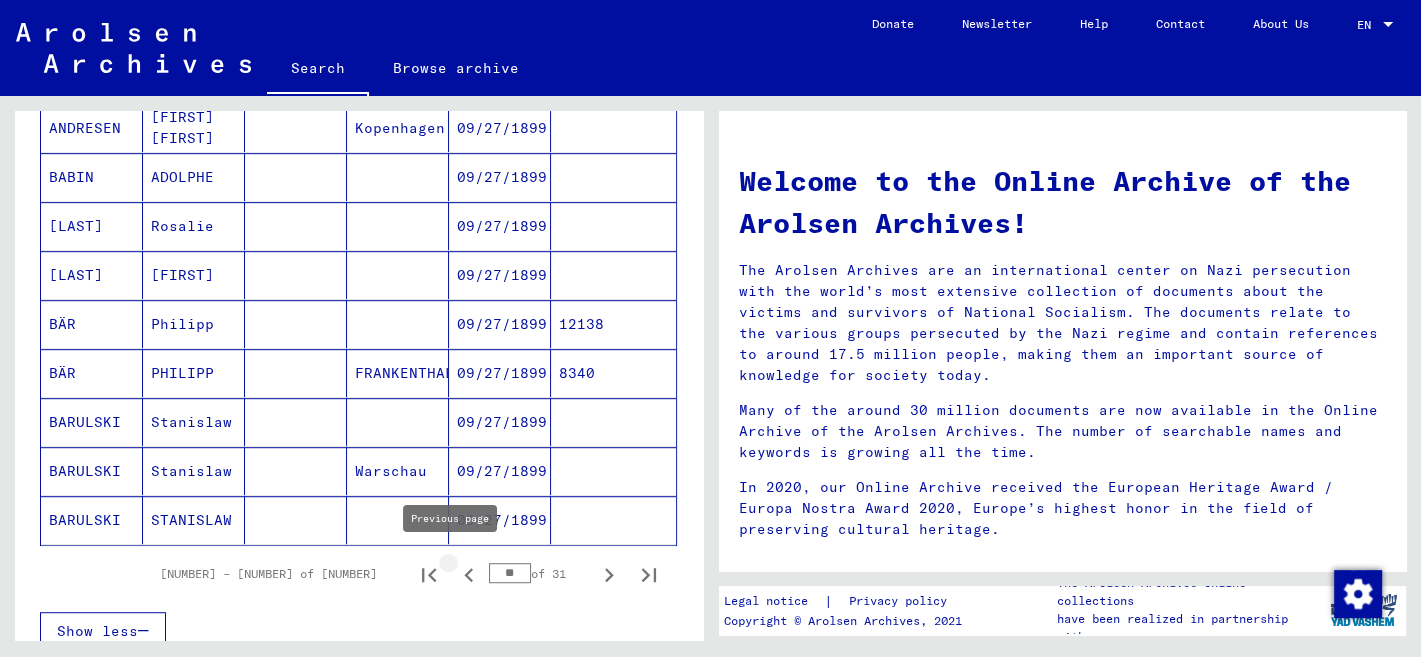 click 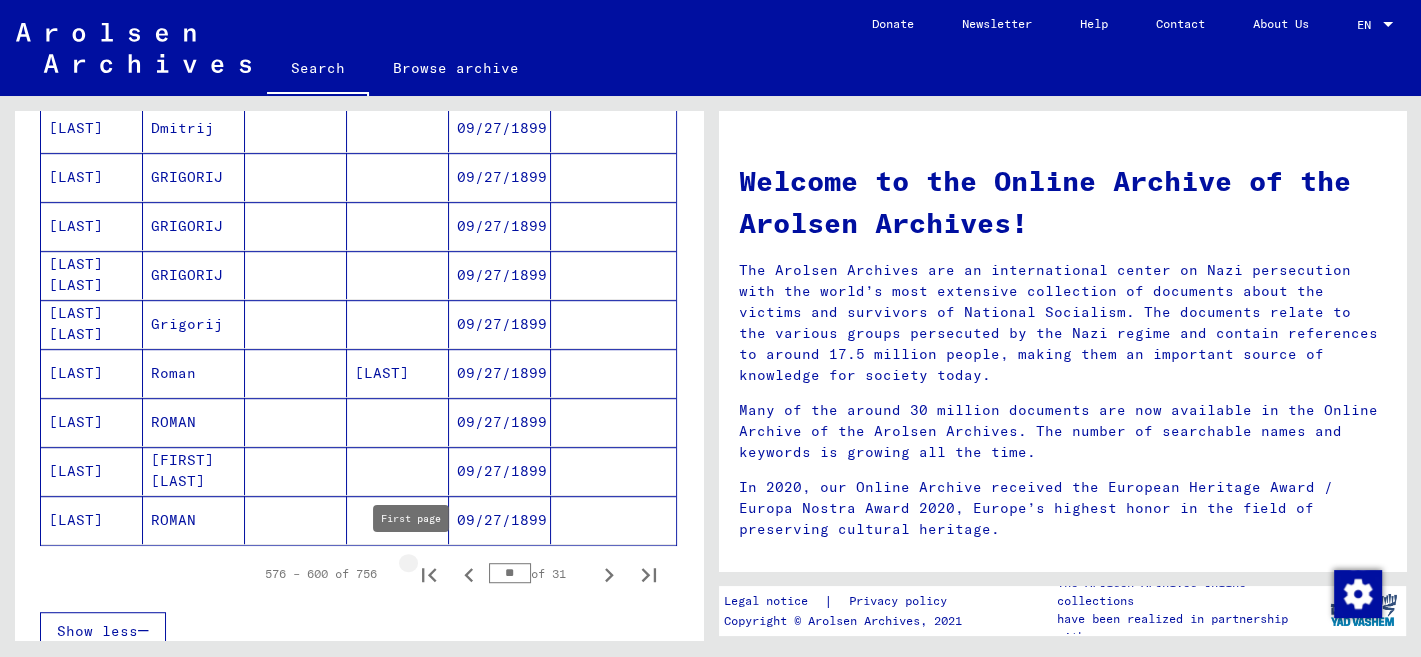 click 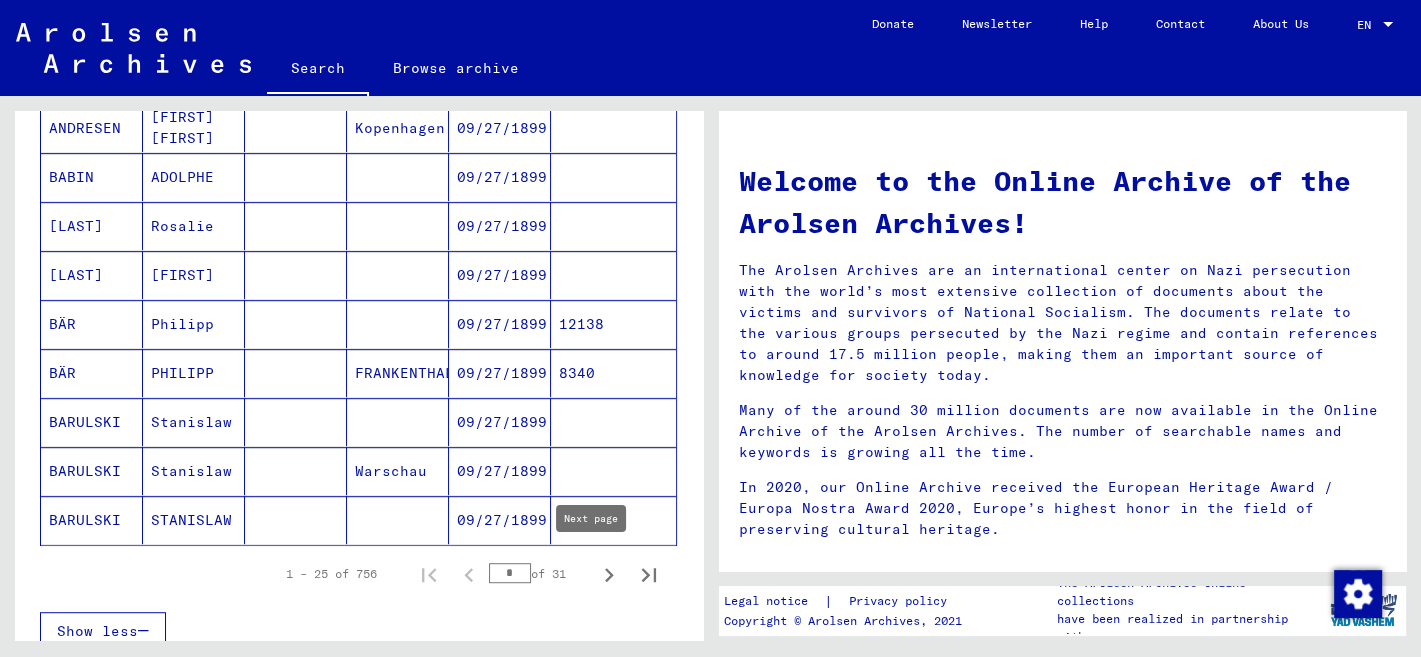 click 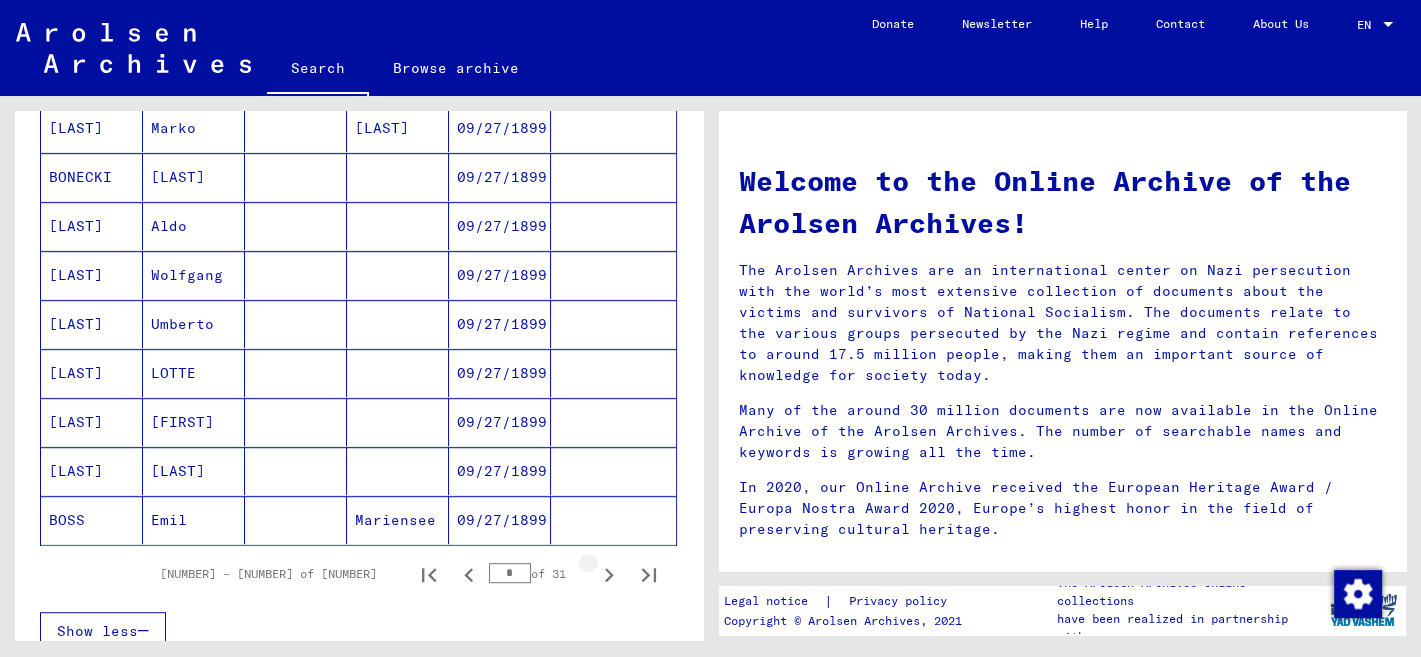 click 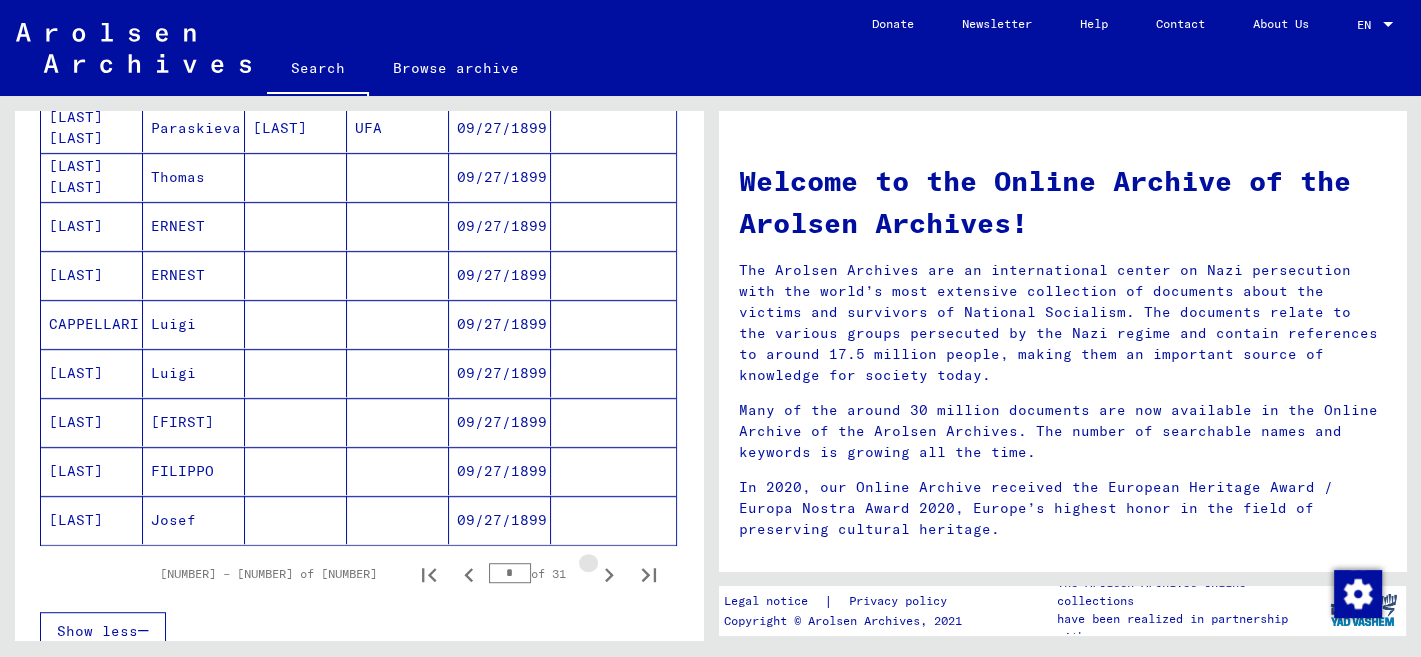 click 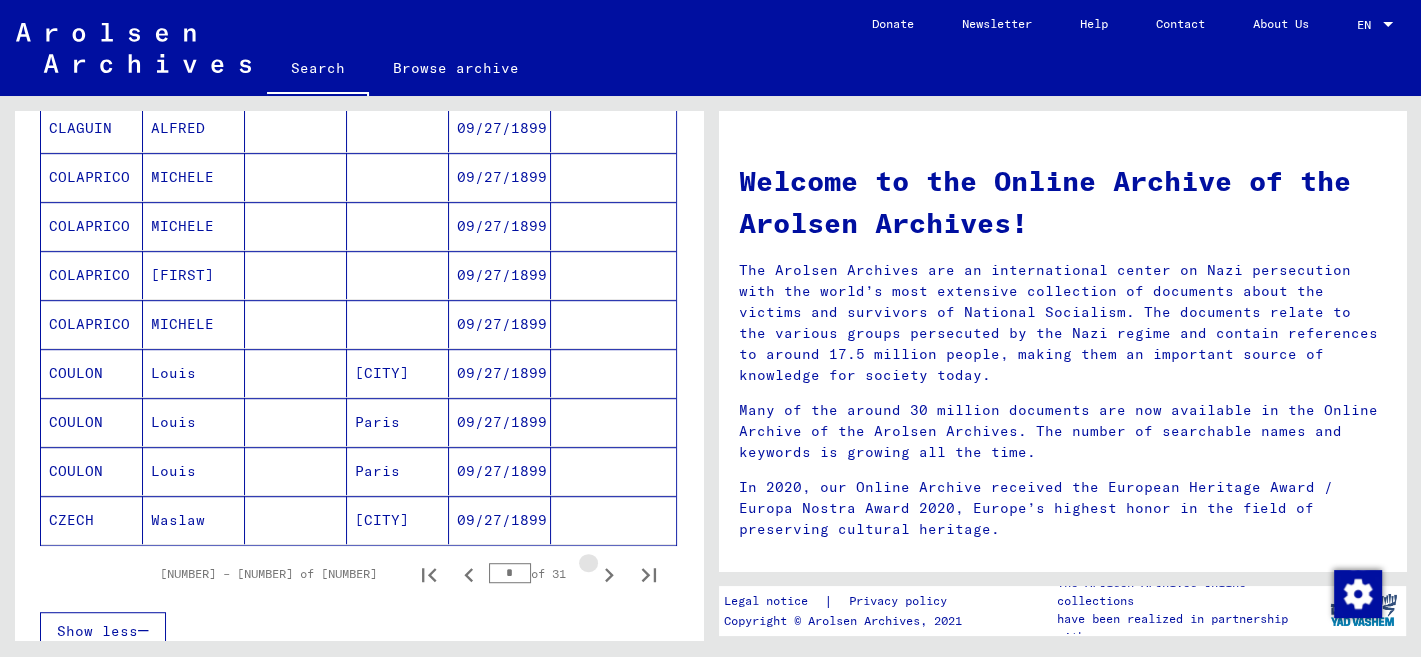 click 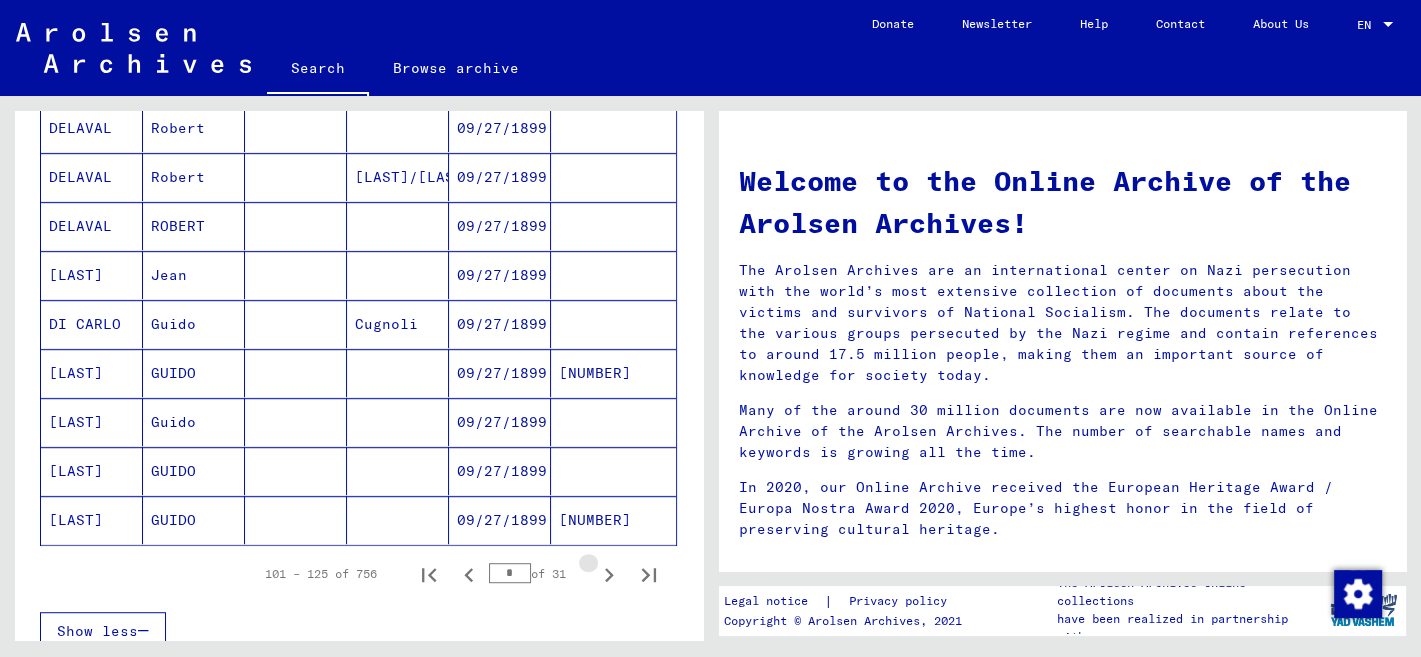 click 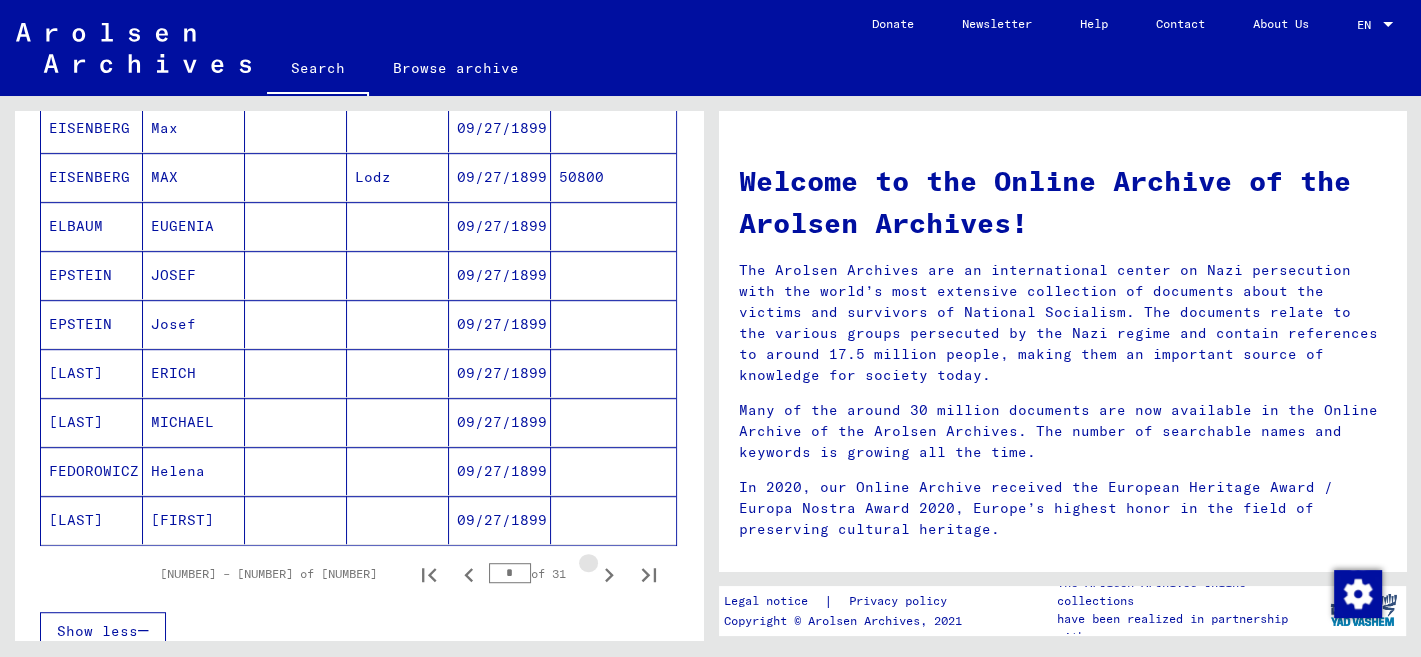 click 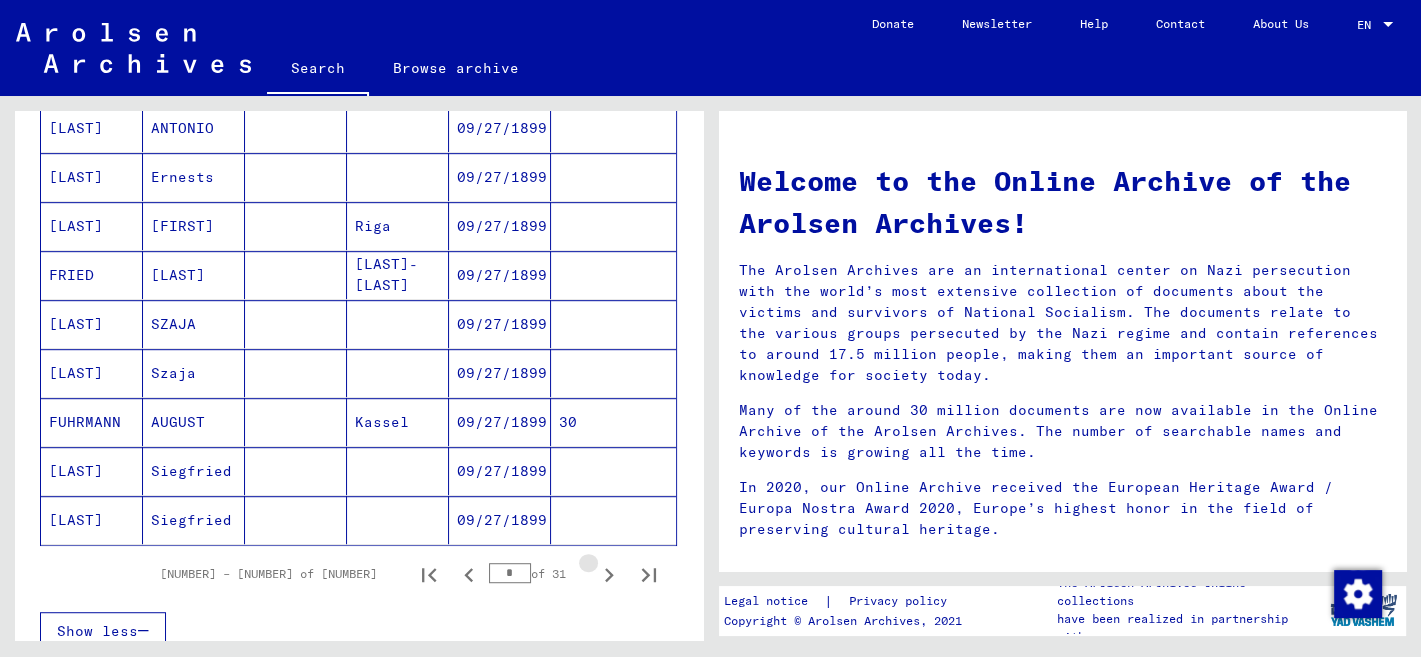 click 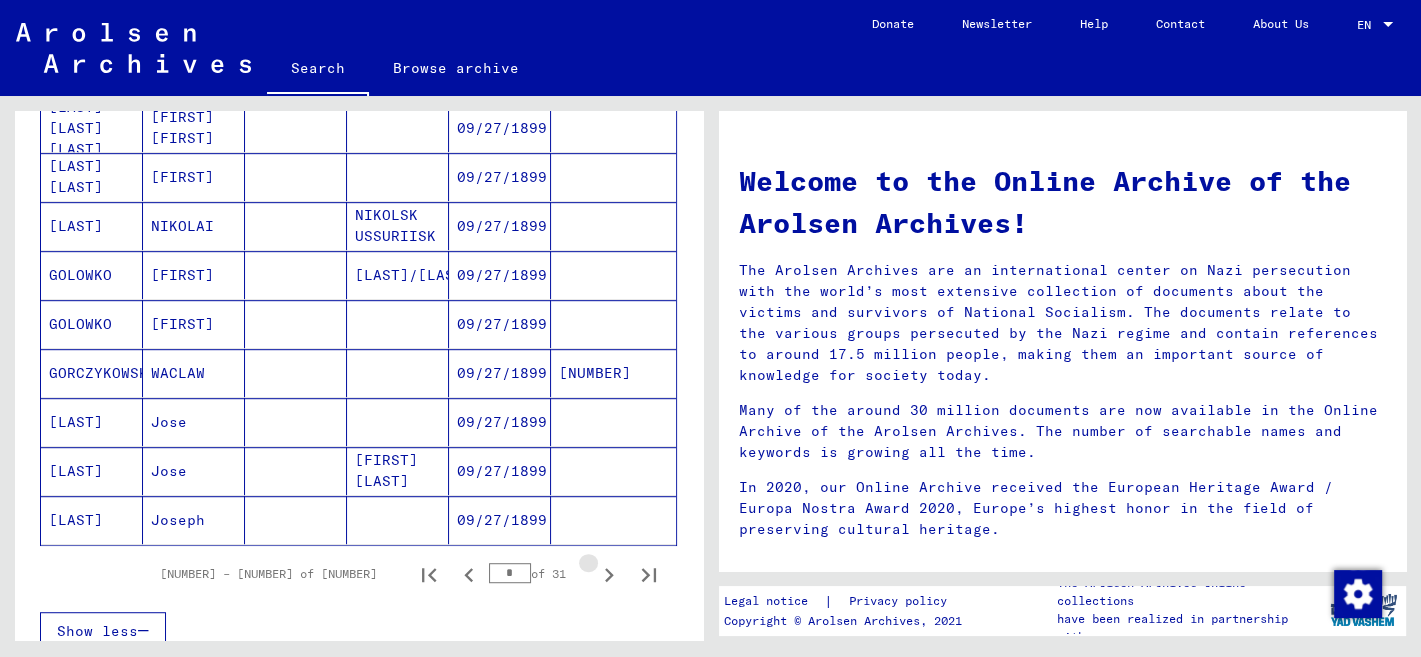 click 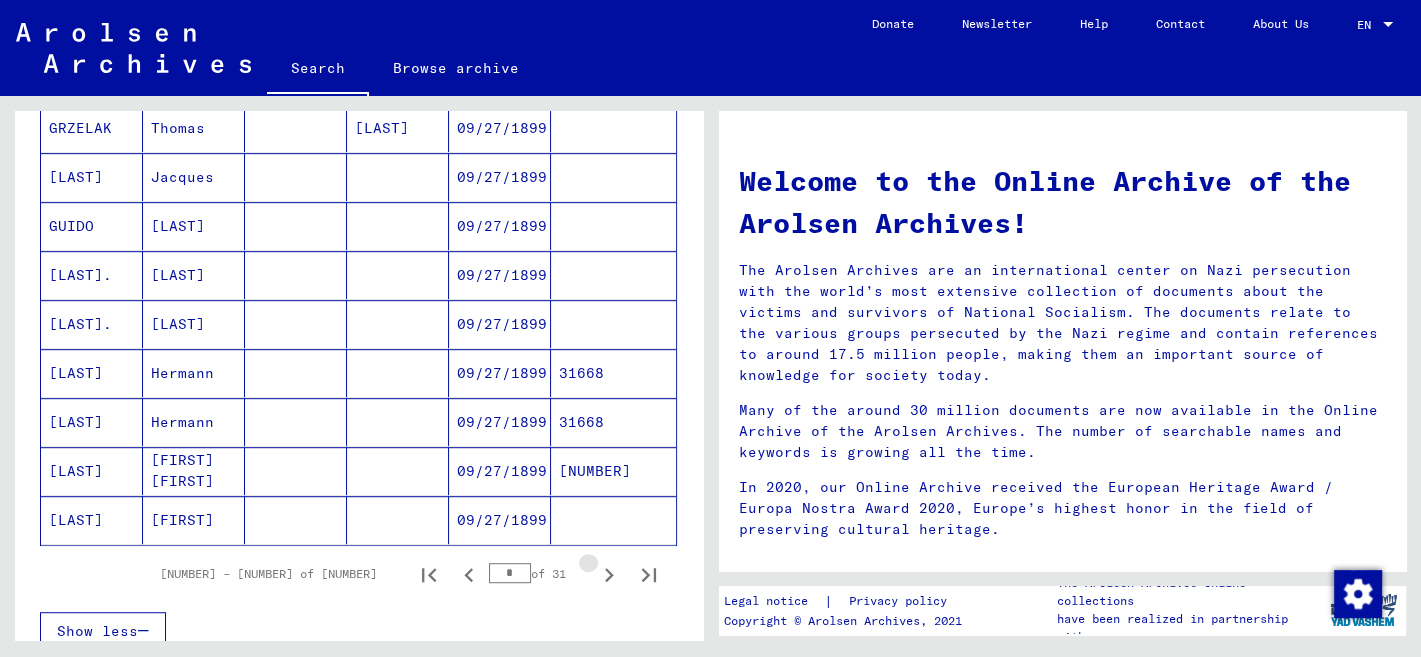 click 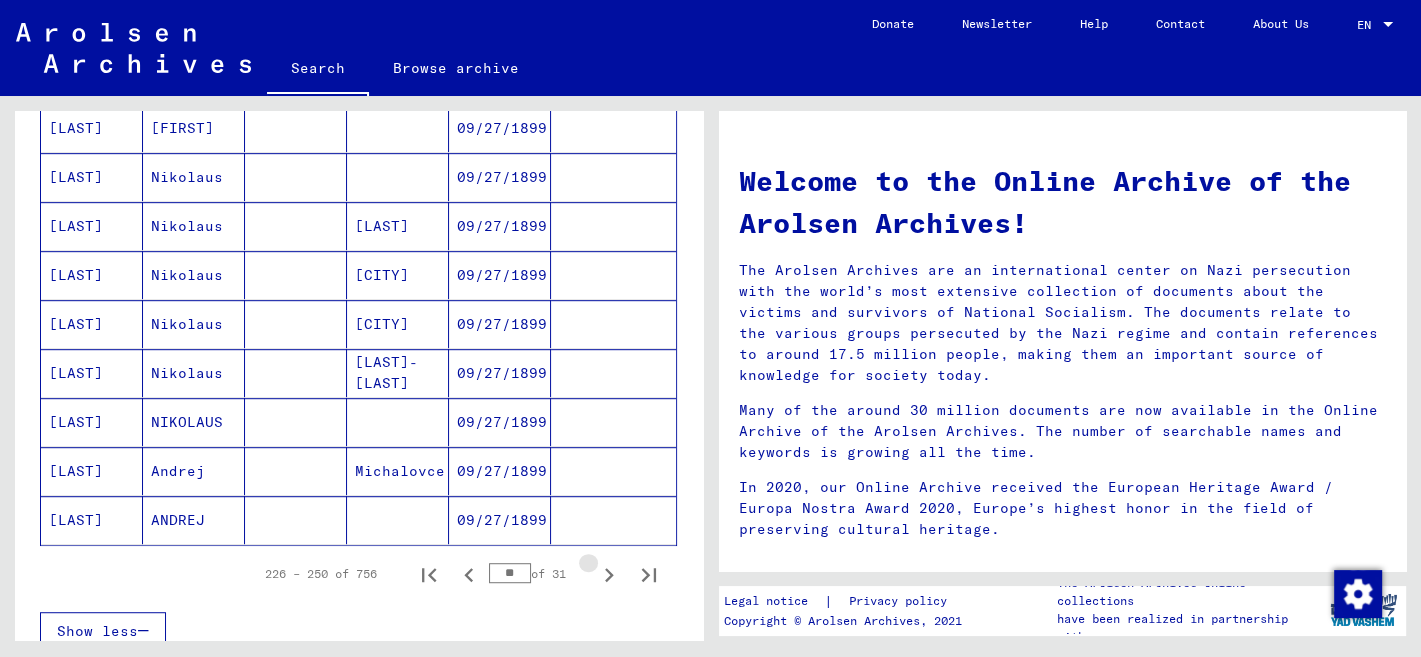 click 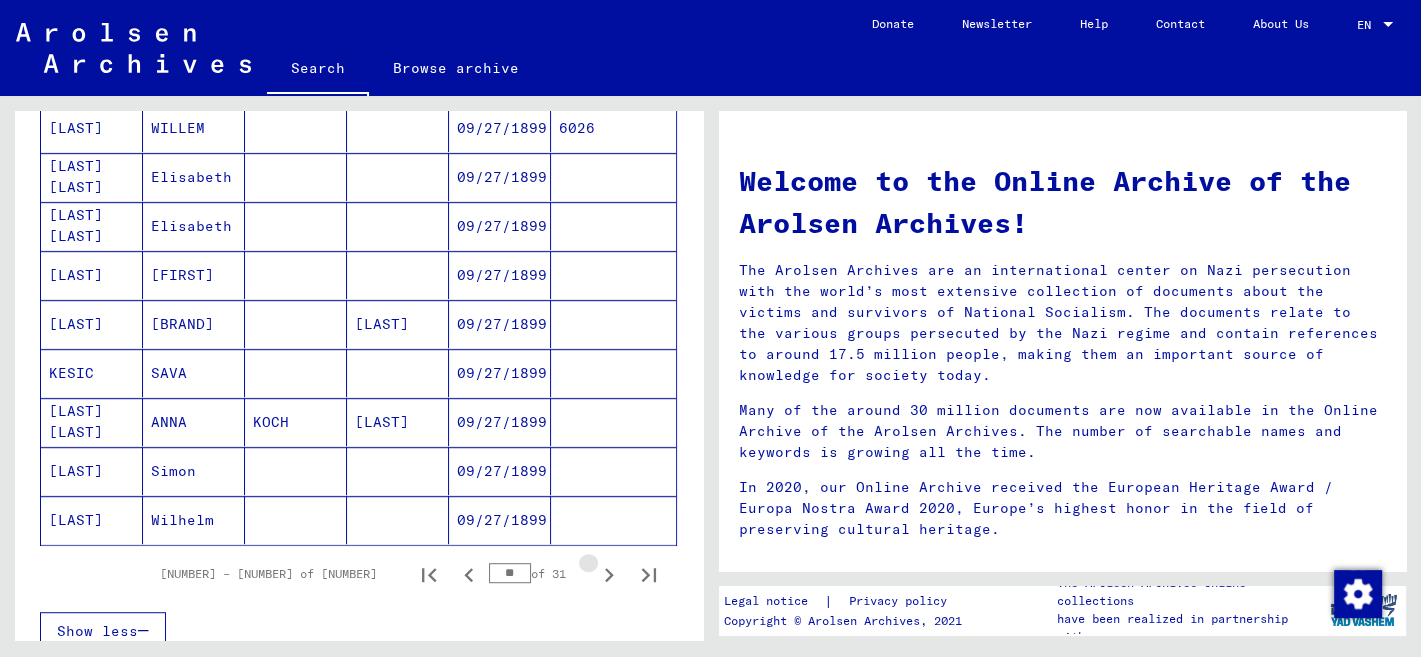 click 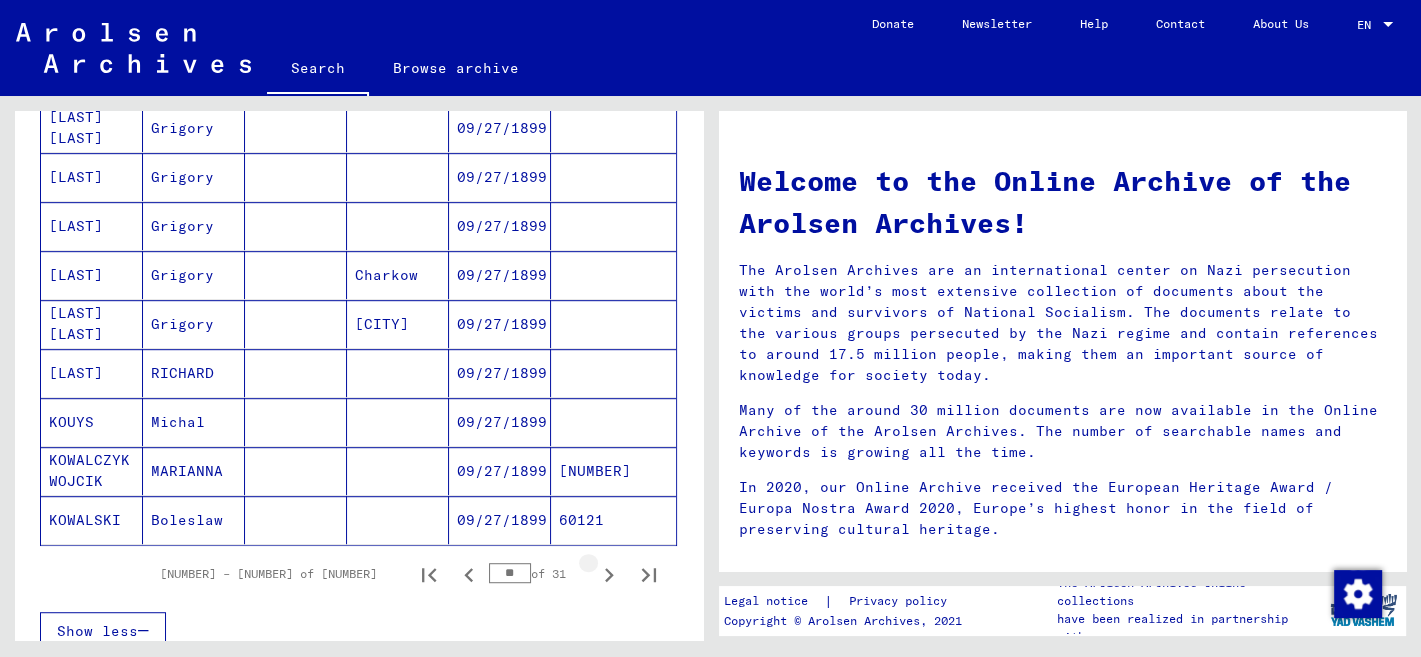 click 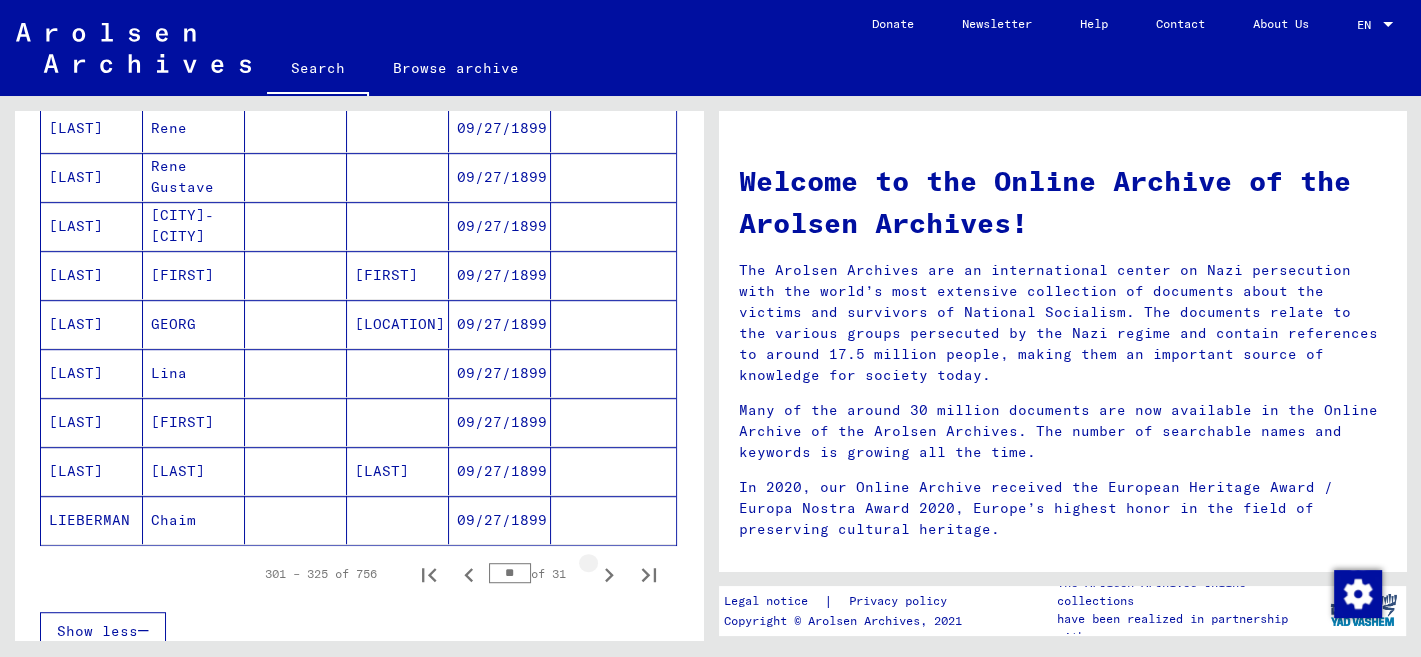 click 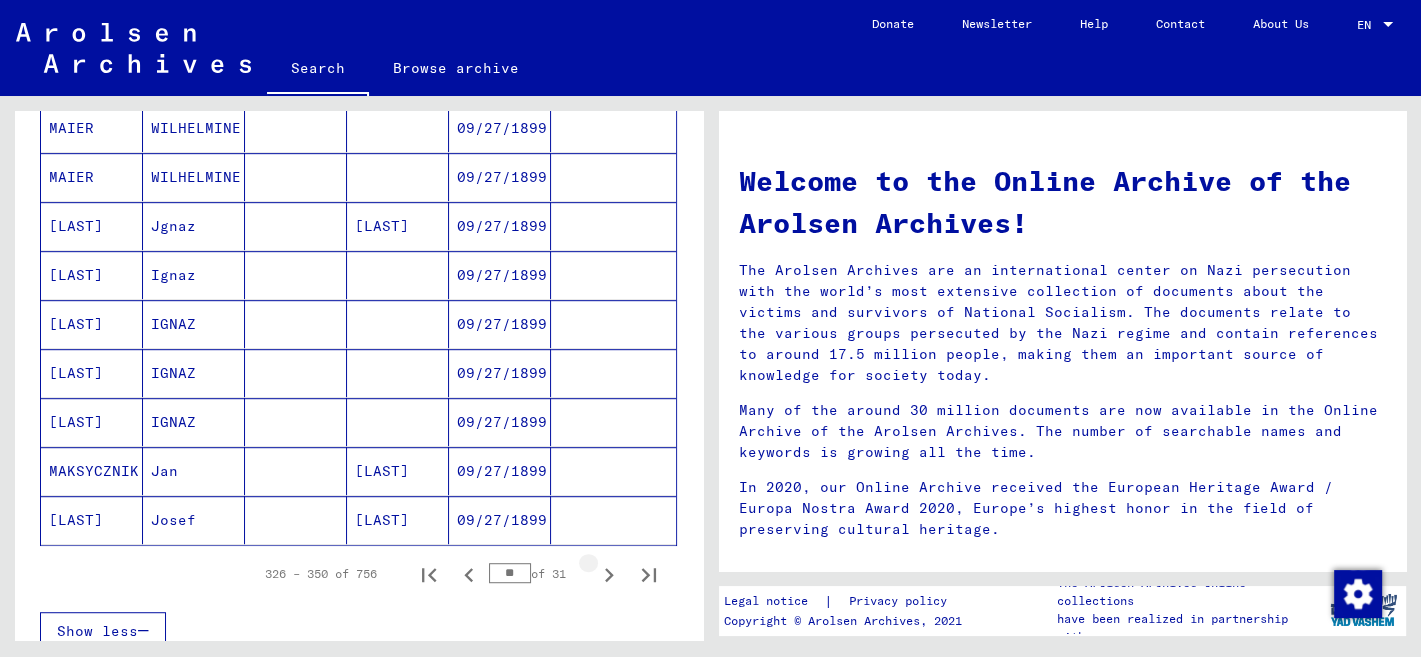 click 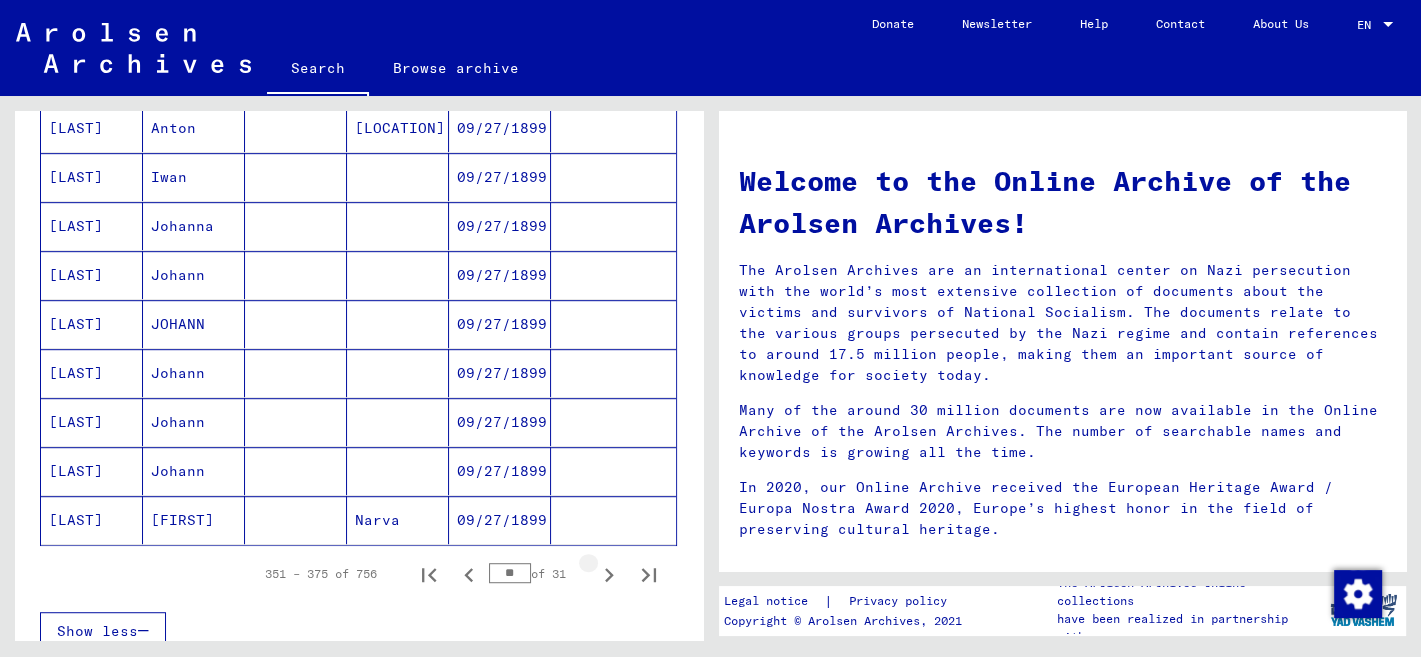 click 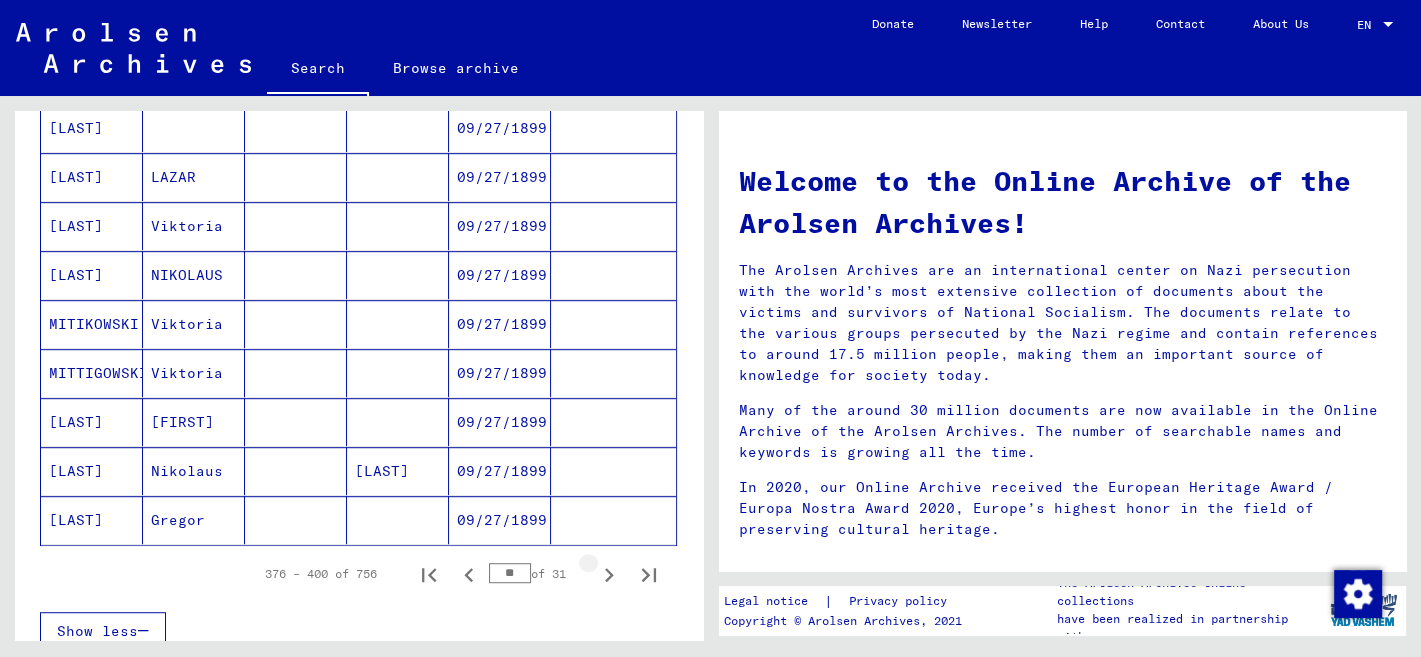 click 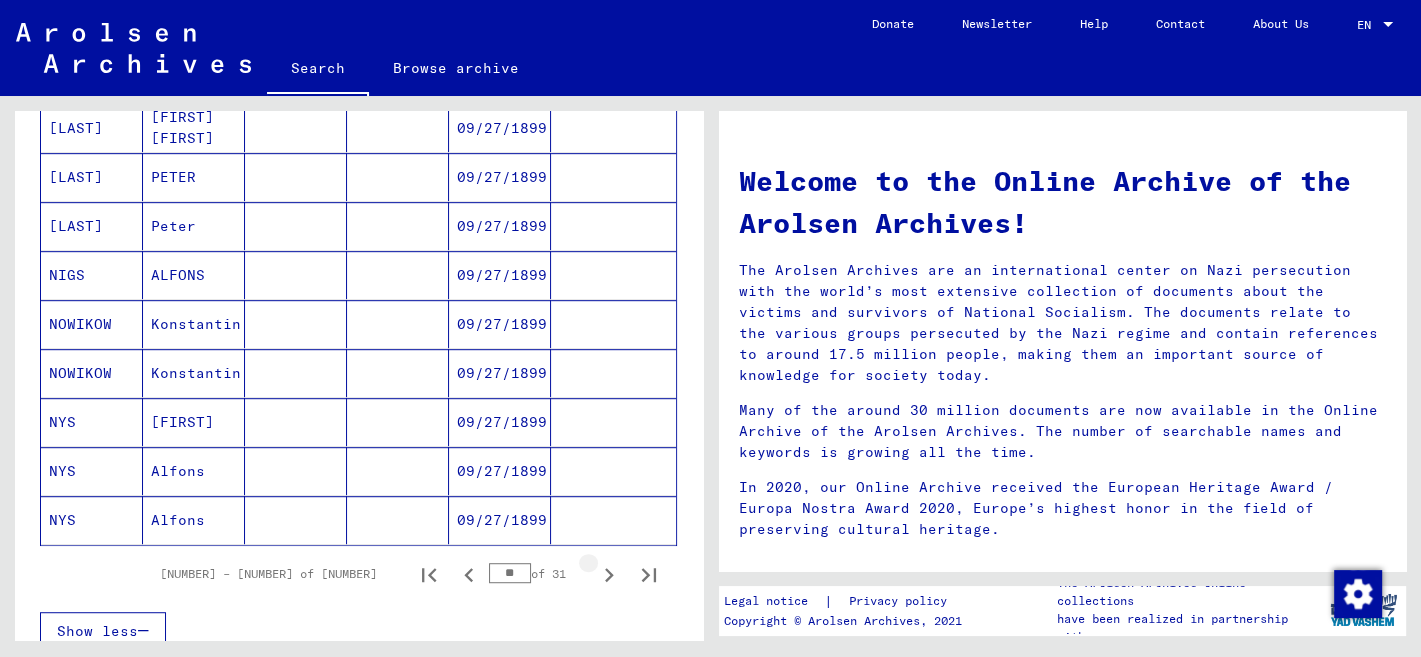 click 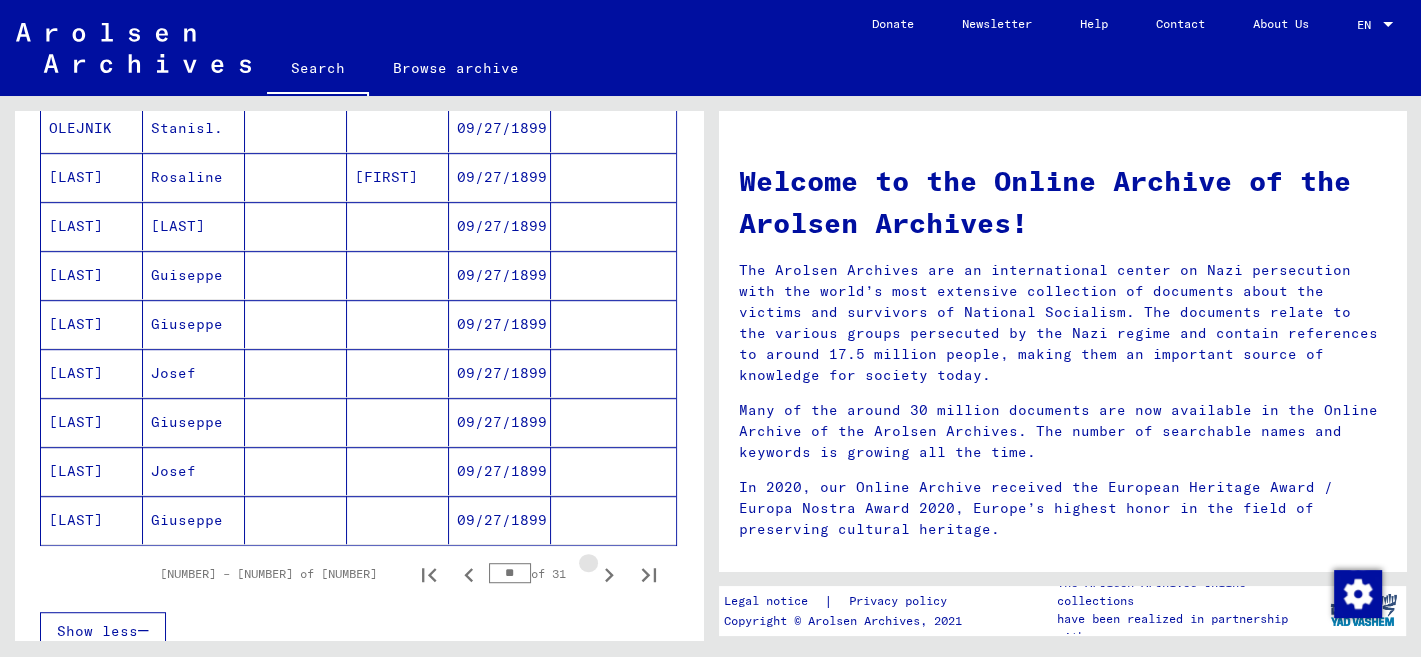 click 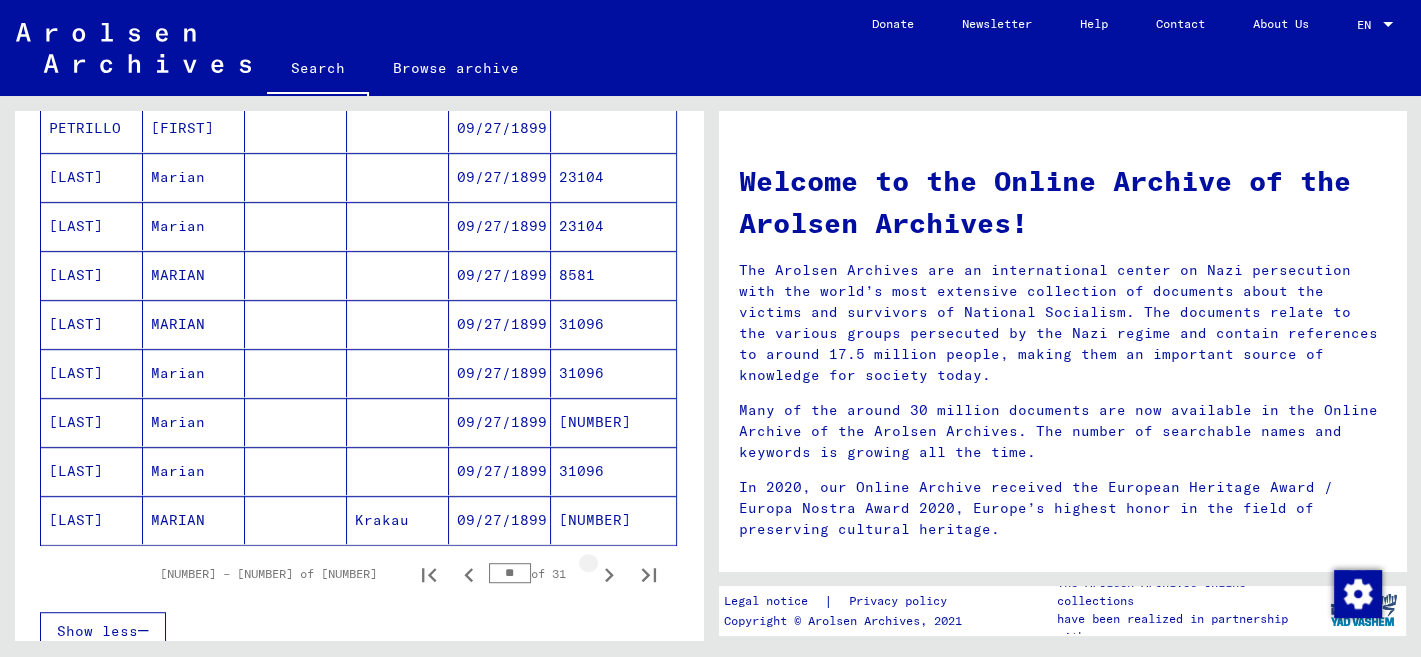 click 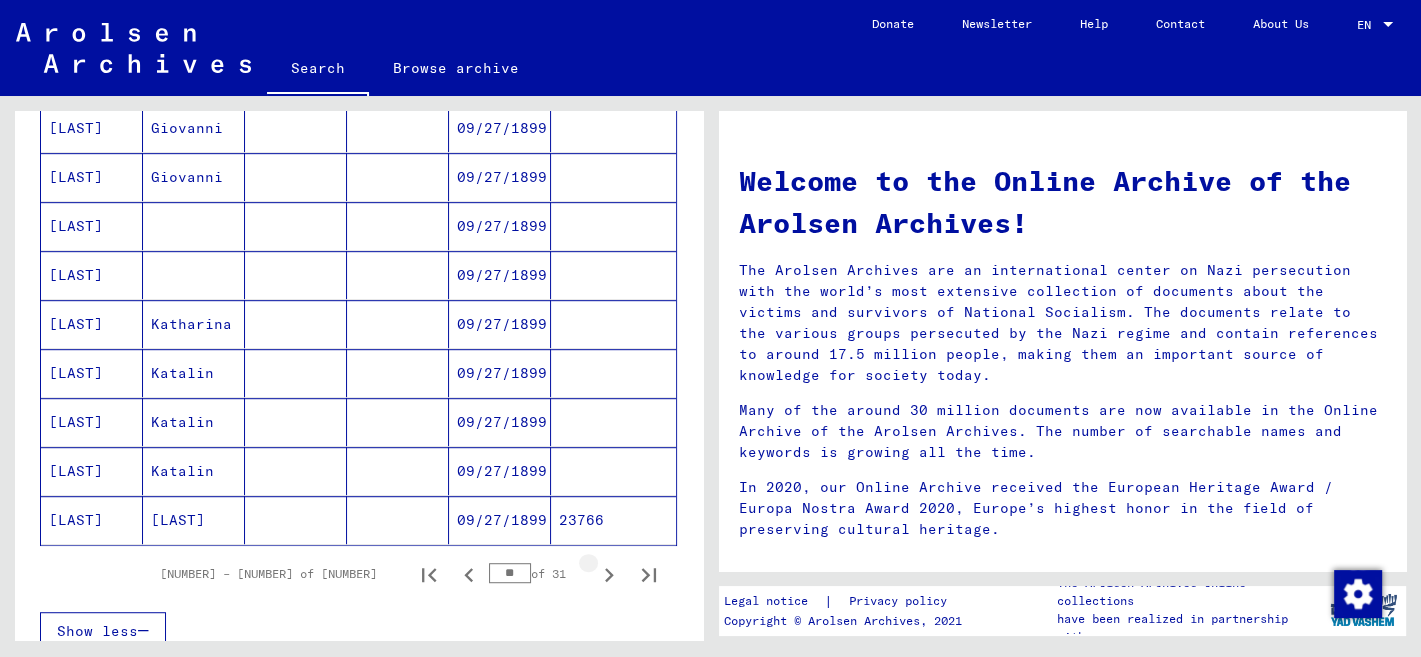 click 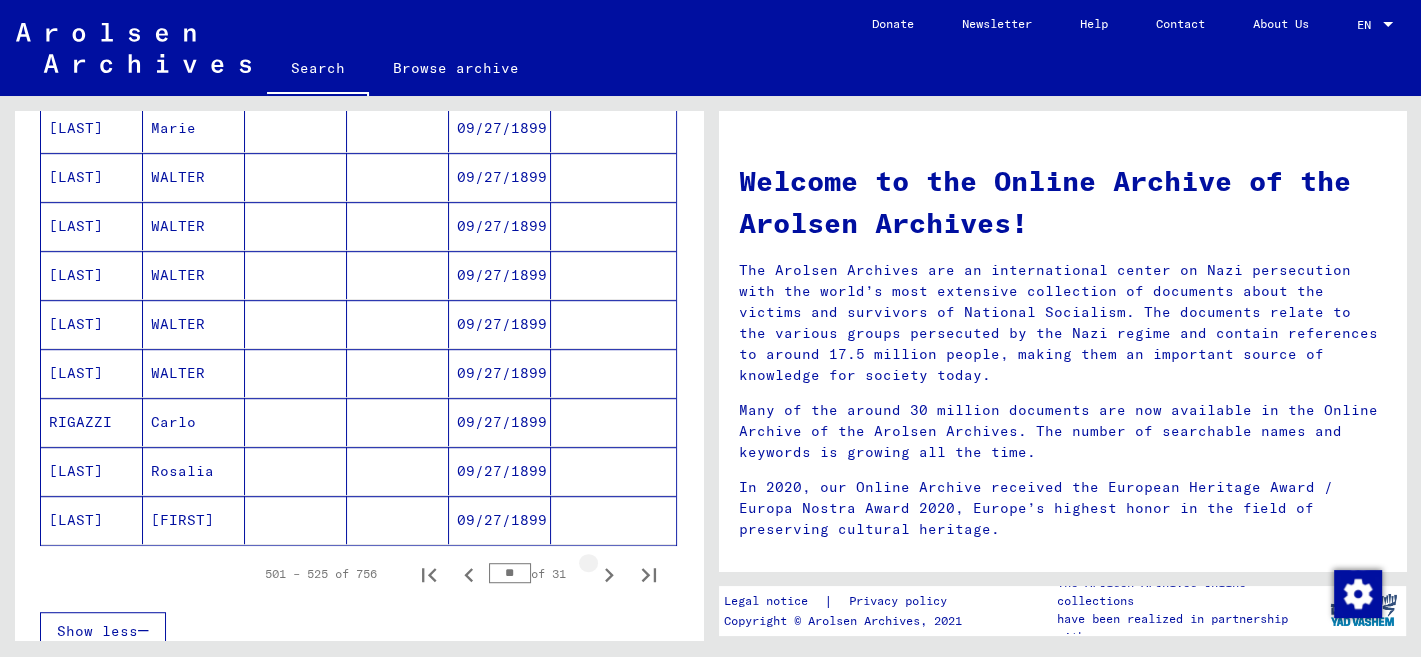 click 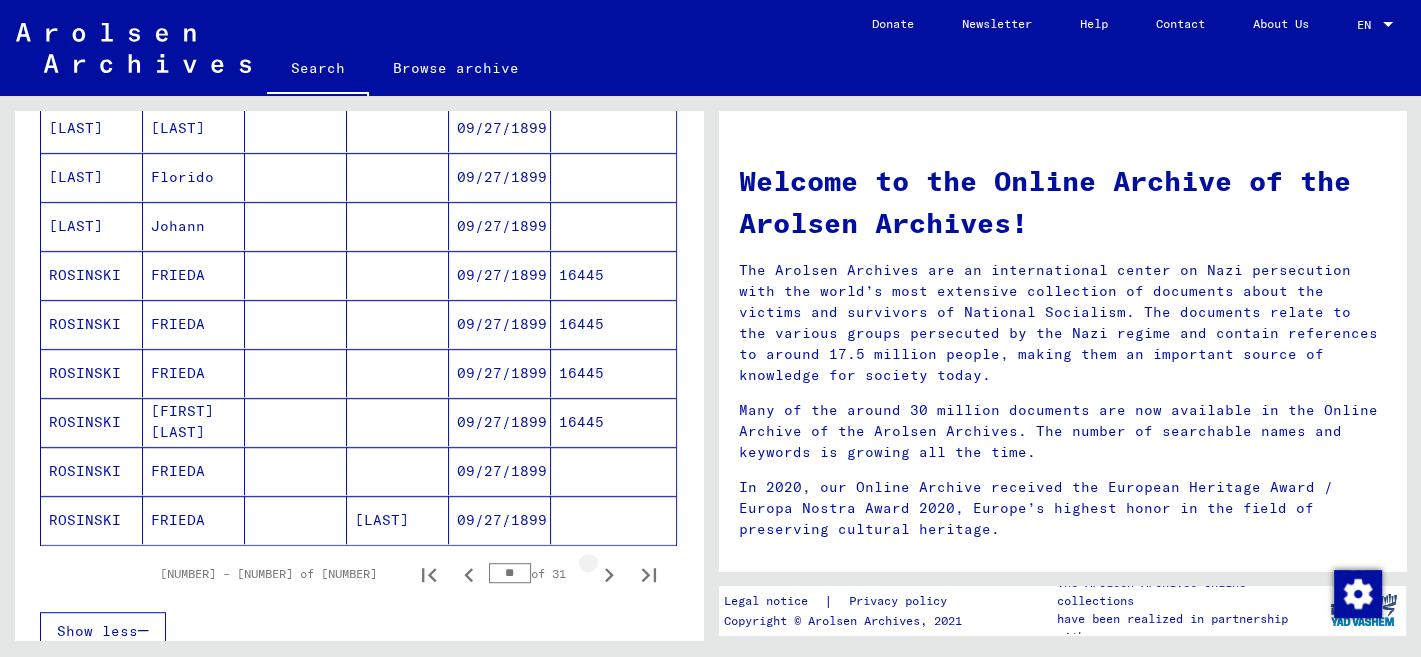 click 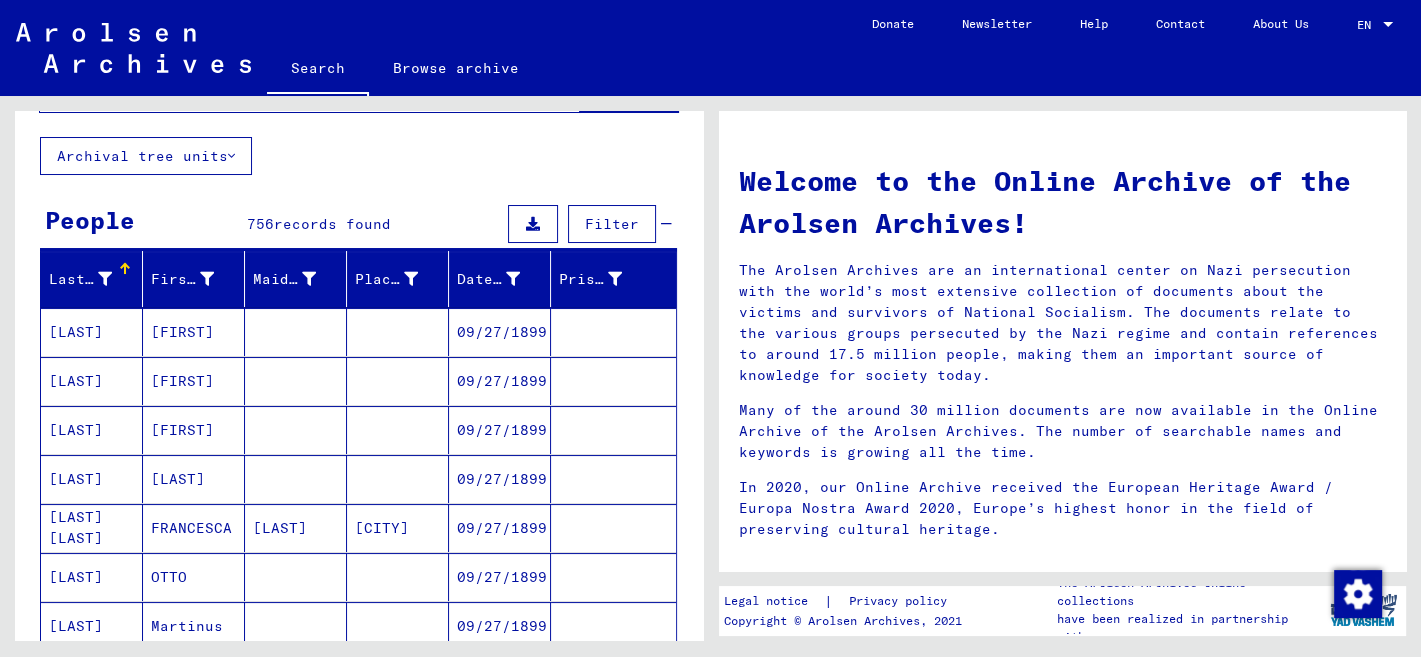 scroll, scrollTop: 0, scrollLeft: 0, axis: both 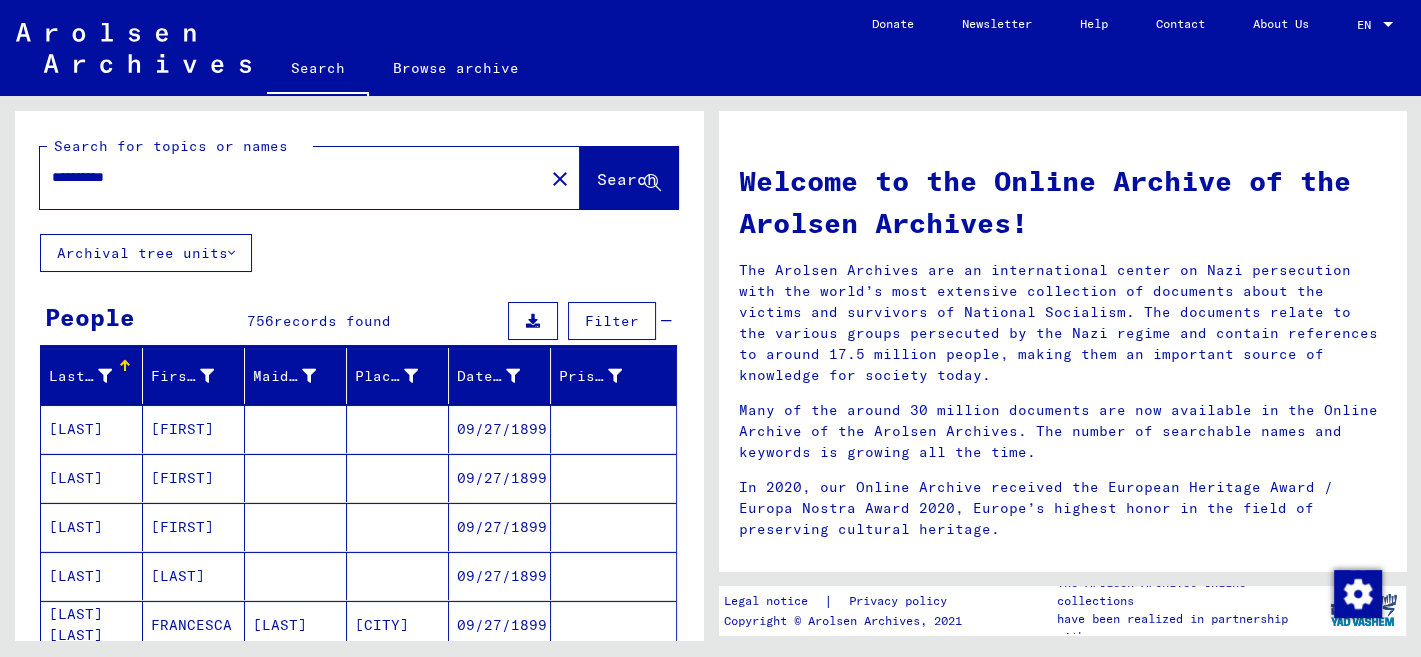 click on "**********" at bounding box center (286, 177) 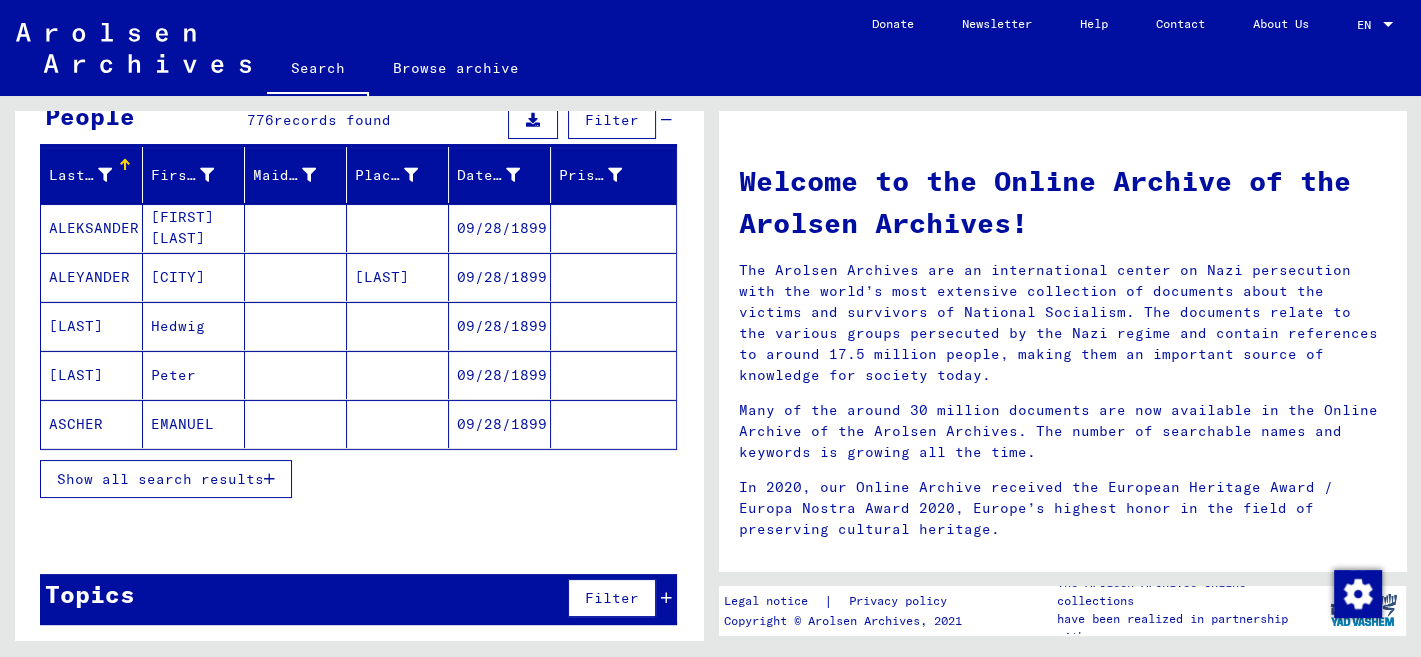 scroll, scrollTop: 202, scrollLeft: 0, axis: vertical 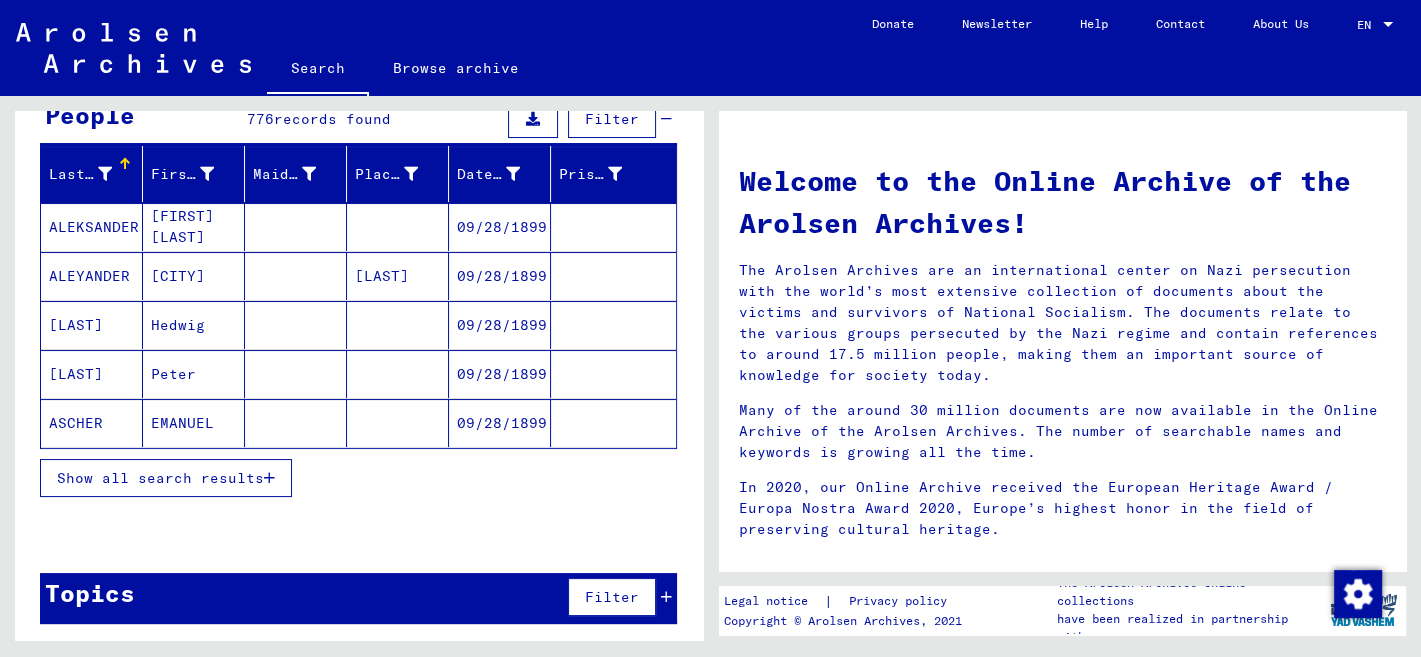 click on "Show all search results" at bounding box center (160, 478) 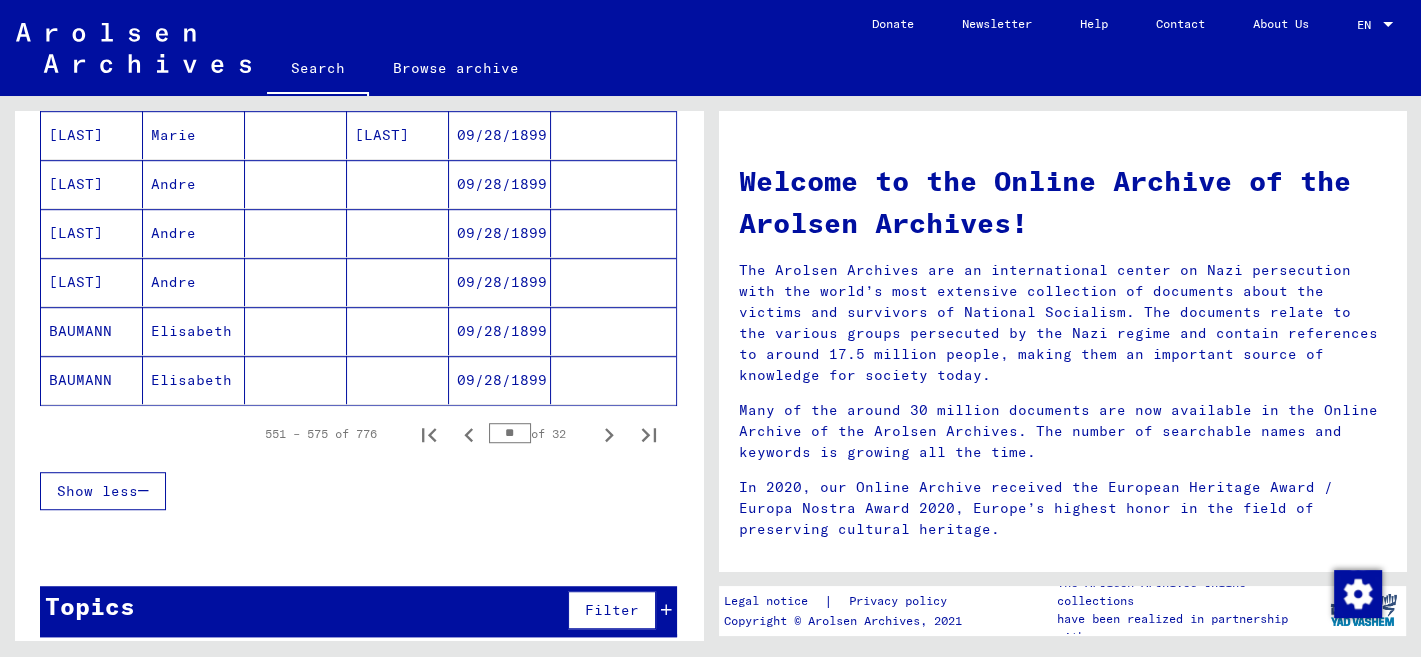 scroll, scrollTop: 1234, scrollLeft: 0, axis: vertical 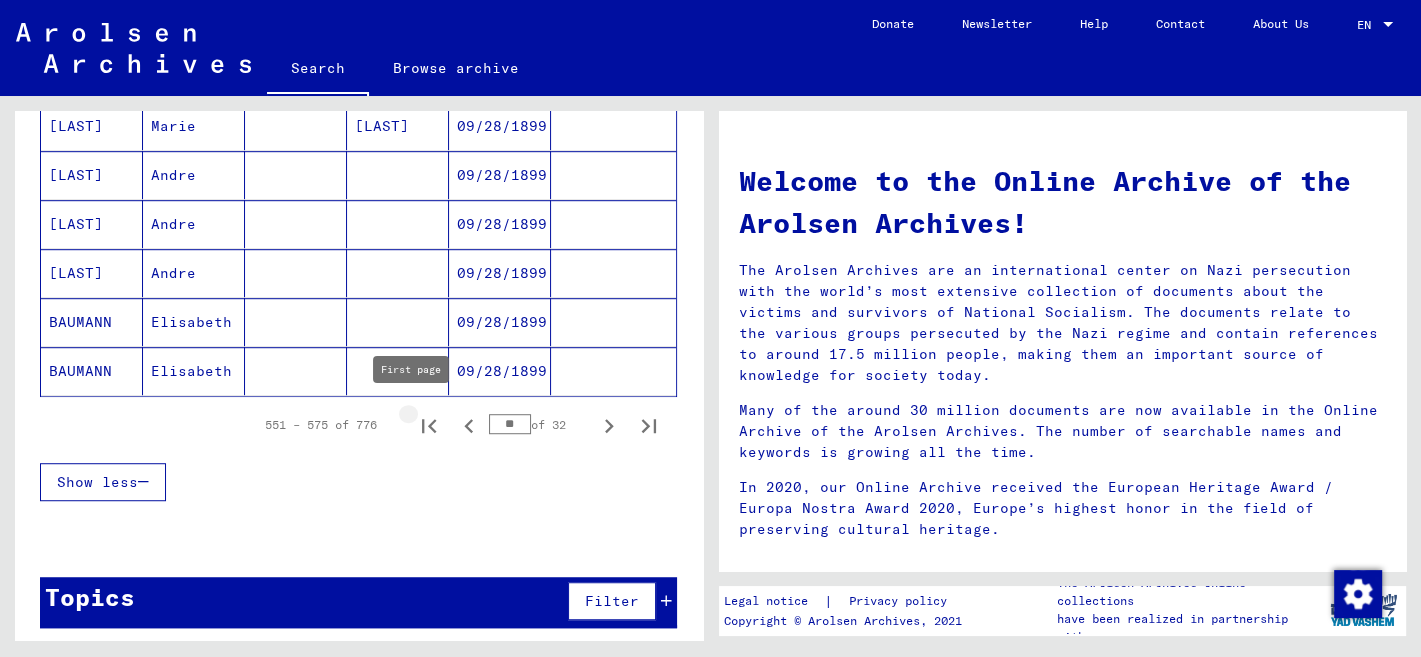 click 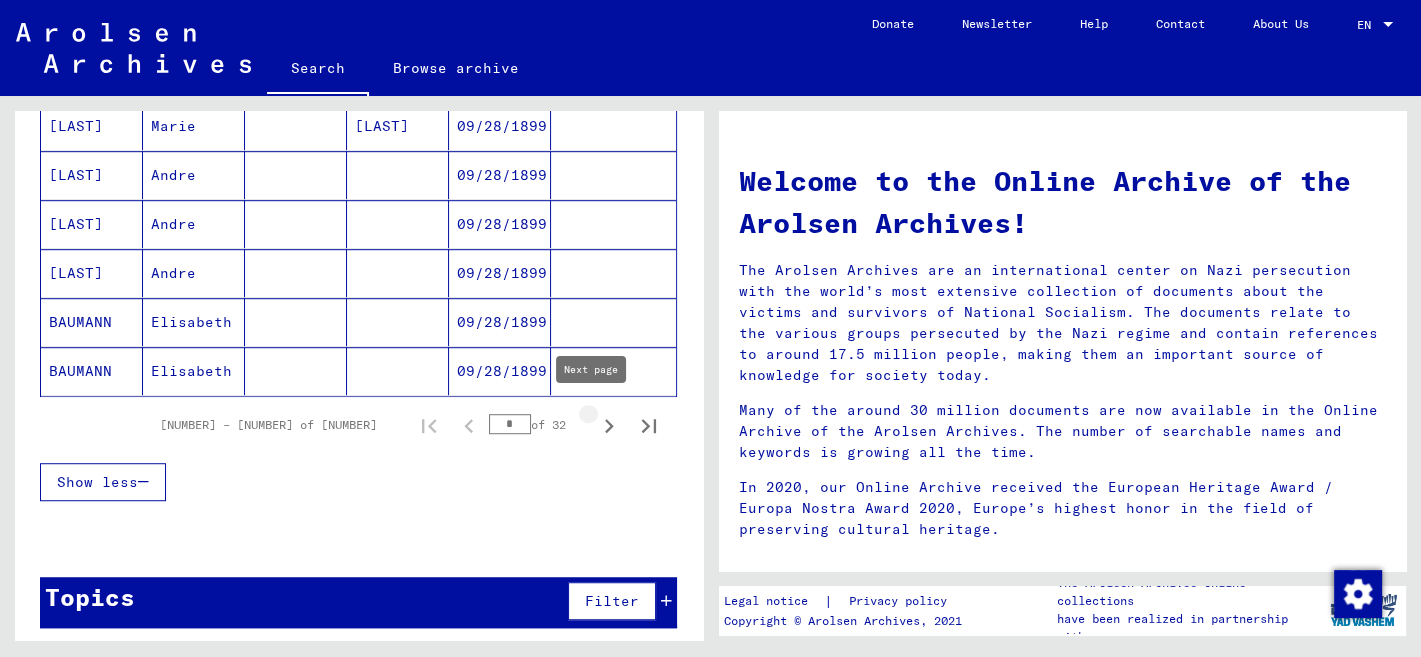 click 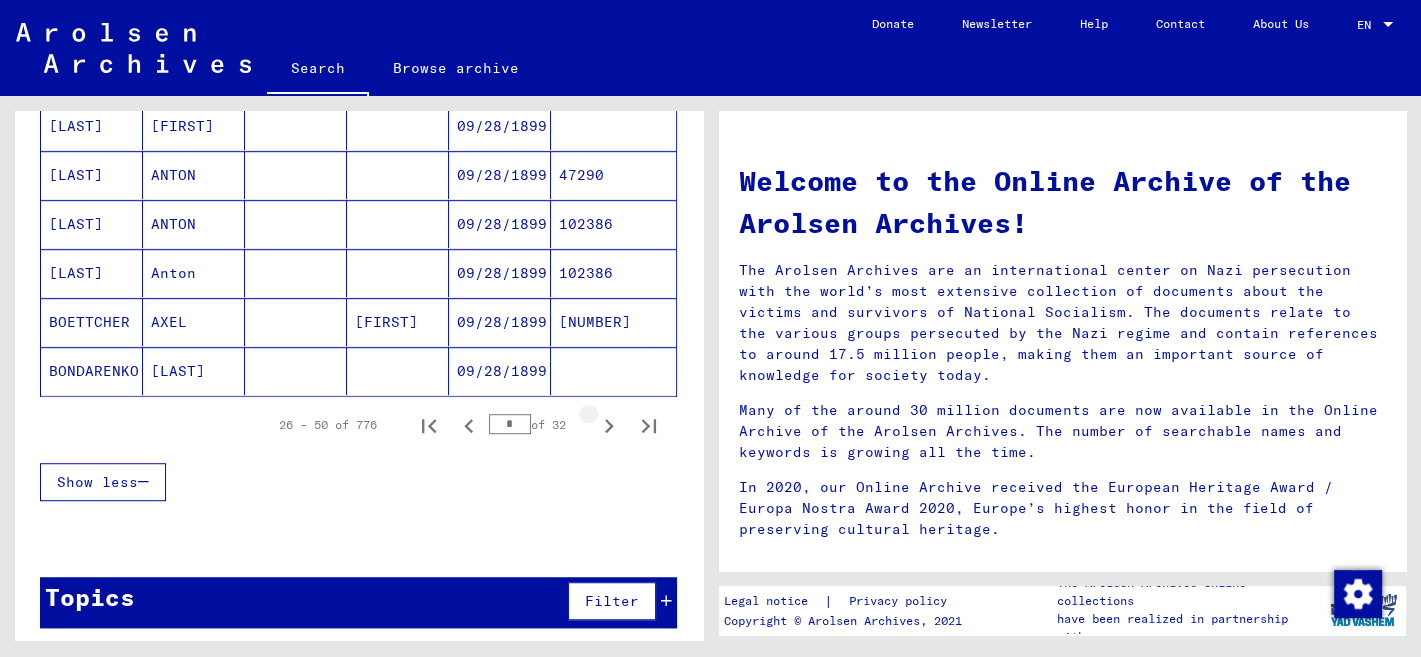 click 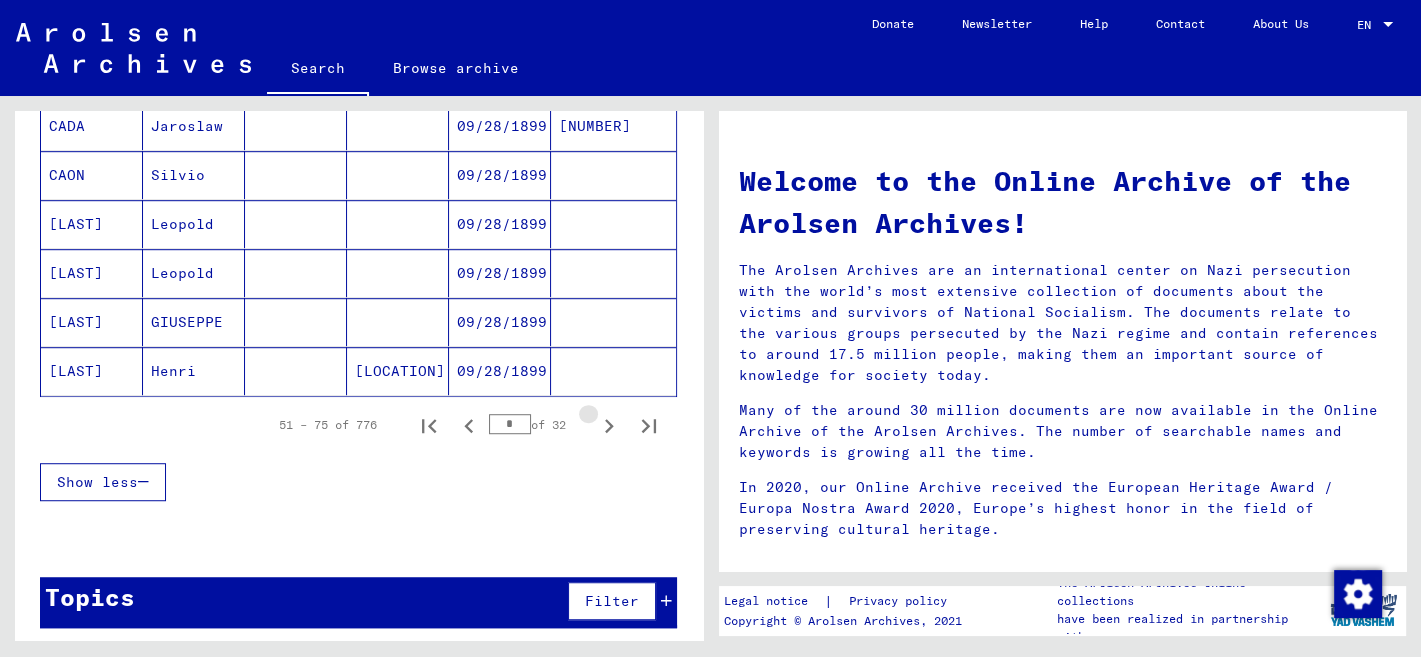 click 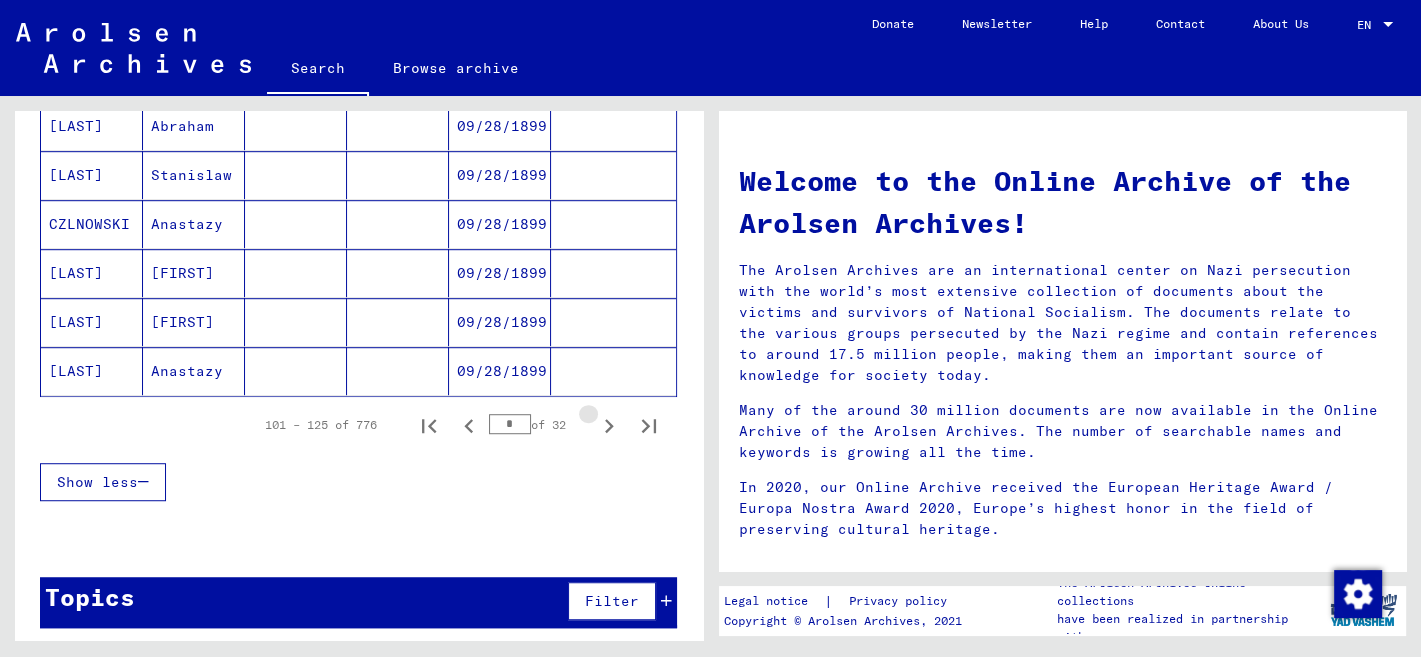 click 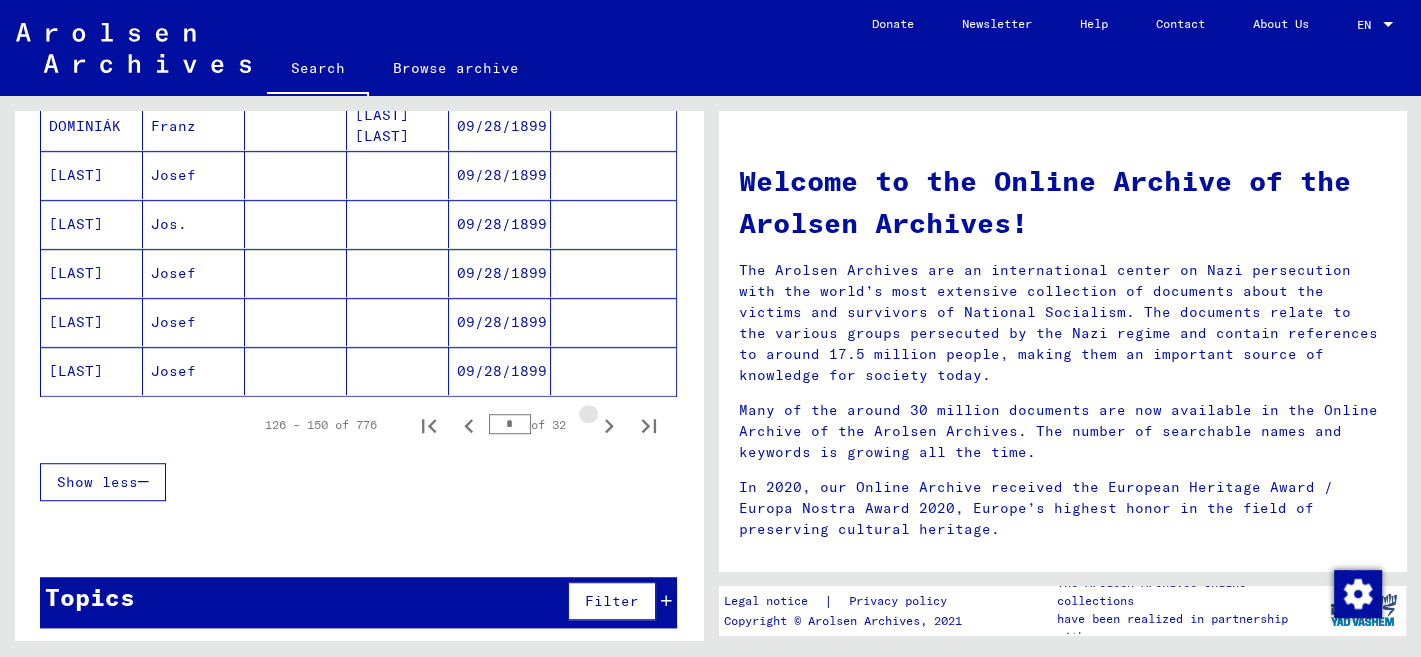 click 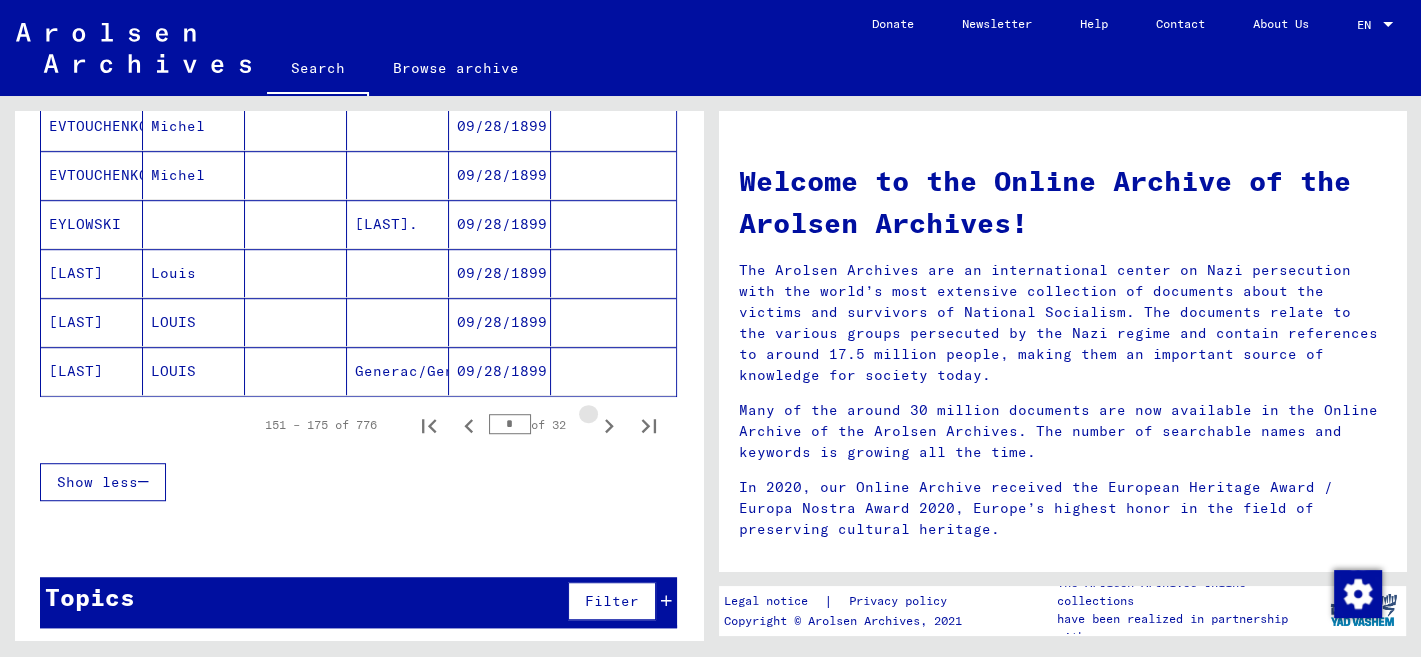 click 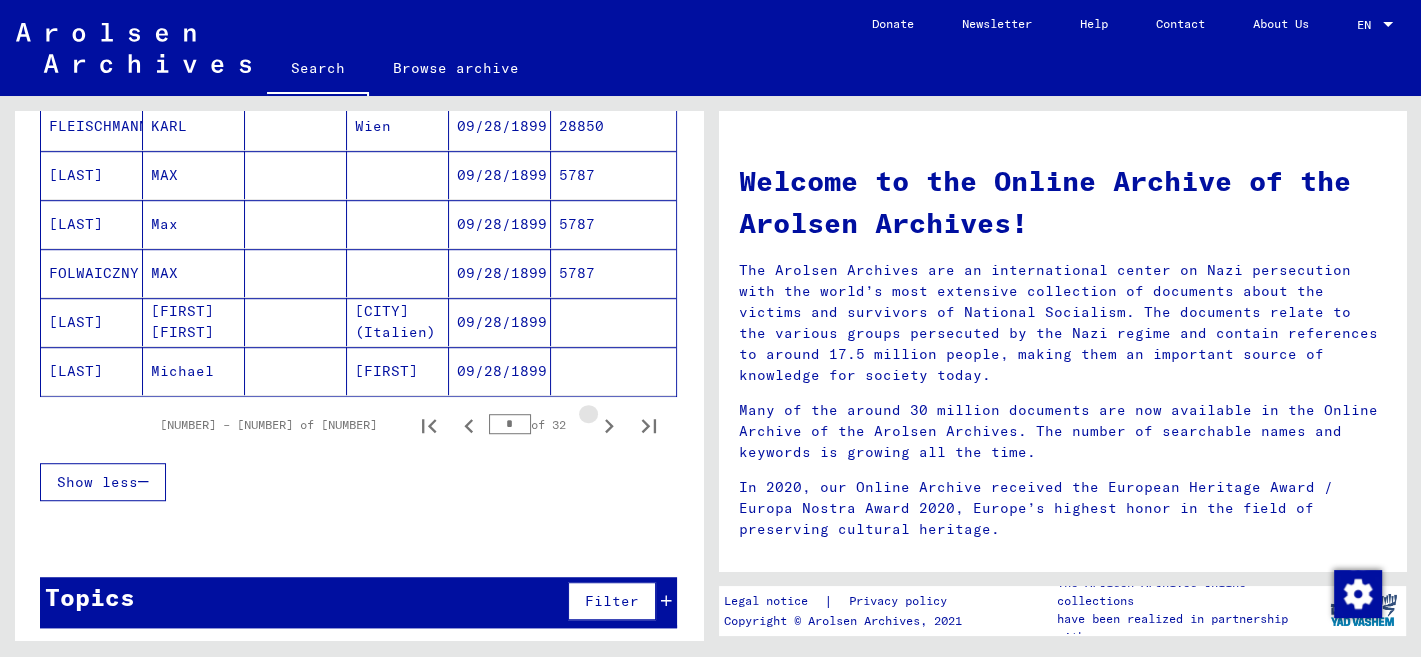 click 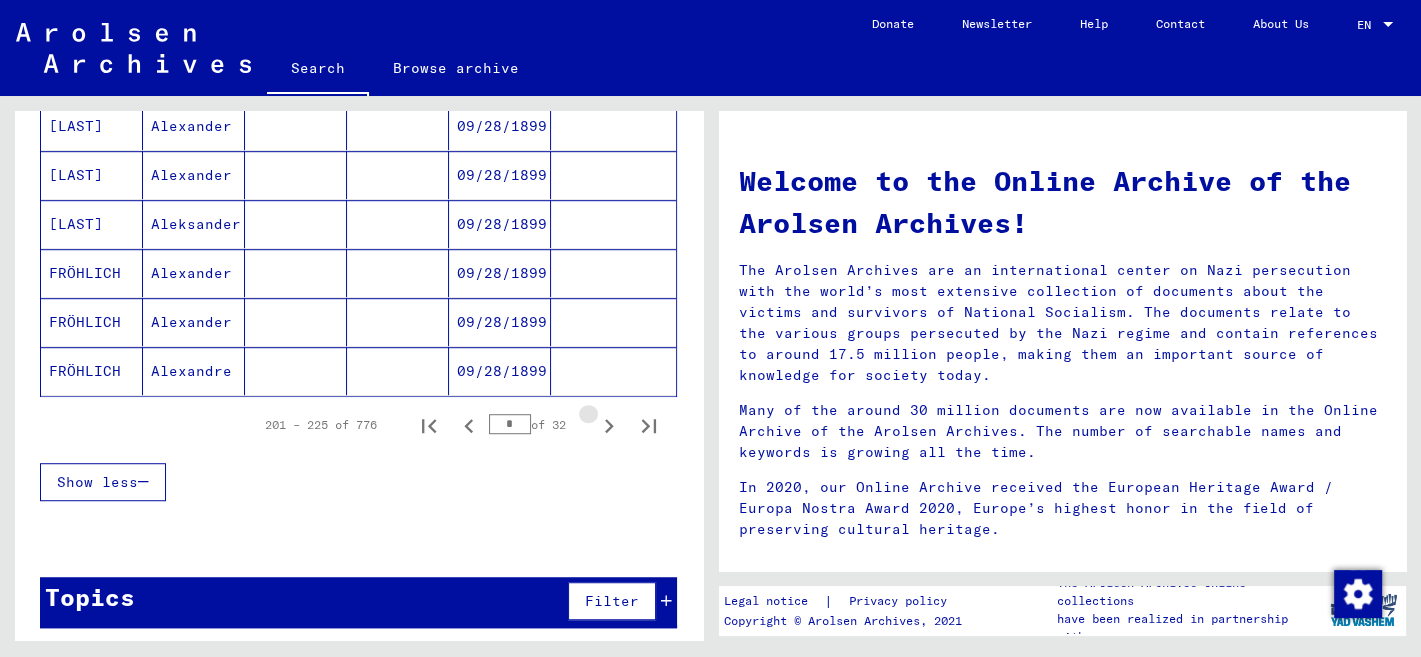 click 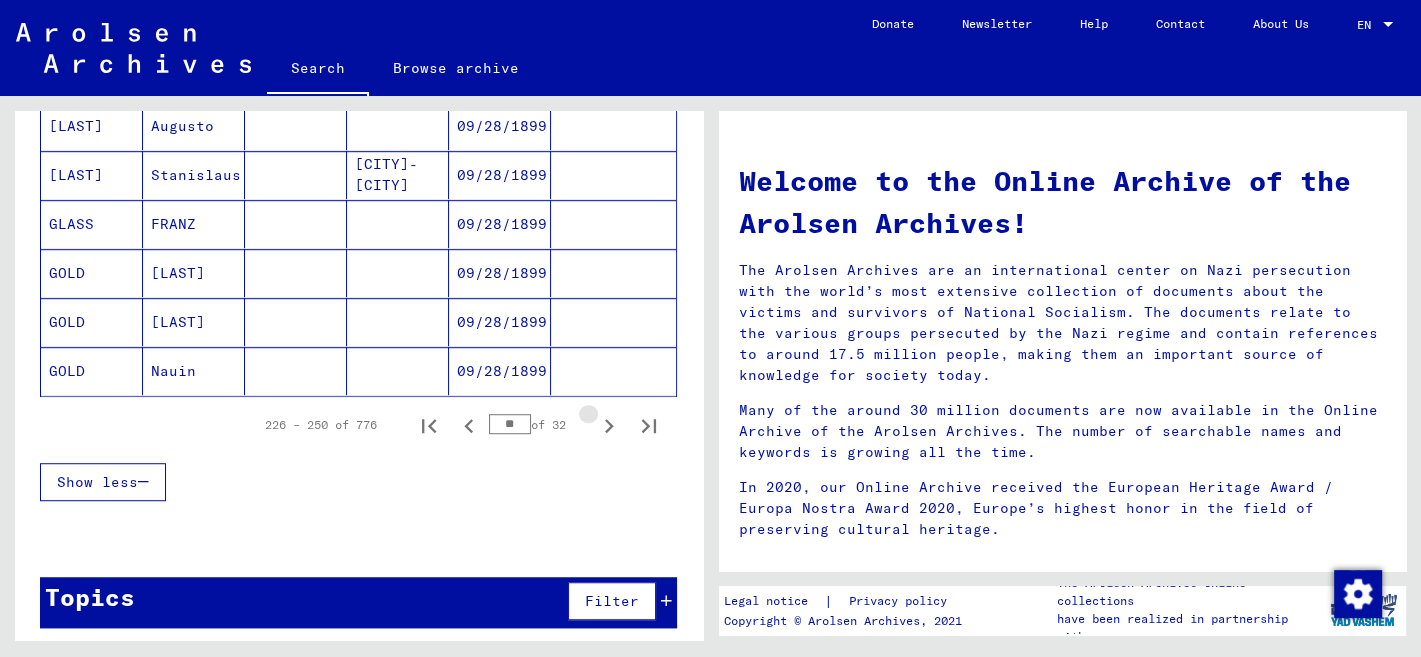 click 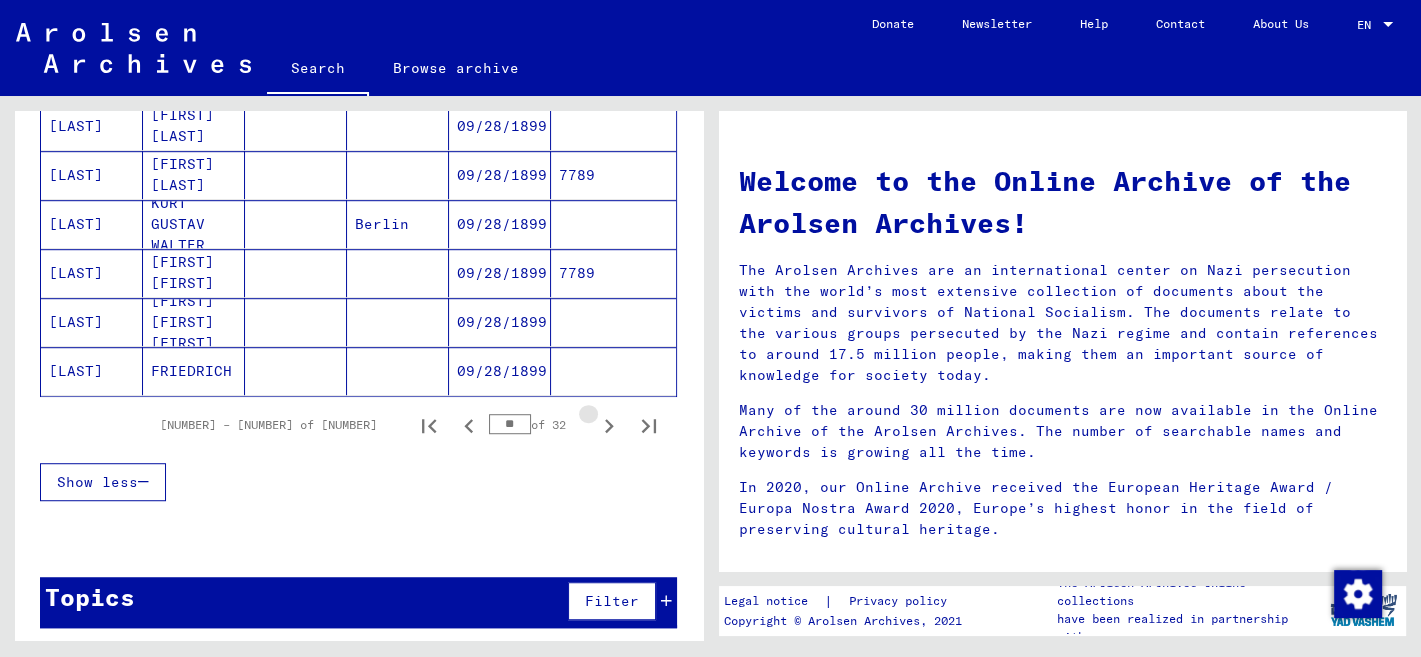 click 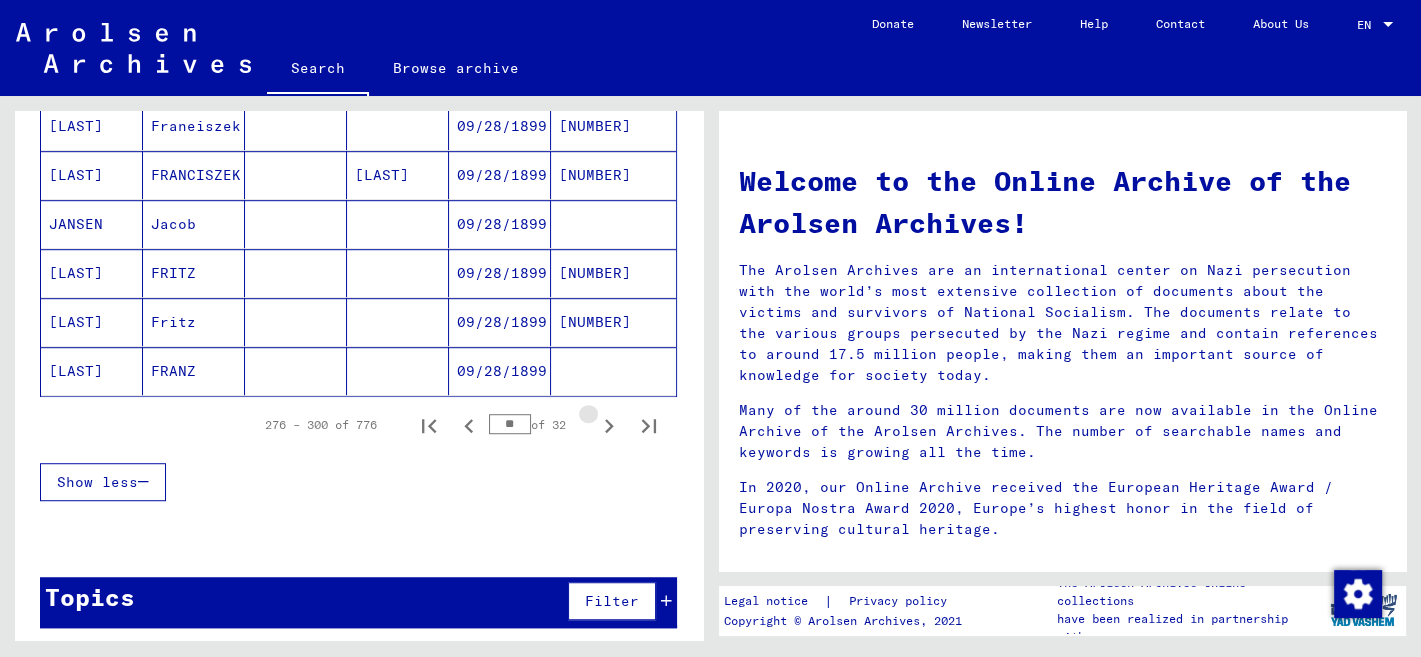 click 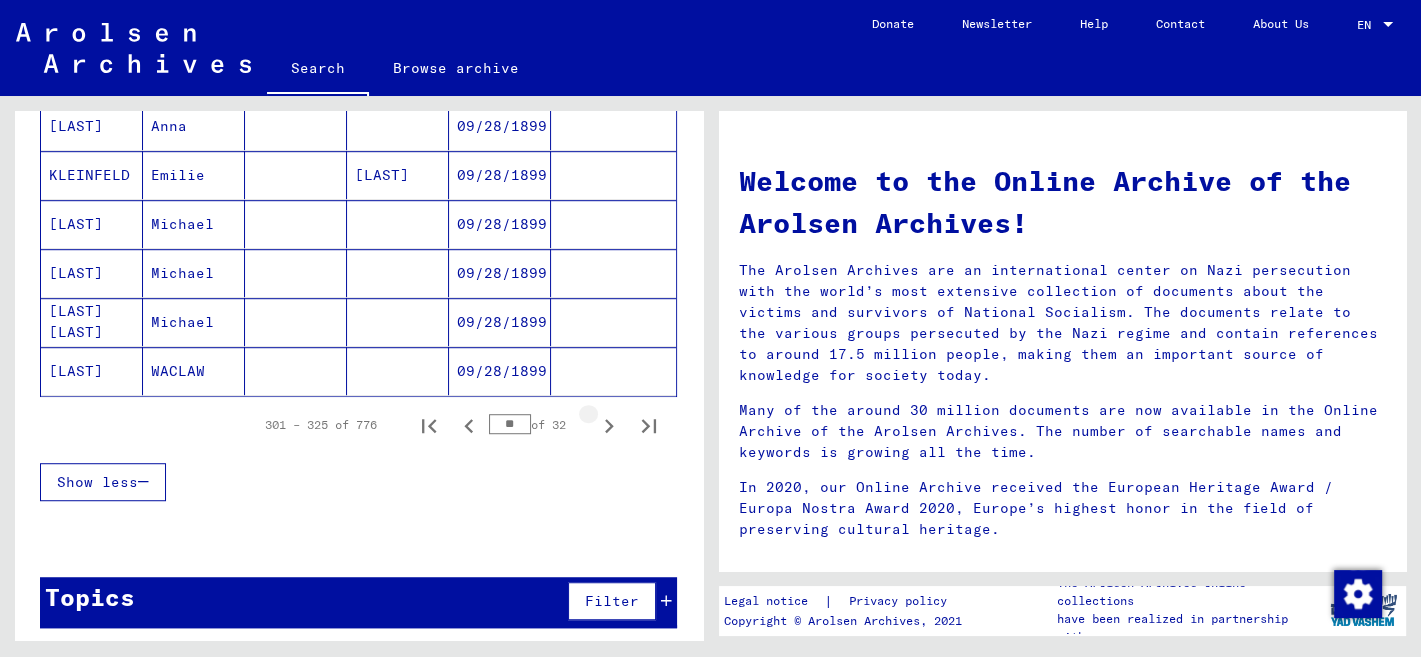 click 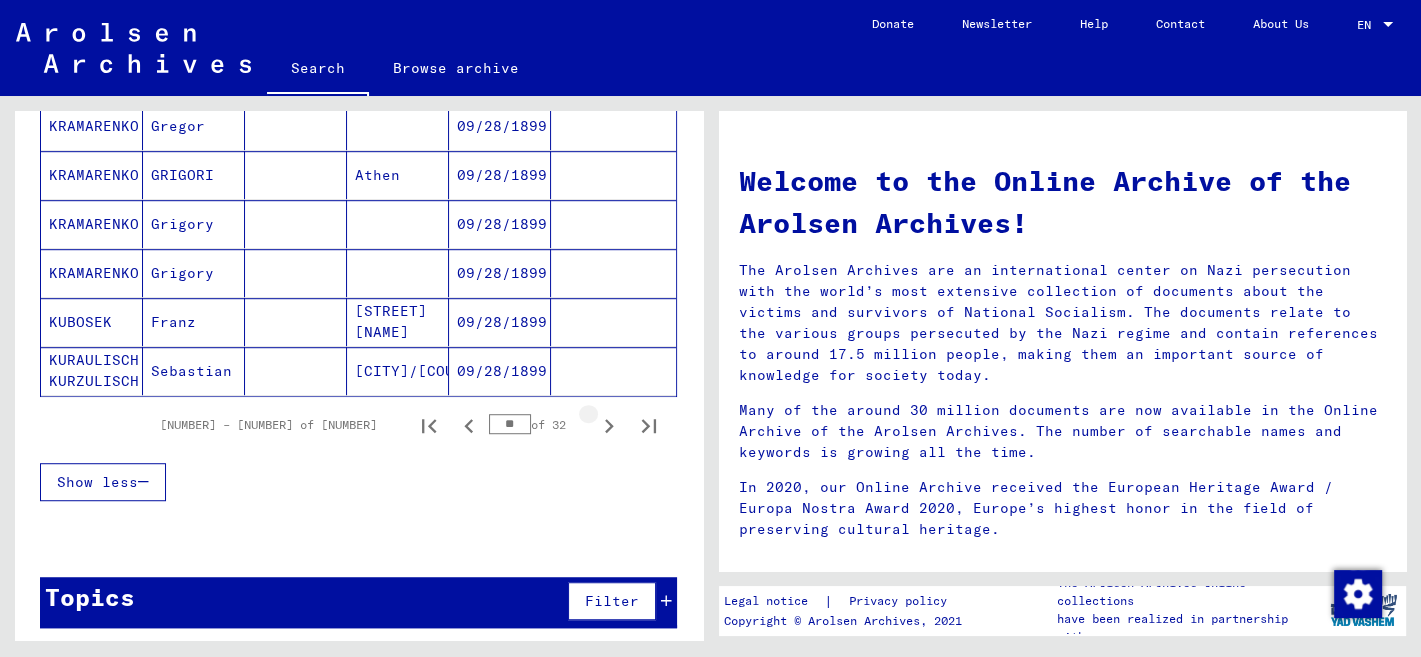 click 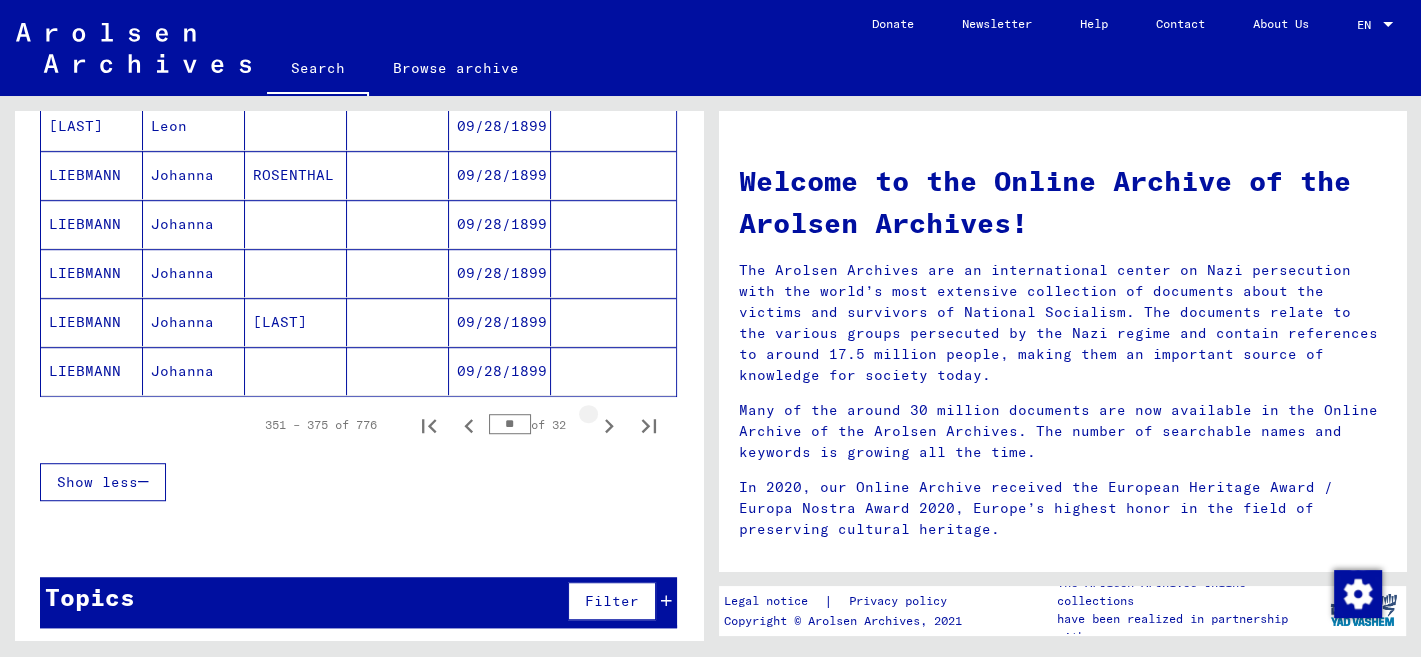 click 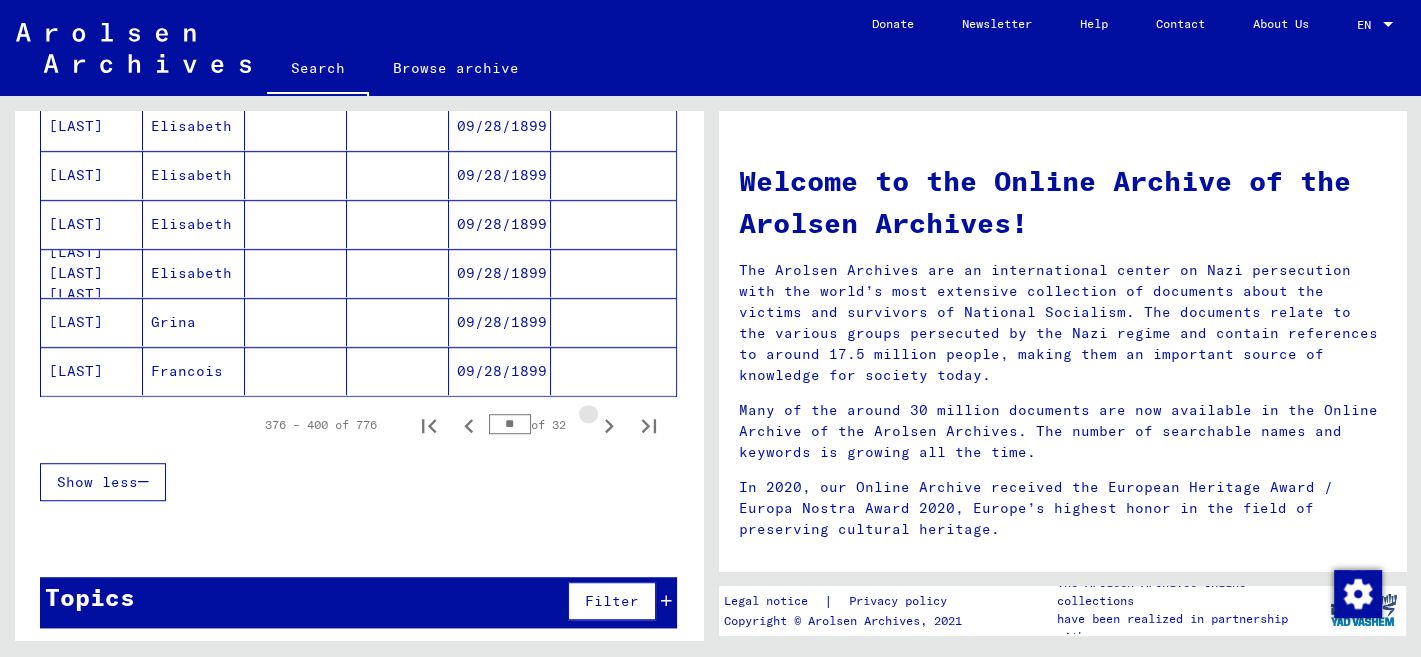 click 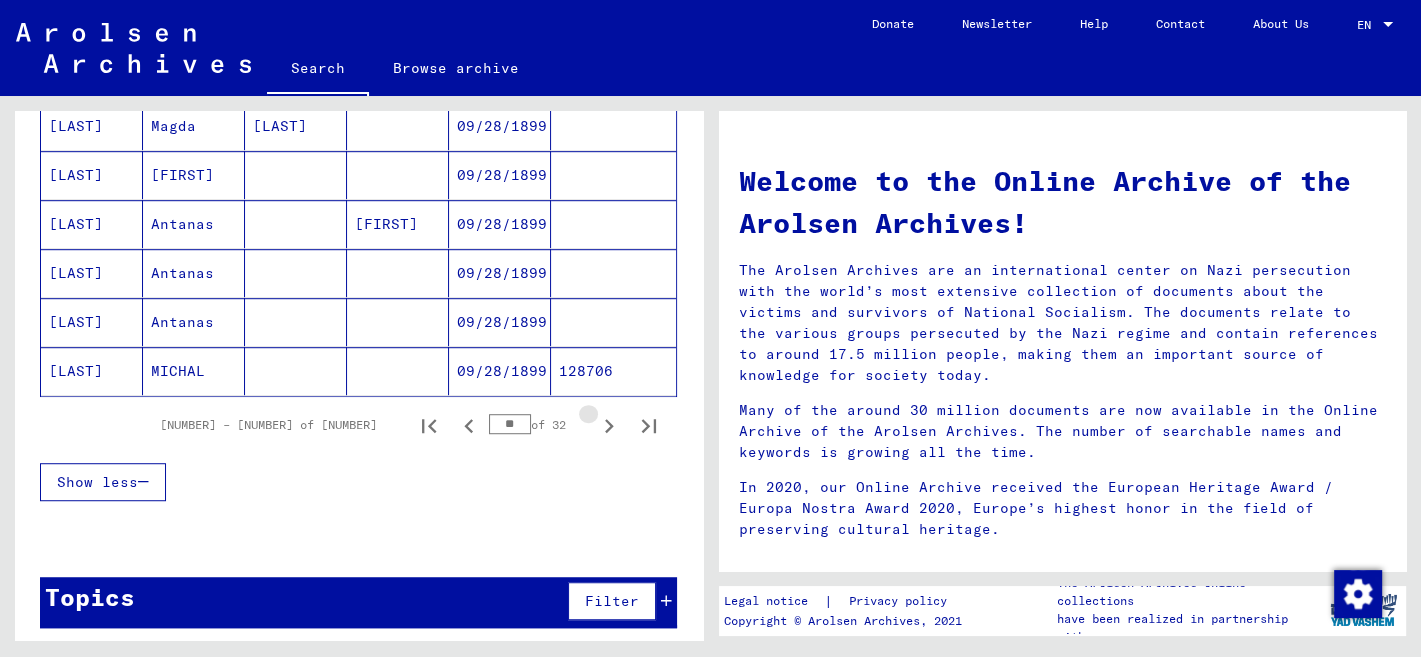 click 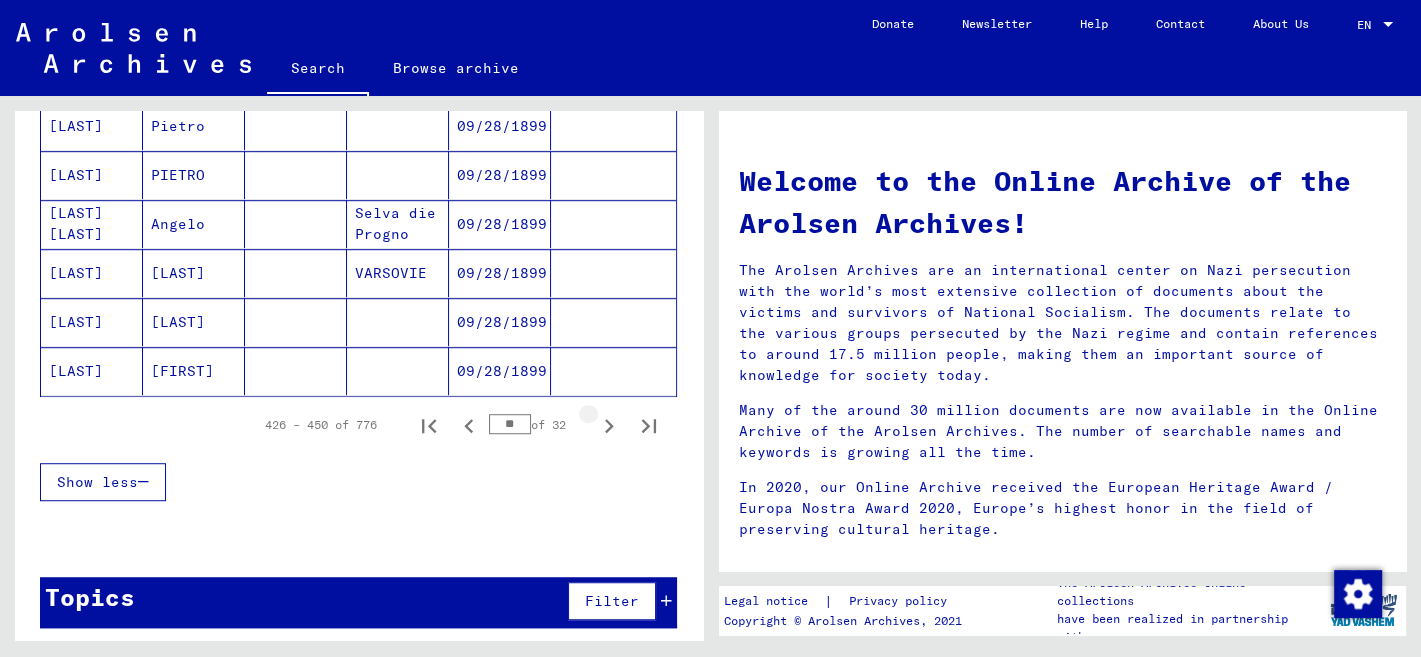 click 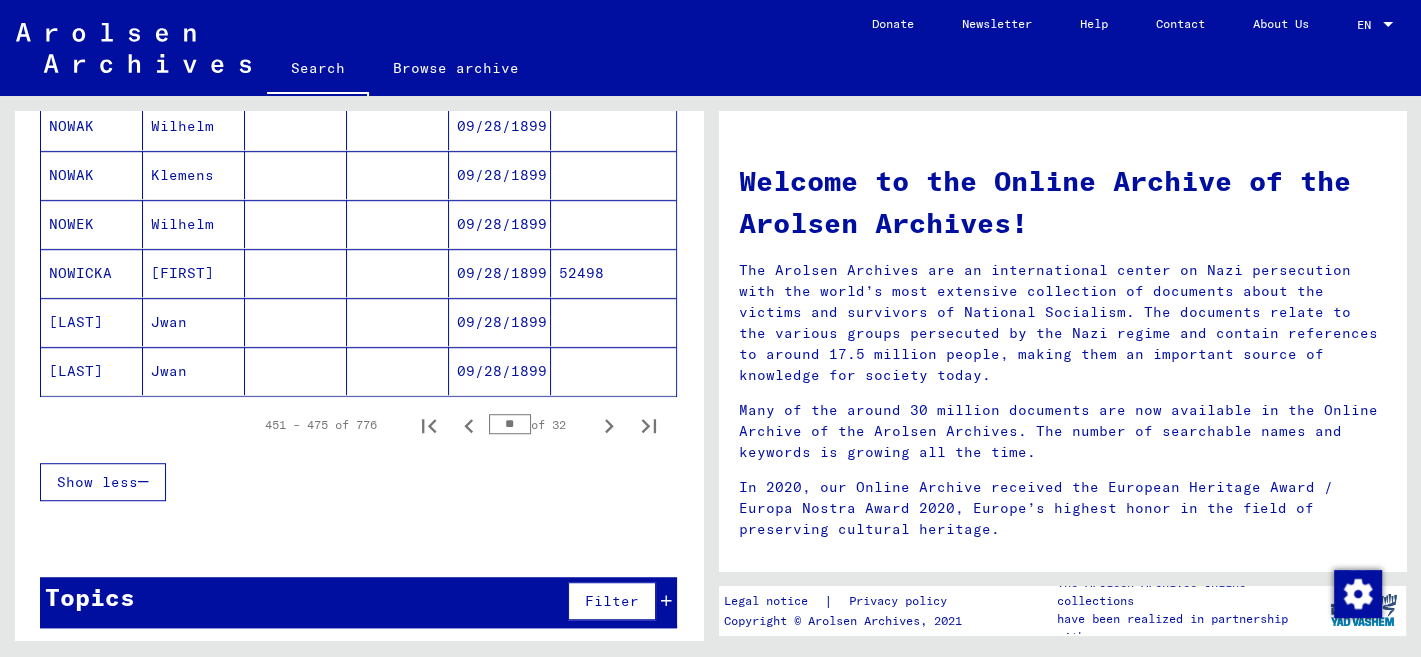 click 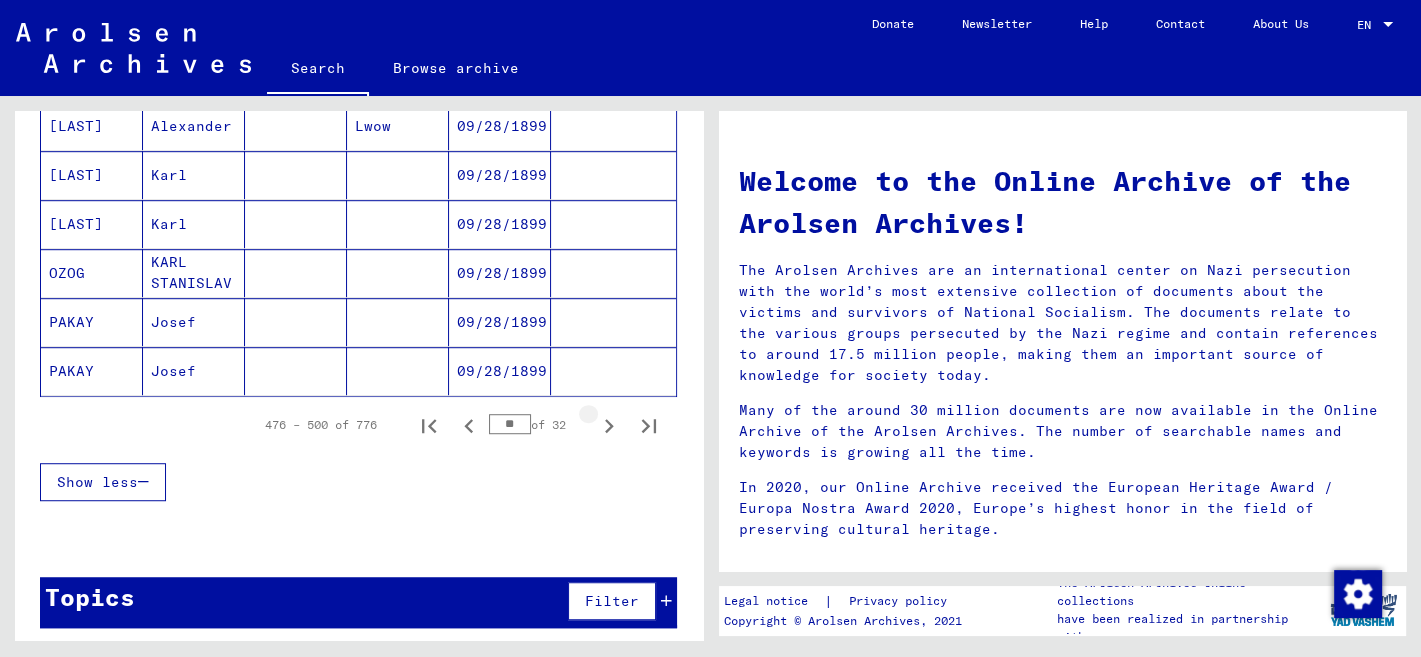 click 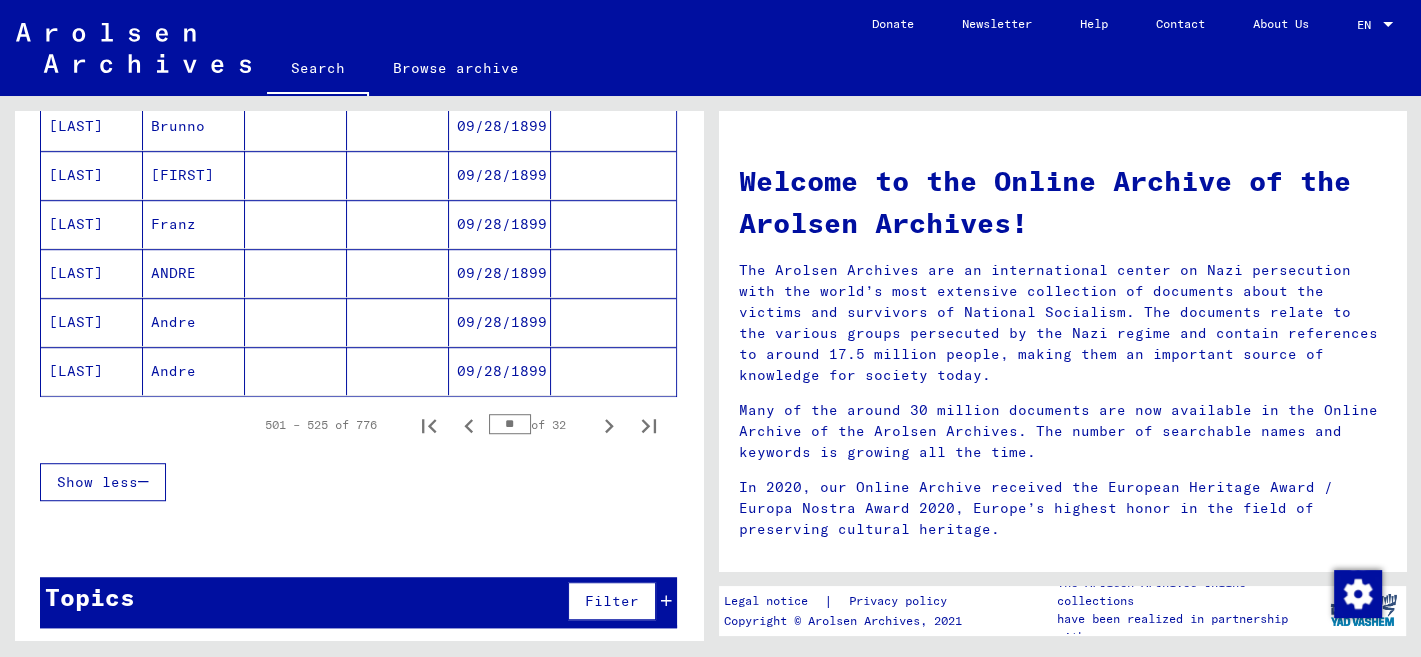 click 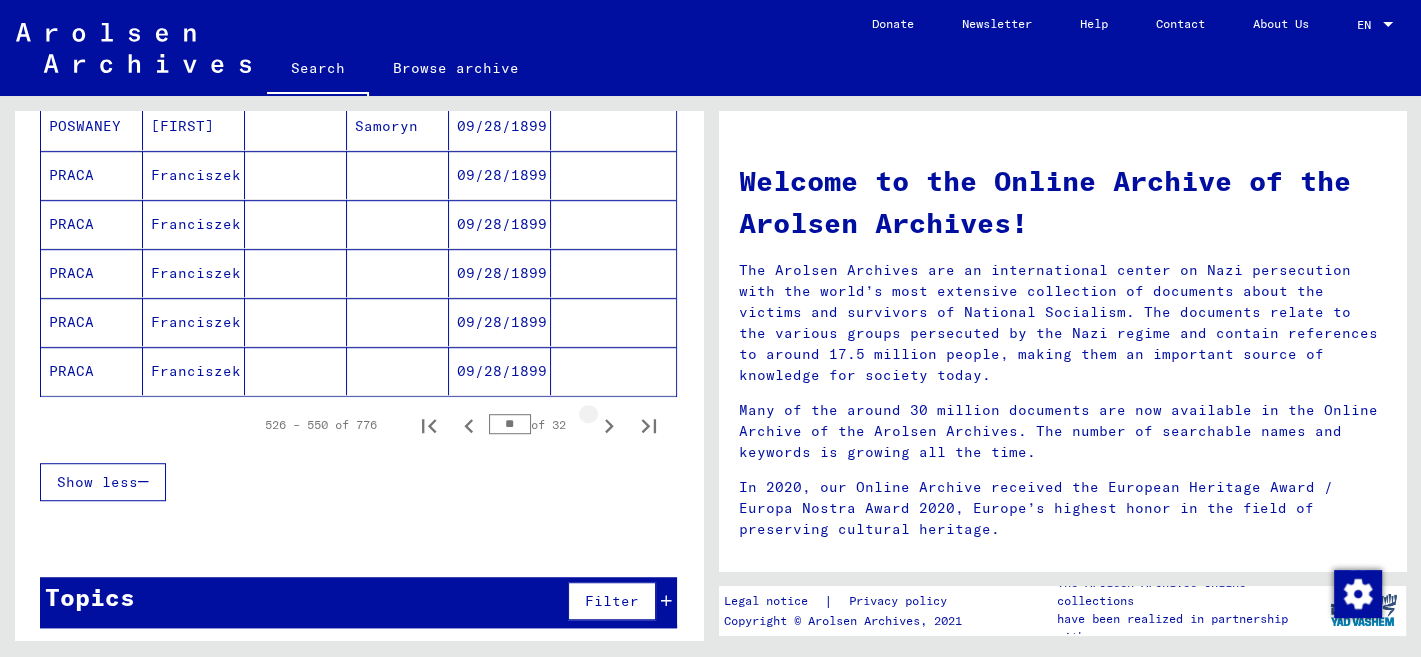 click 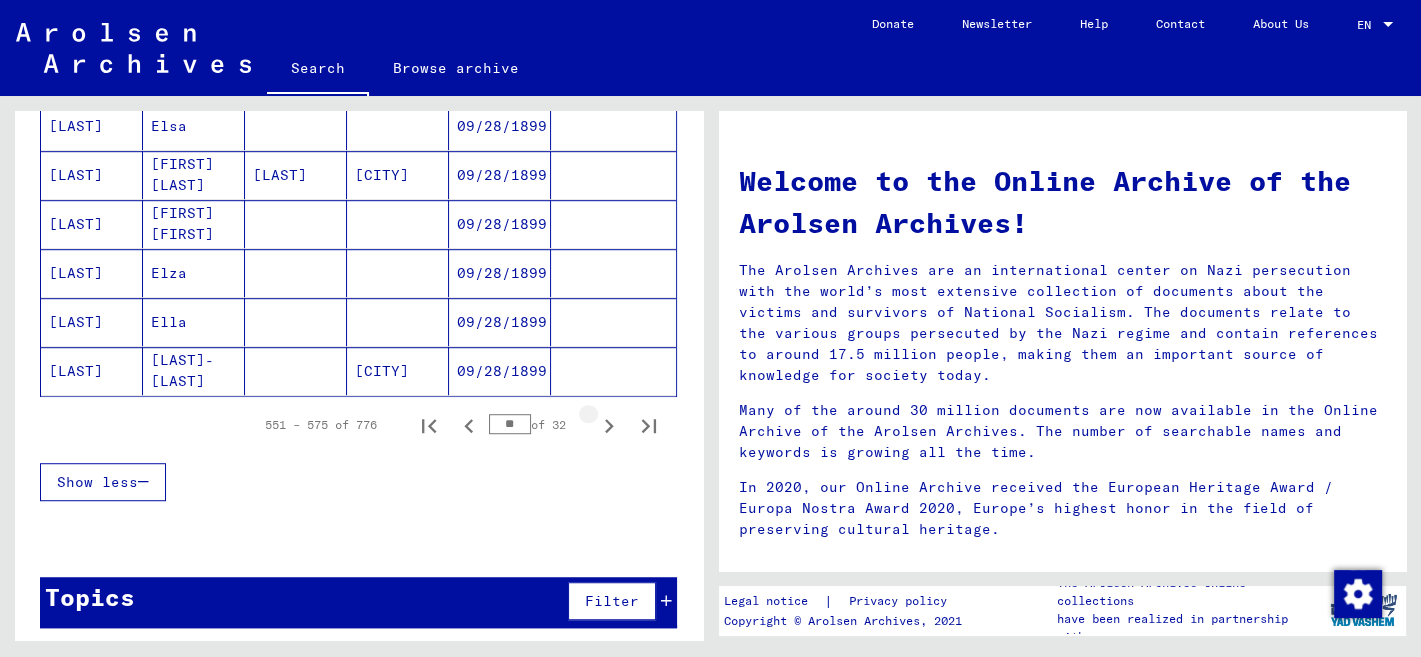 click 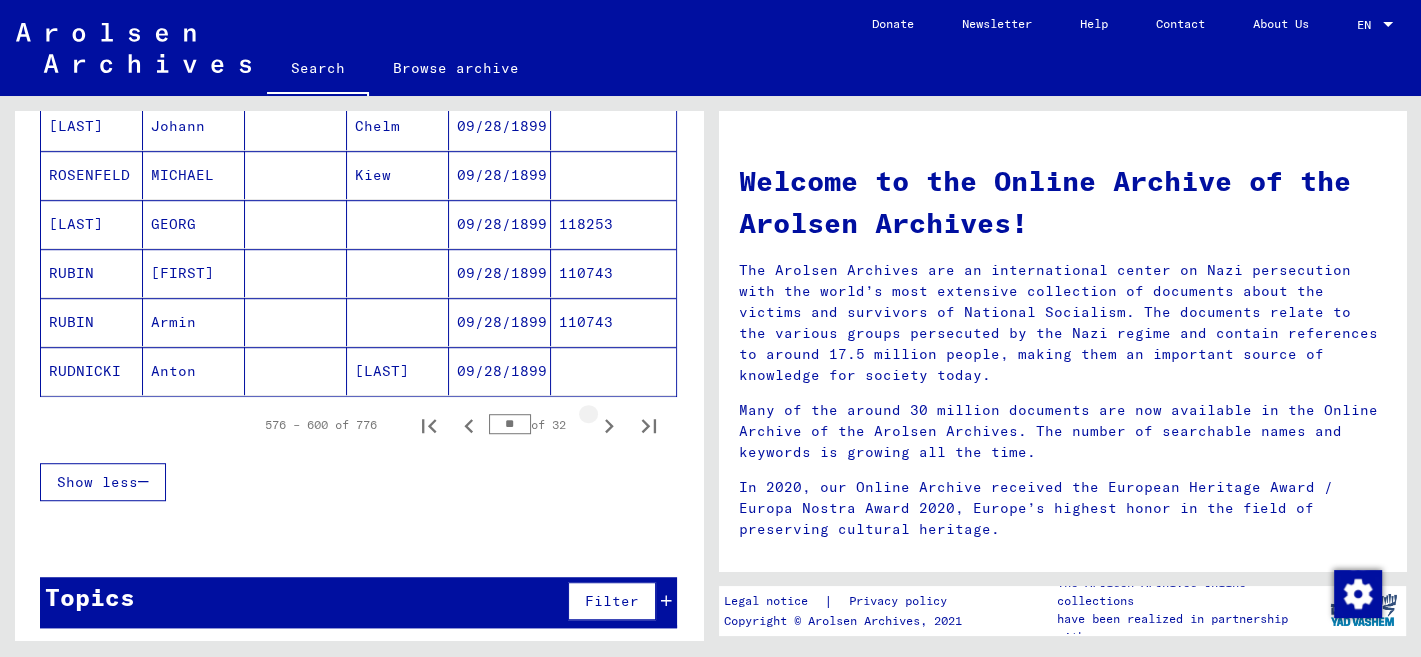 click 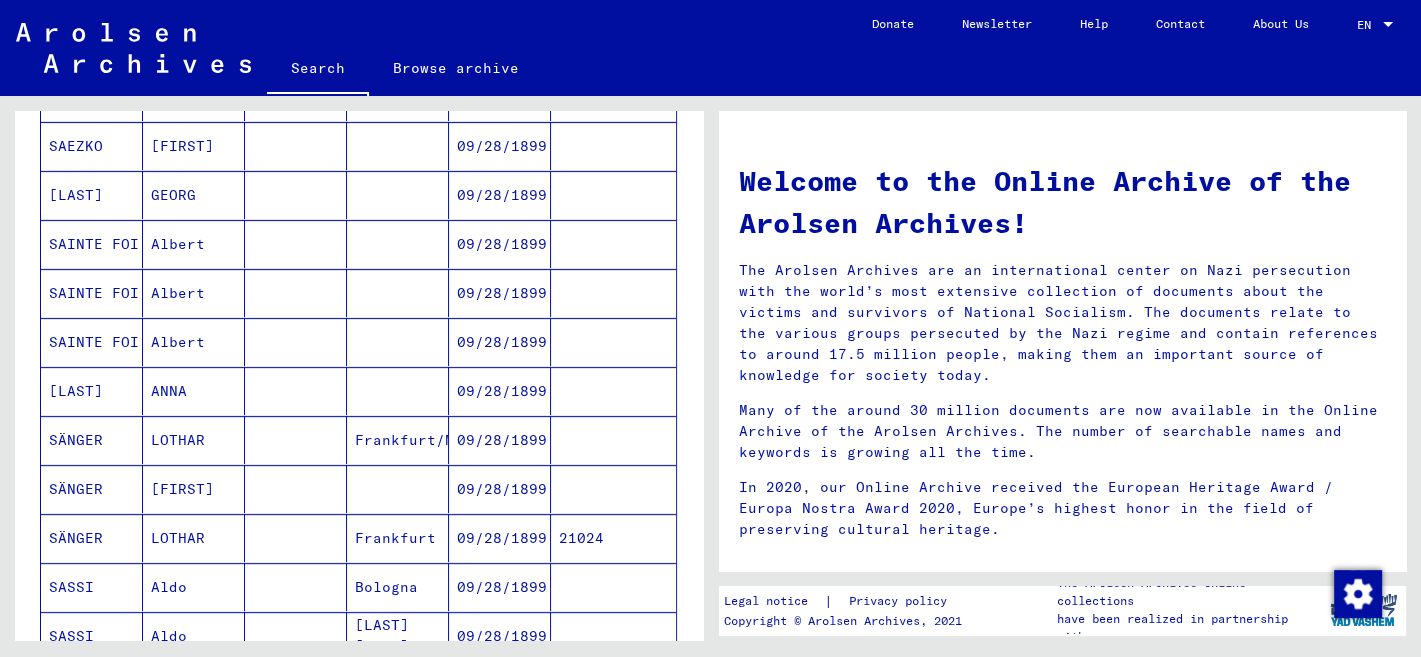 scroll, scrollTop: 883, scrollLeft: 0, axis: vertical 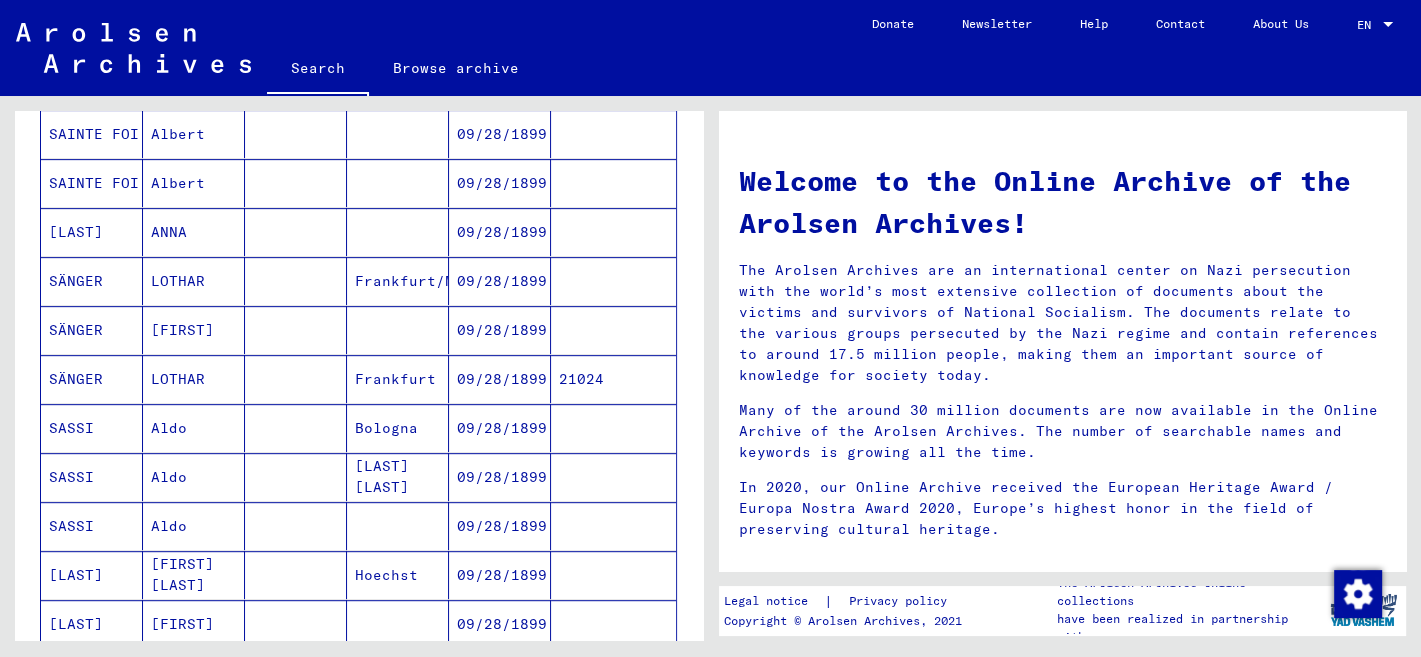 click on "SASSI" at bounding box center [92, 477] 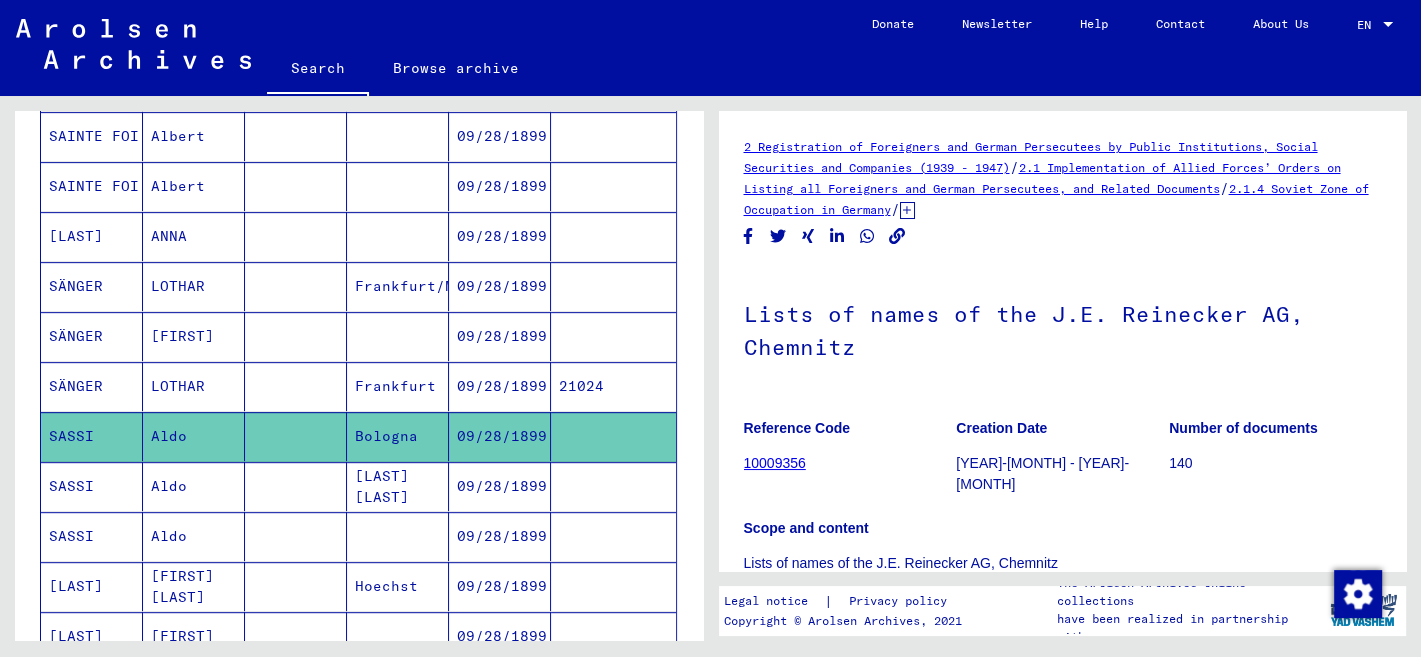 scroll, scrollTop: 423, scrollLeft: 0, axis: vertical 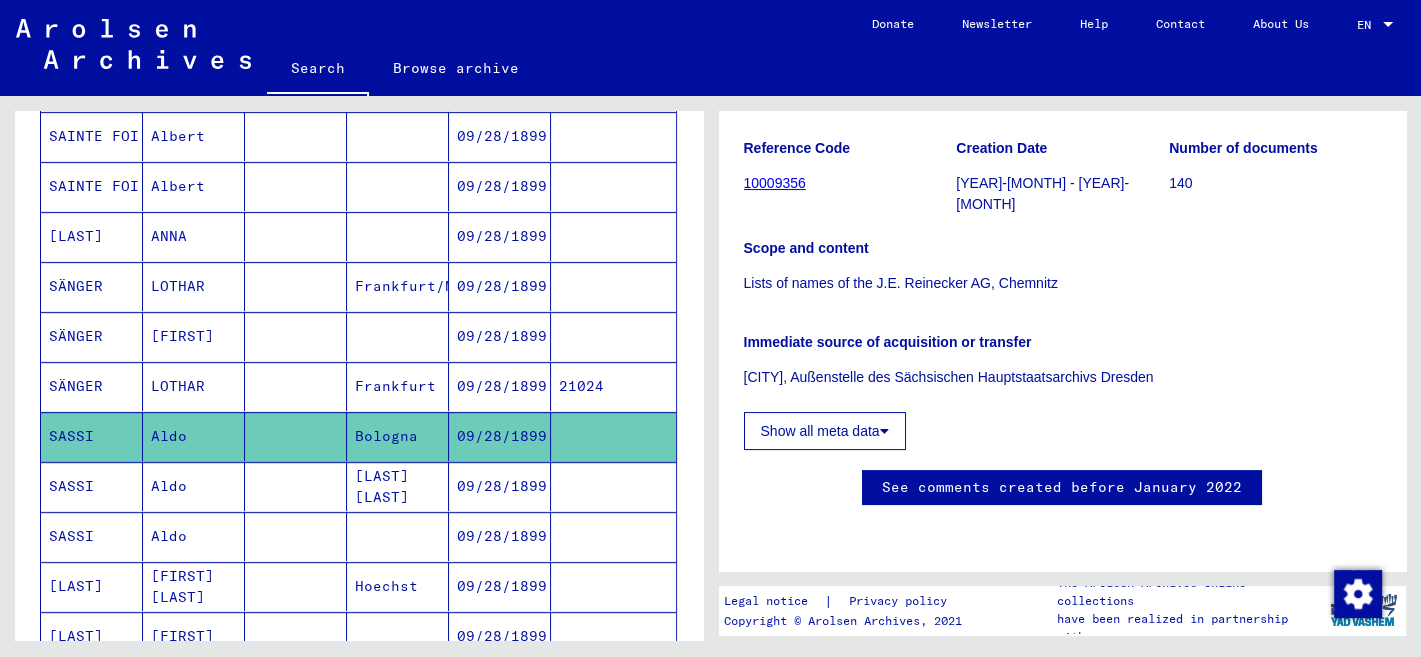 click on "SASSI" at bounding box center (92, 536) 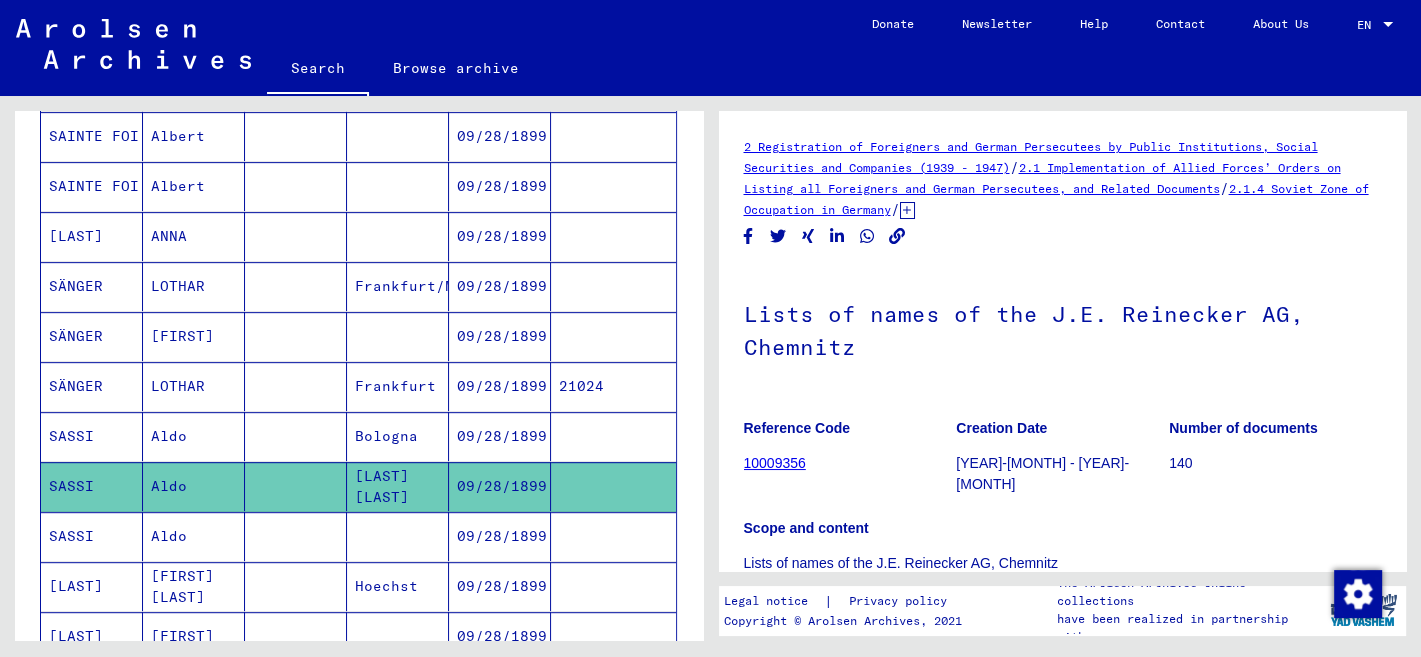 scroll, scrollTop: 423, scrollLeft: 0, axis: vertical 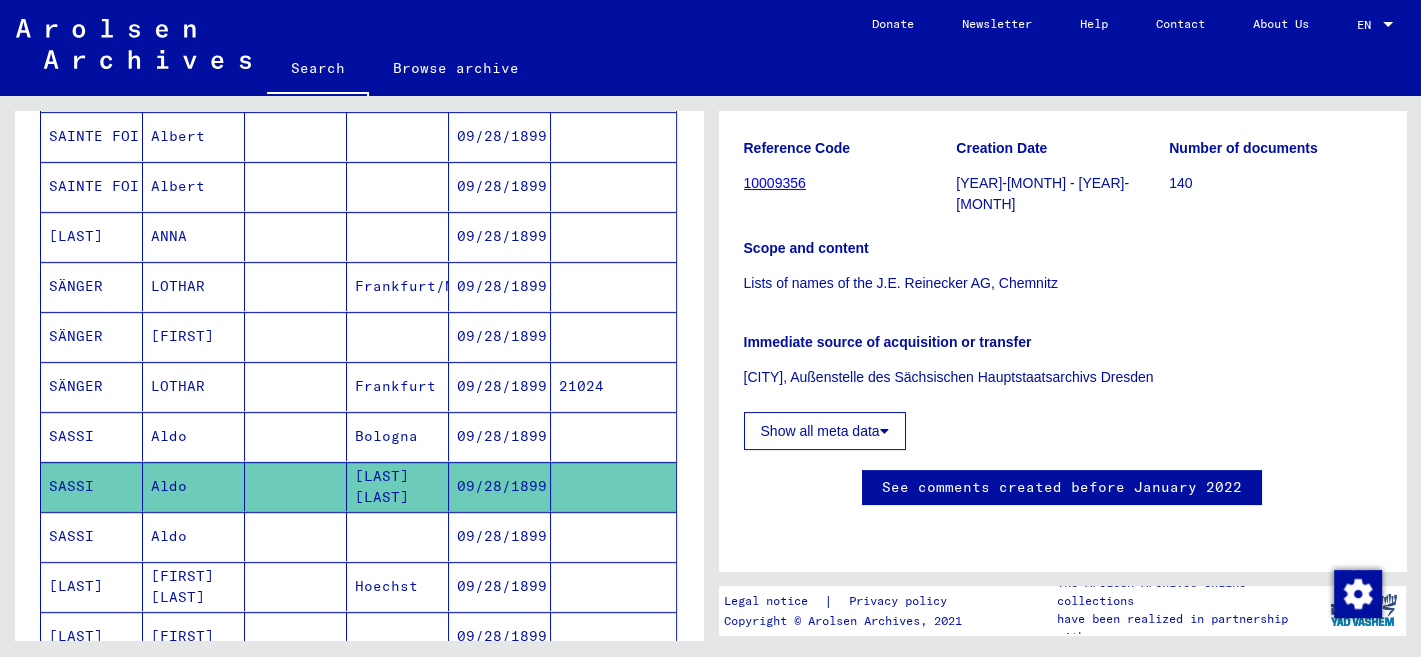 click on "SASSI" at bounding box center [92, 586] 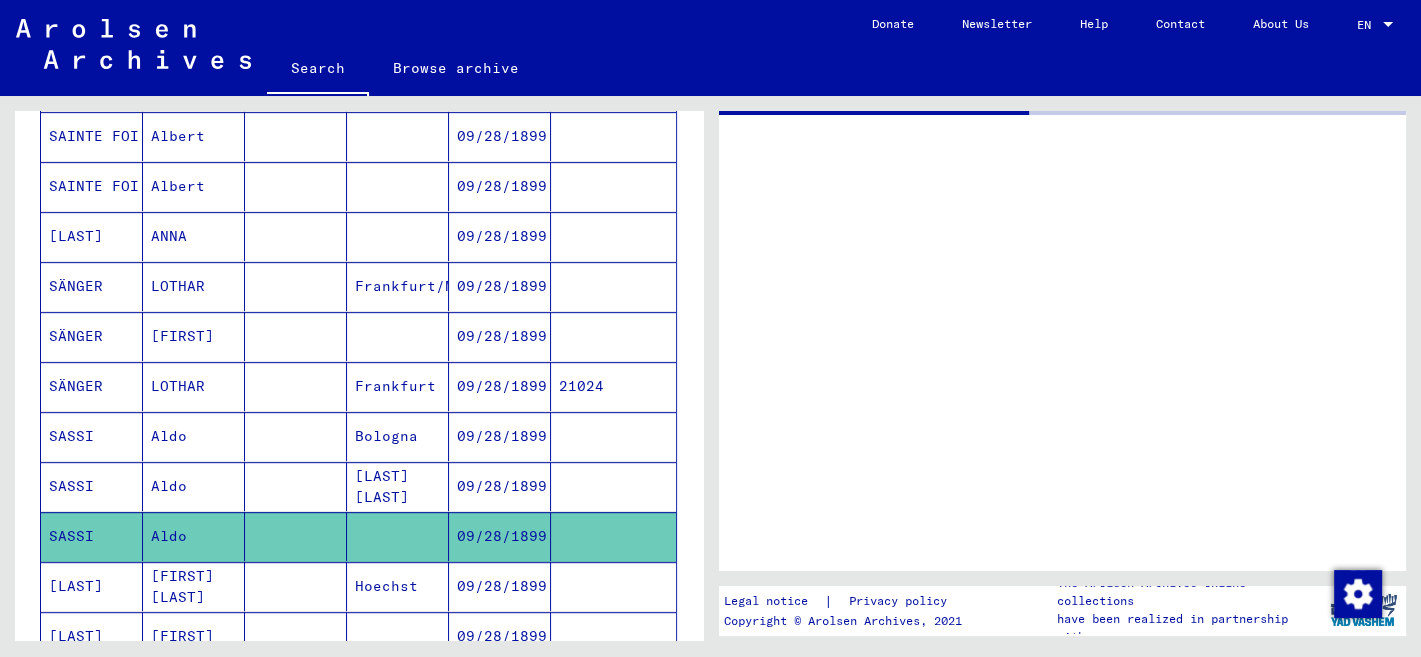 scroll, scrollTop: 0, scrollLeft: 0, axis: both 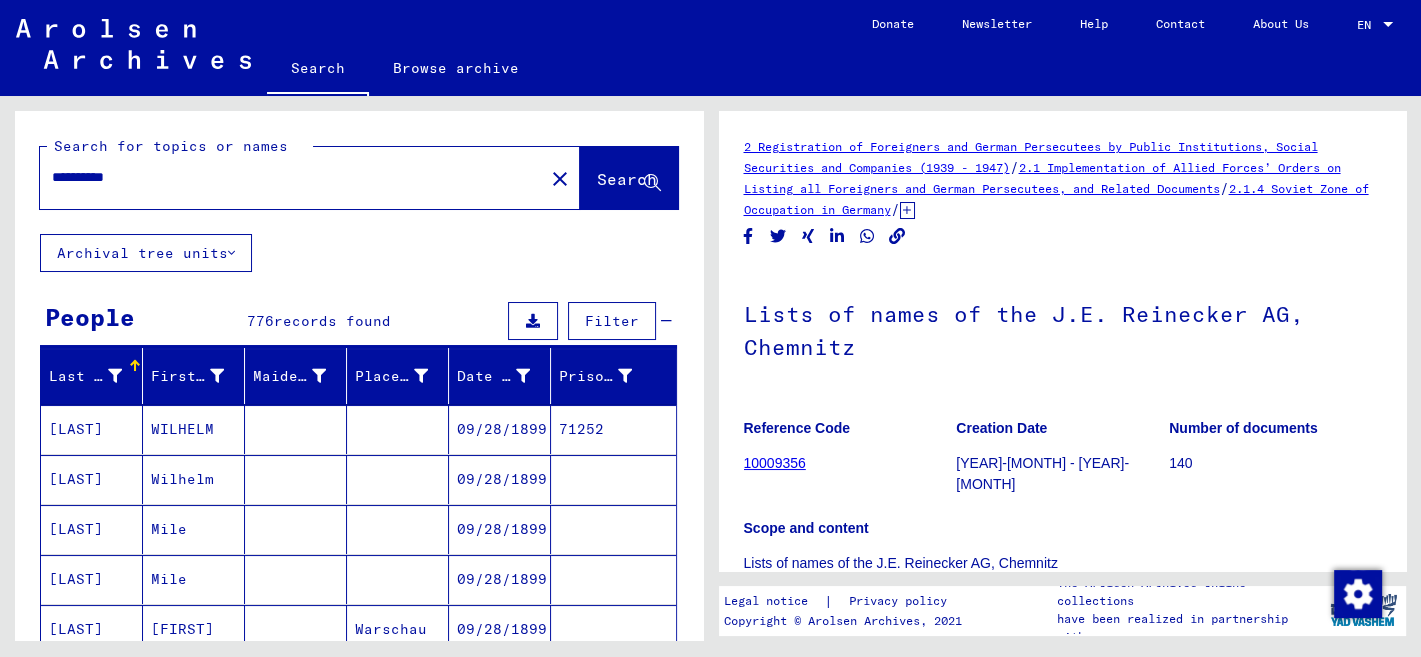 click on "**********" at bounding box center [292, 177] 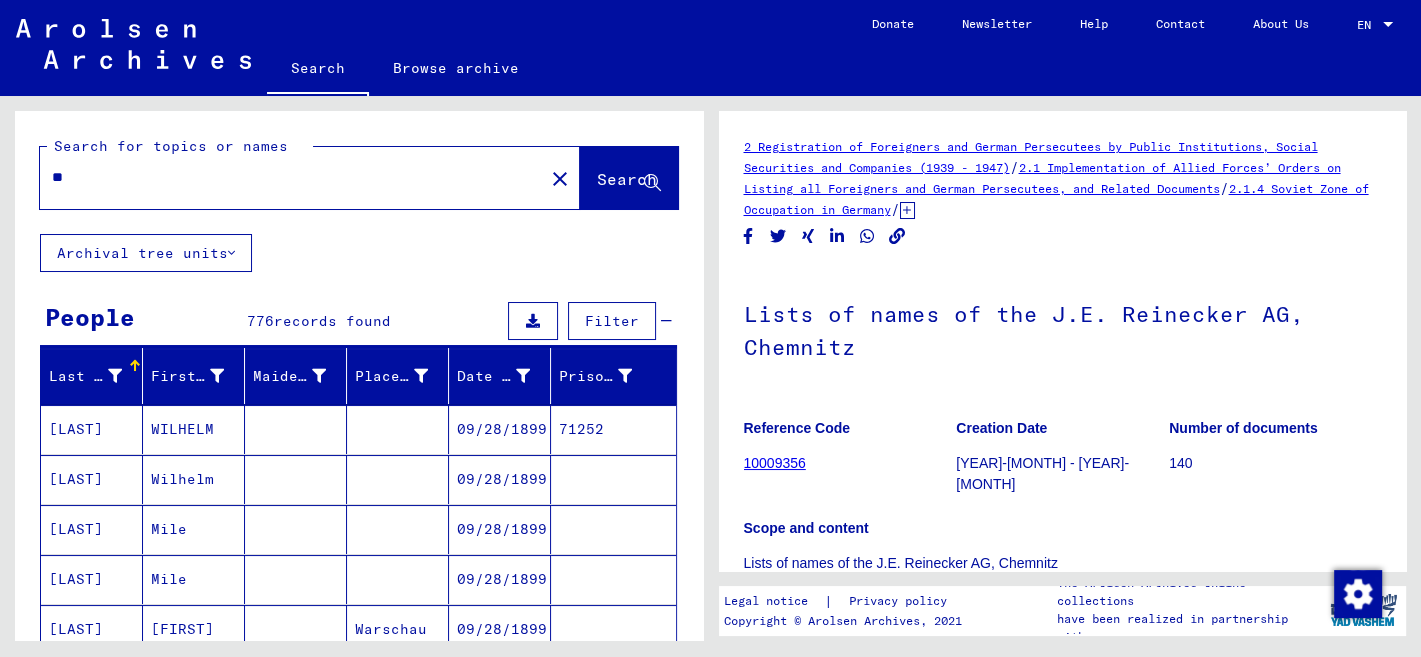 type on "*" 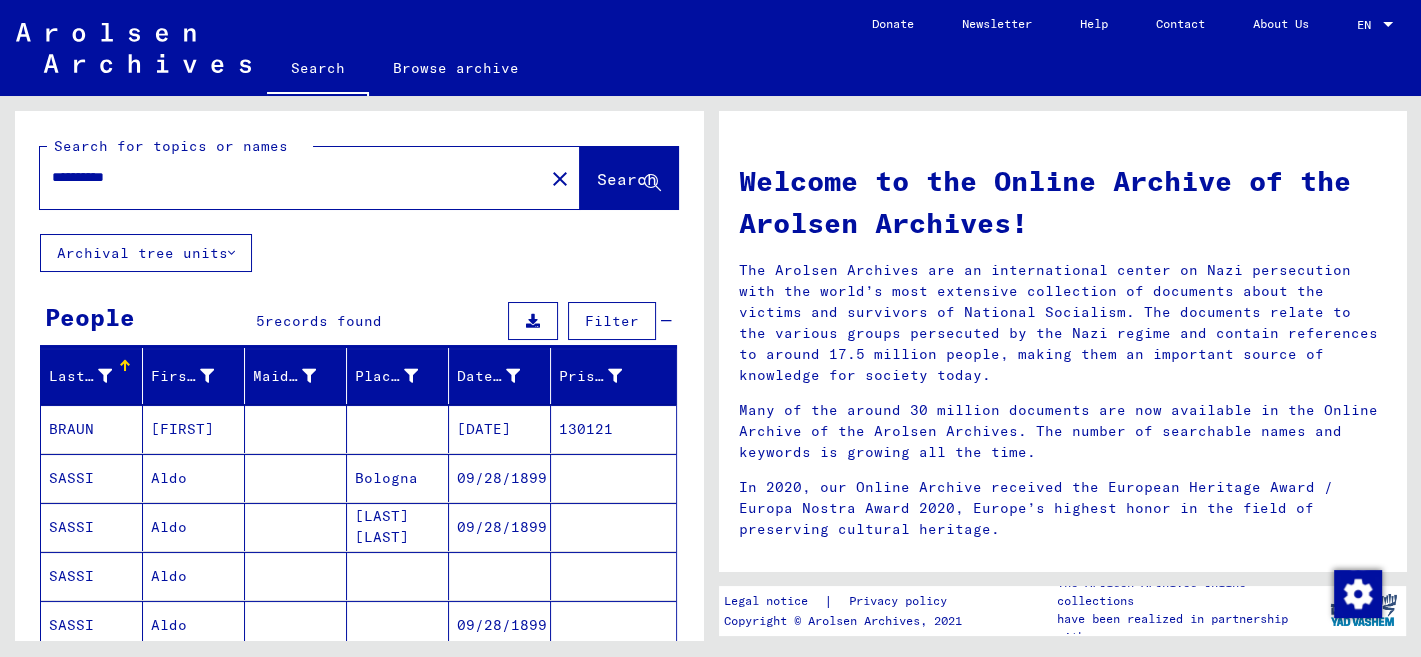 click on "**********" at bounding box center (286, 177) 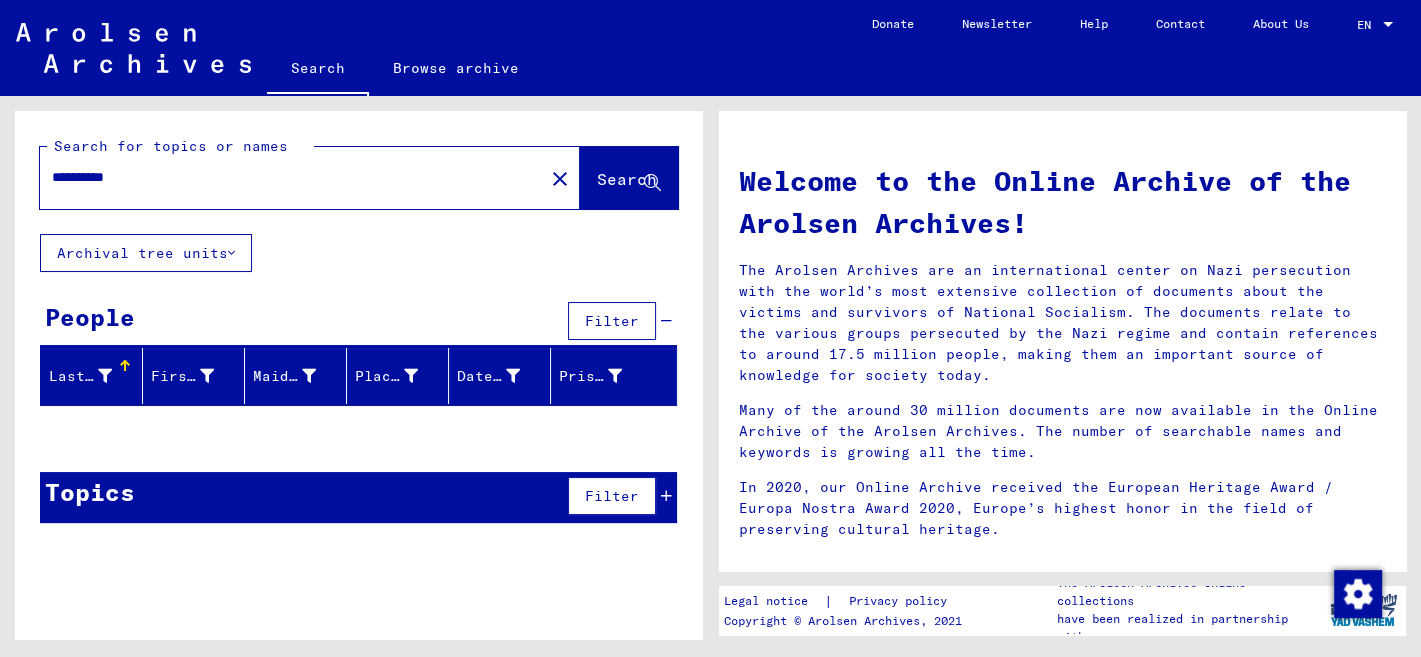 click on "**********" at bounding box center (286, 177) 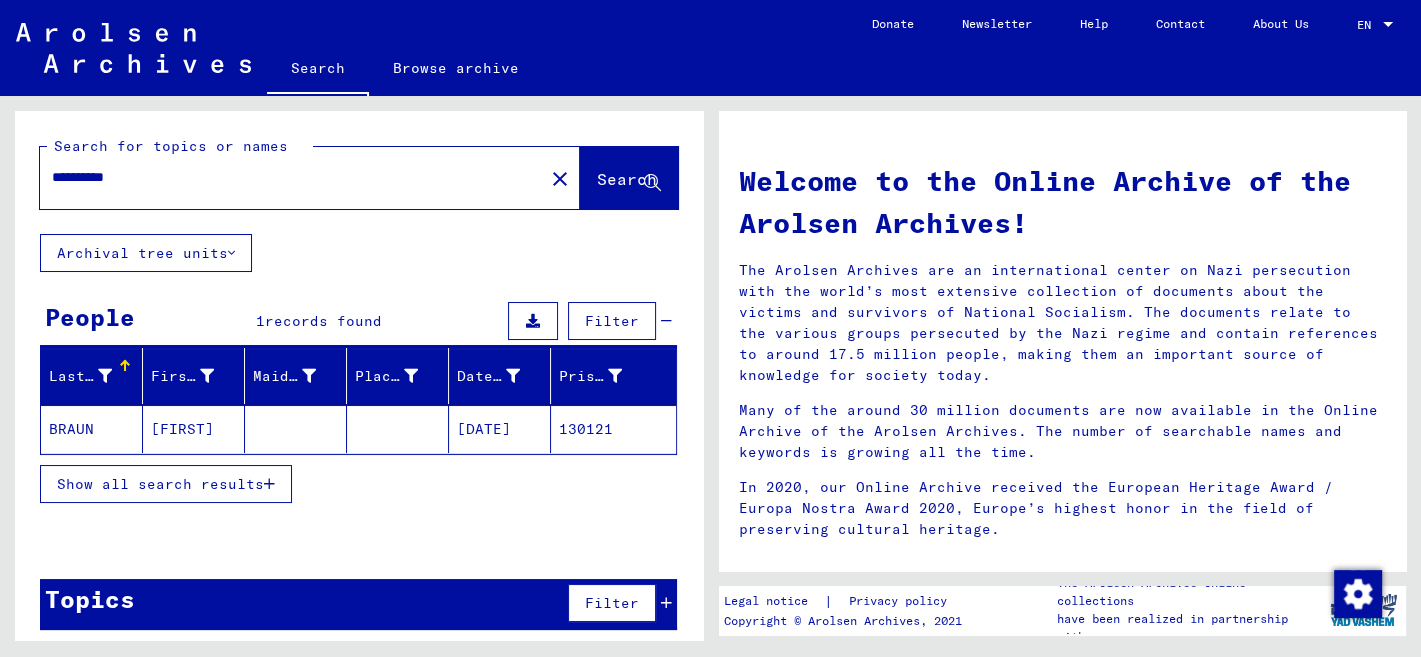 click on "**********" at bounding box center [286, 177] 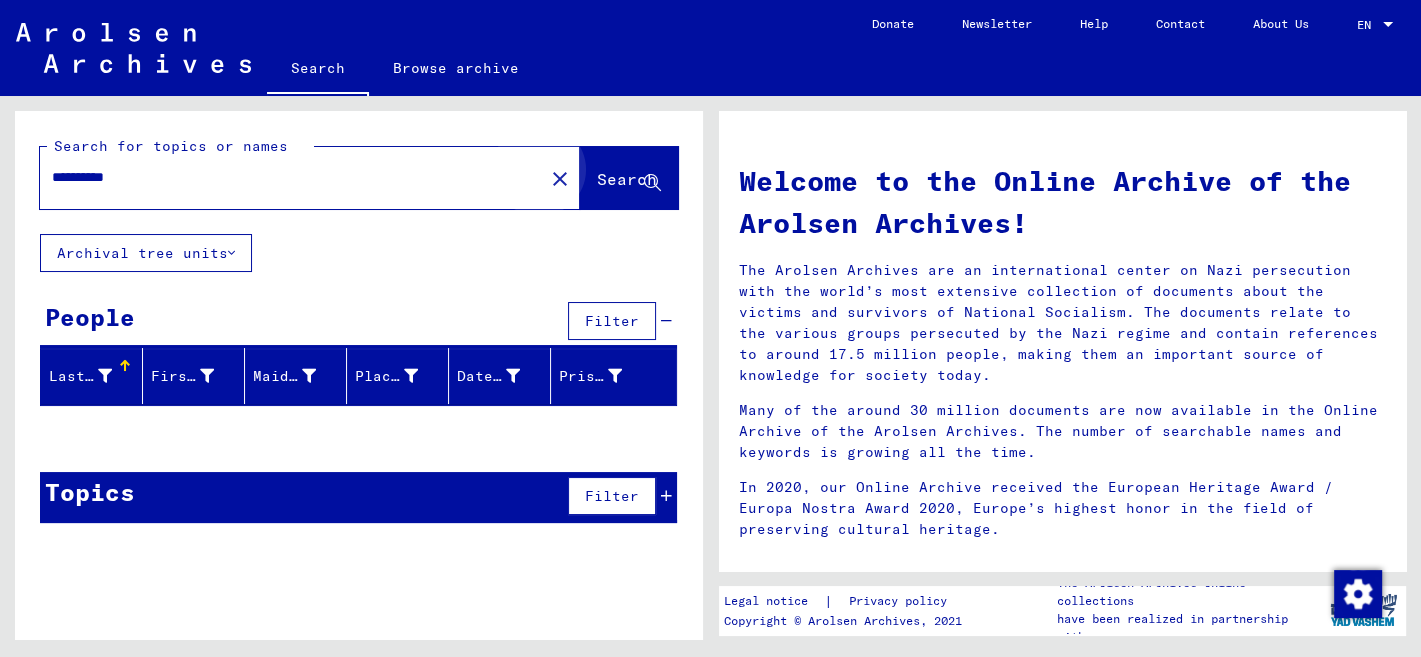 click on "Search" 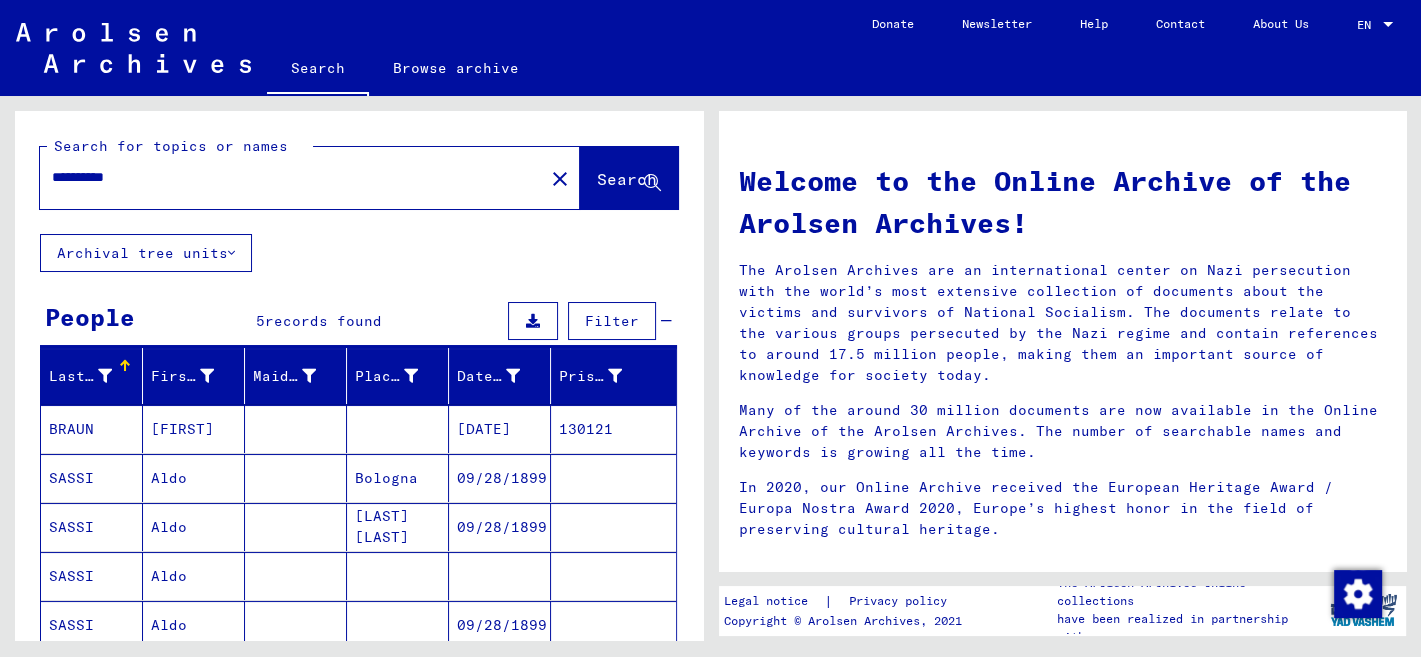 scroll, scrollTop: 202, scrollLeft: 0, axis: vertical 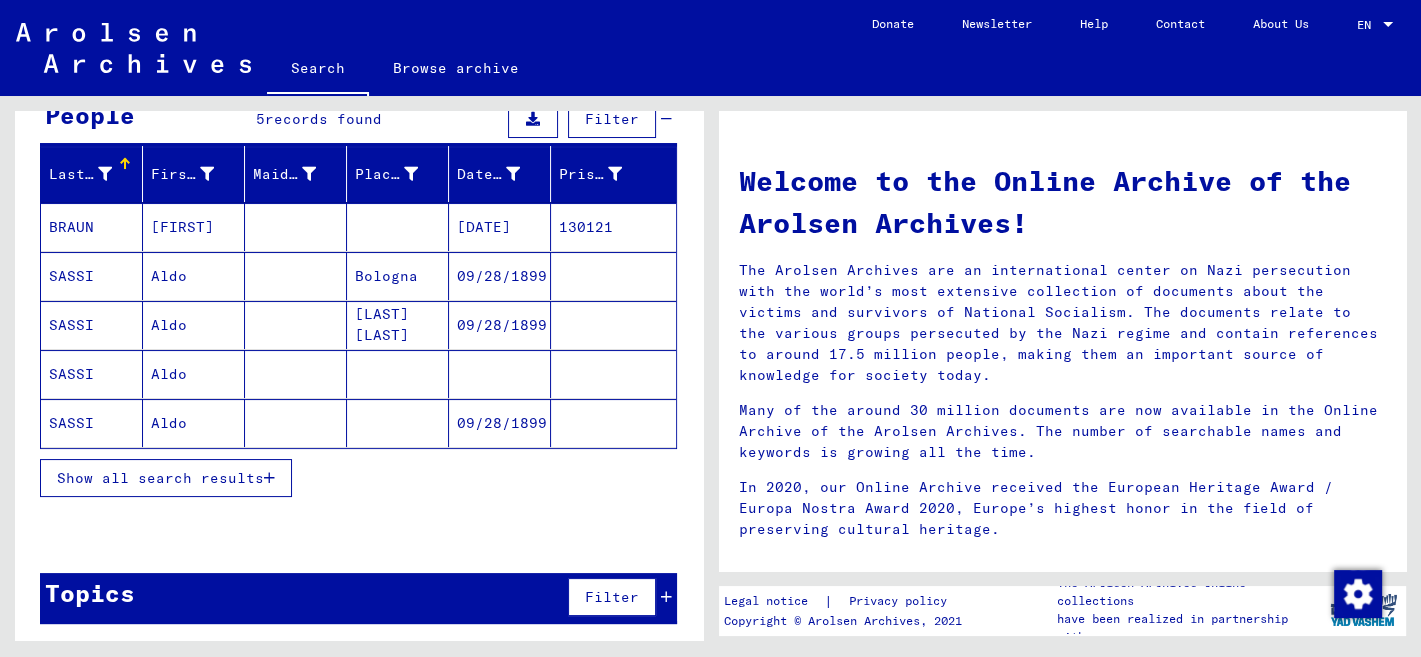 click on "SASSI" at bounding box center [92, 423] 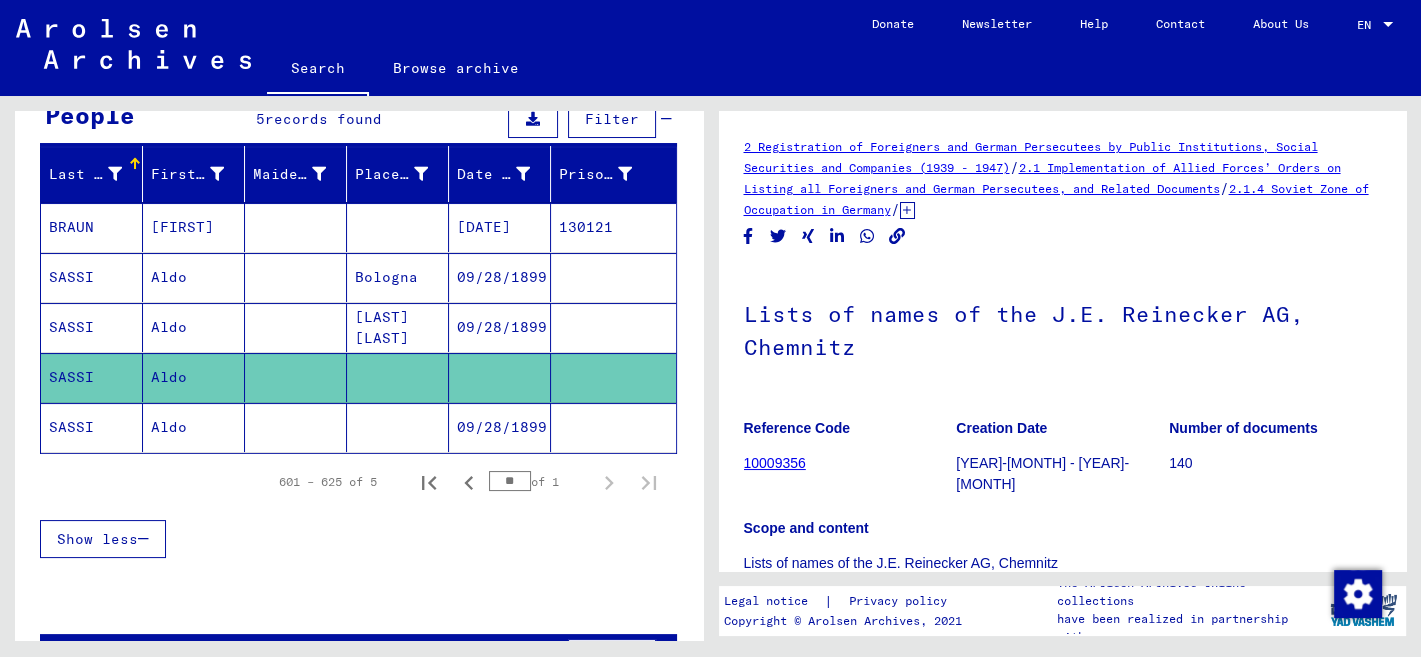click on "SASSI" 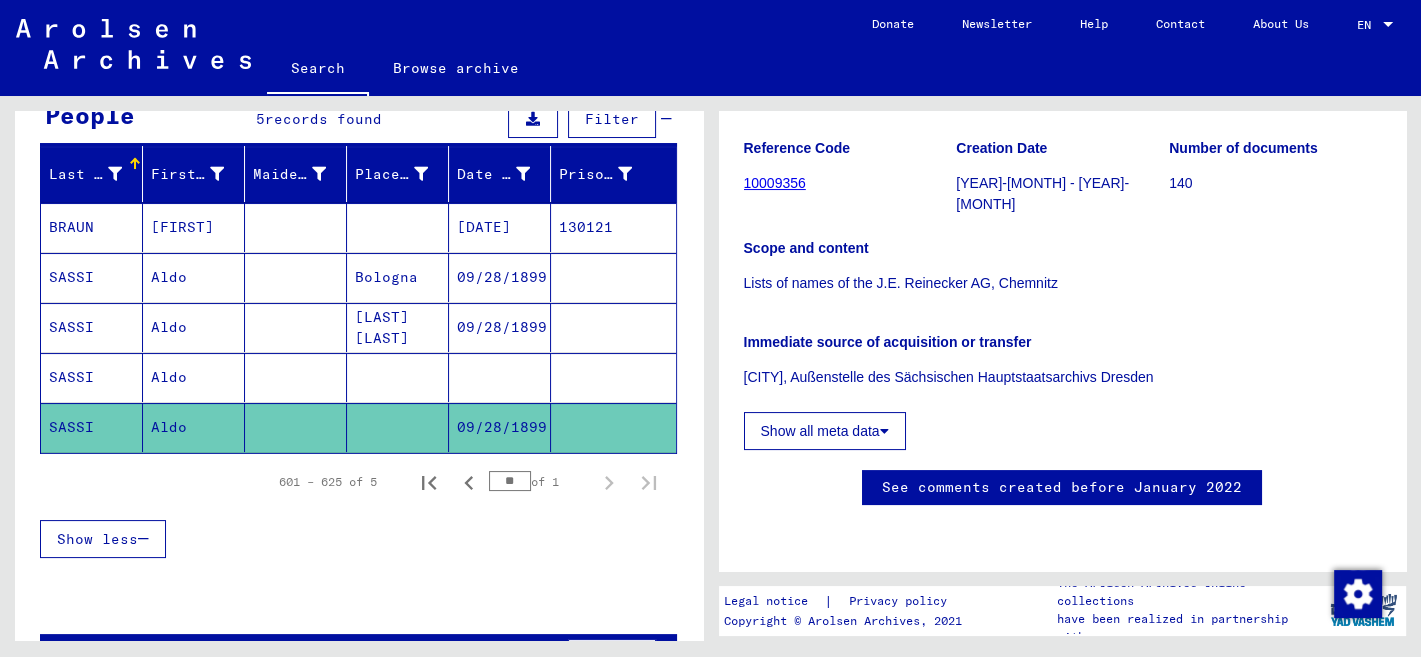 scroll, scrollTop: 423, scrollLeft: 0, axis: vertical 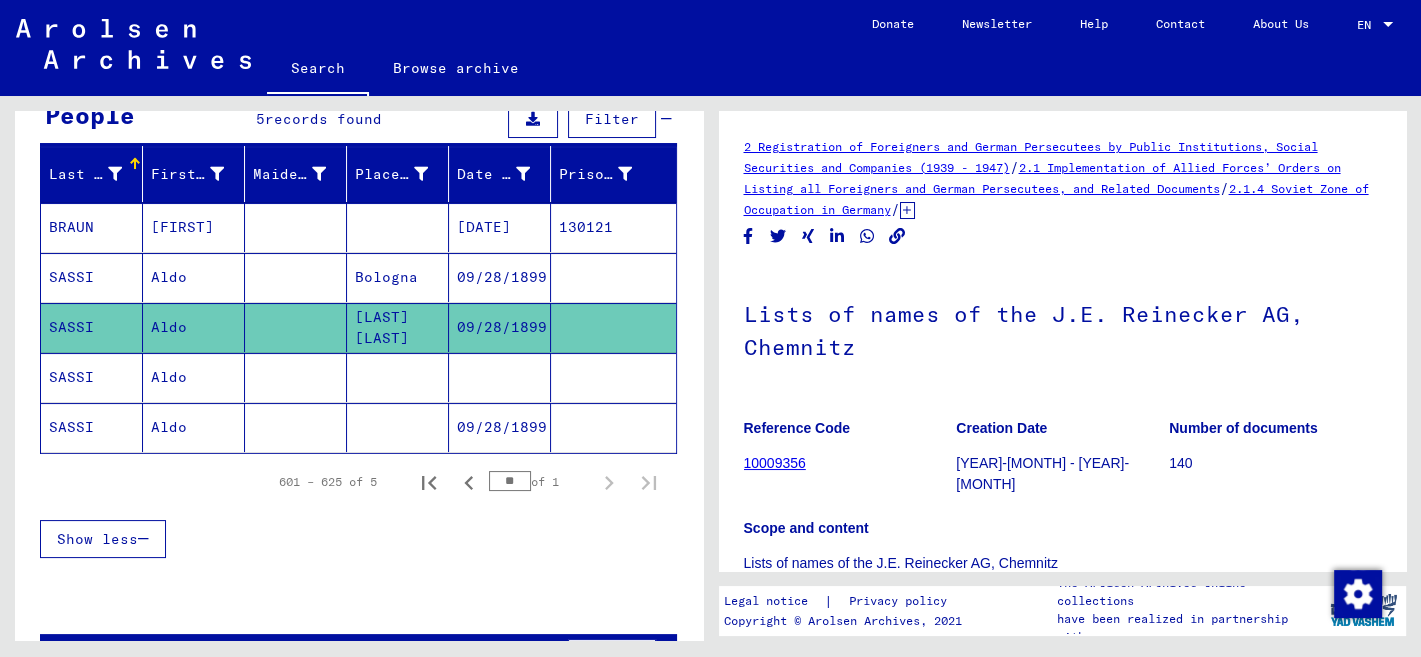 click 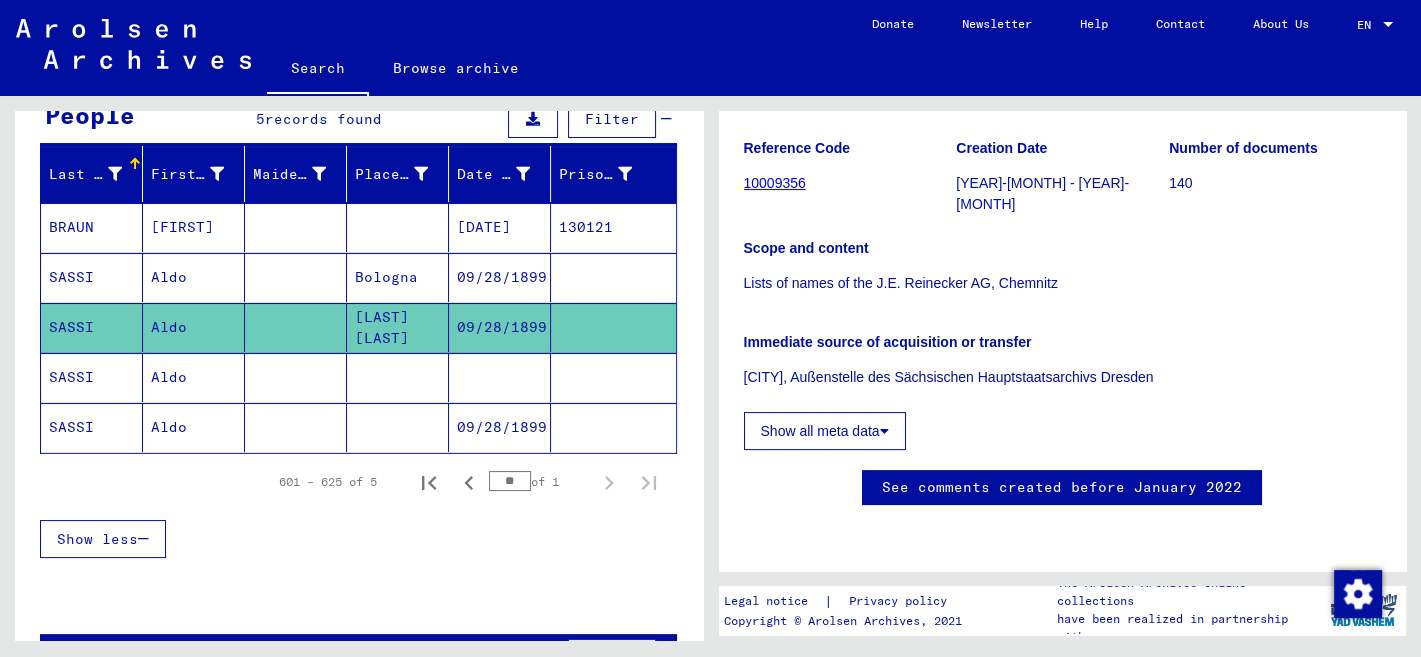 scroll, scrollTop: 0, scrollLeft: 0, axis: both 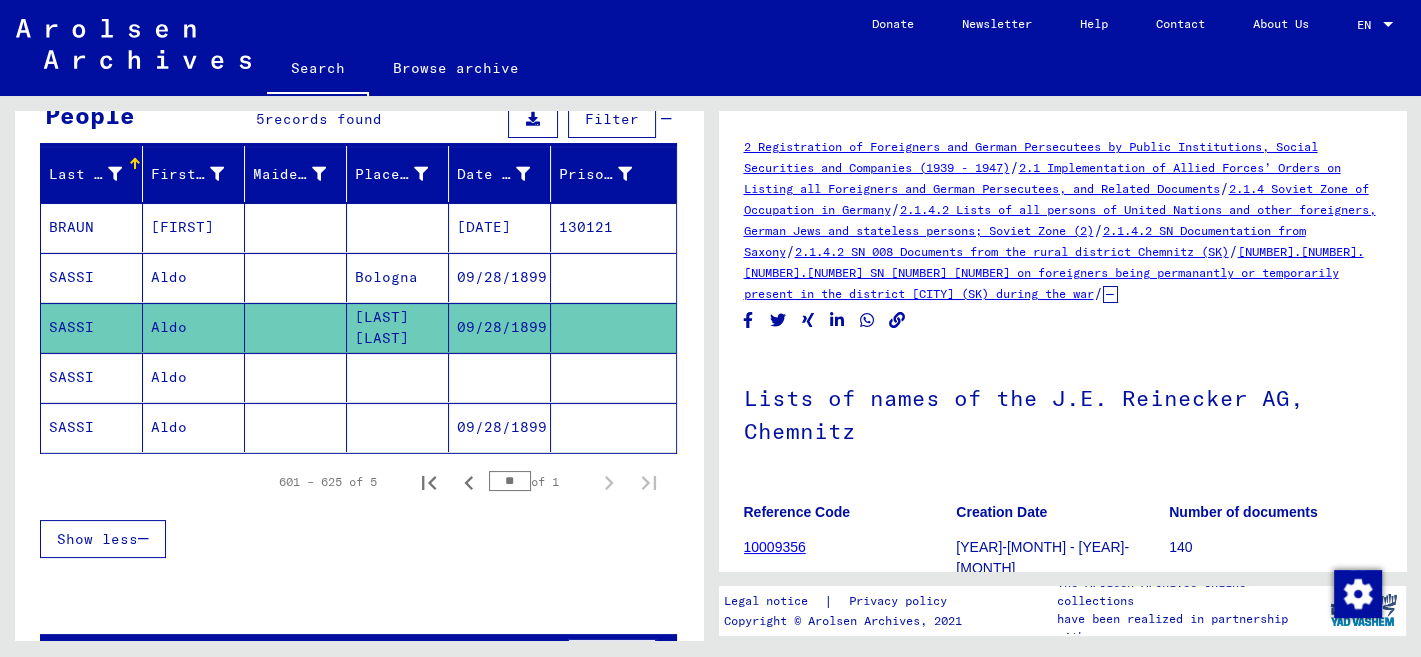 click on "SASSI" at bounding box center [92, 427] 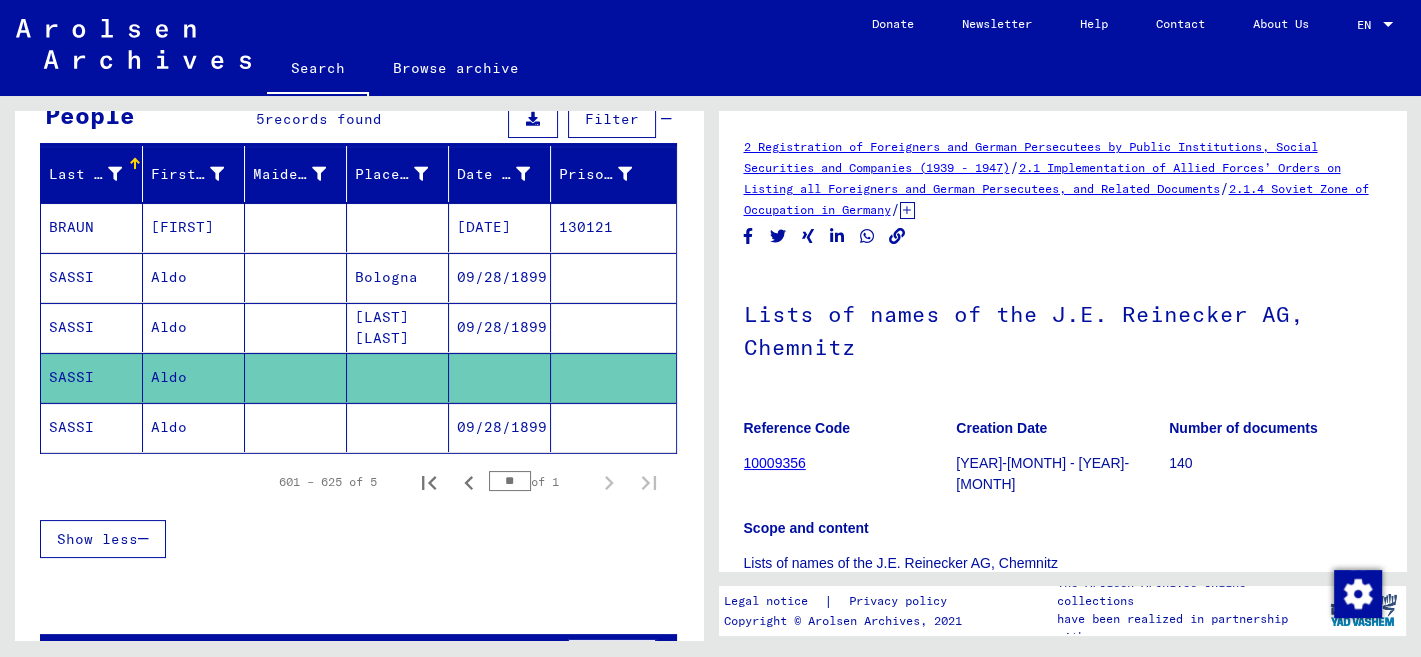 click on "SASSI" 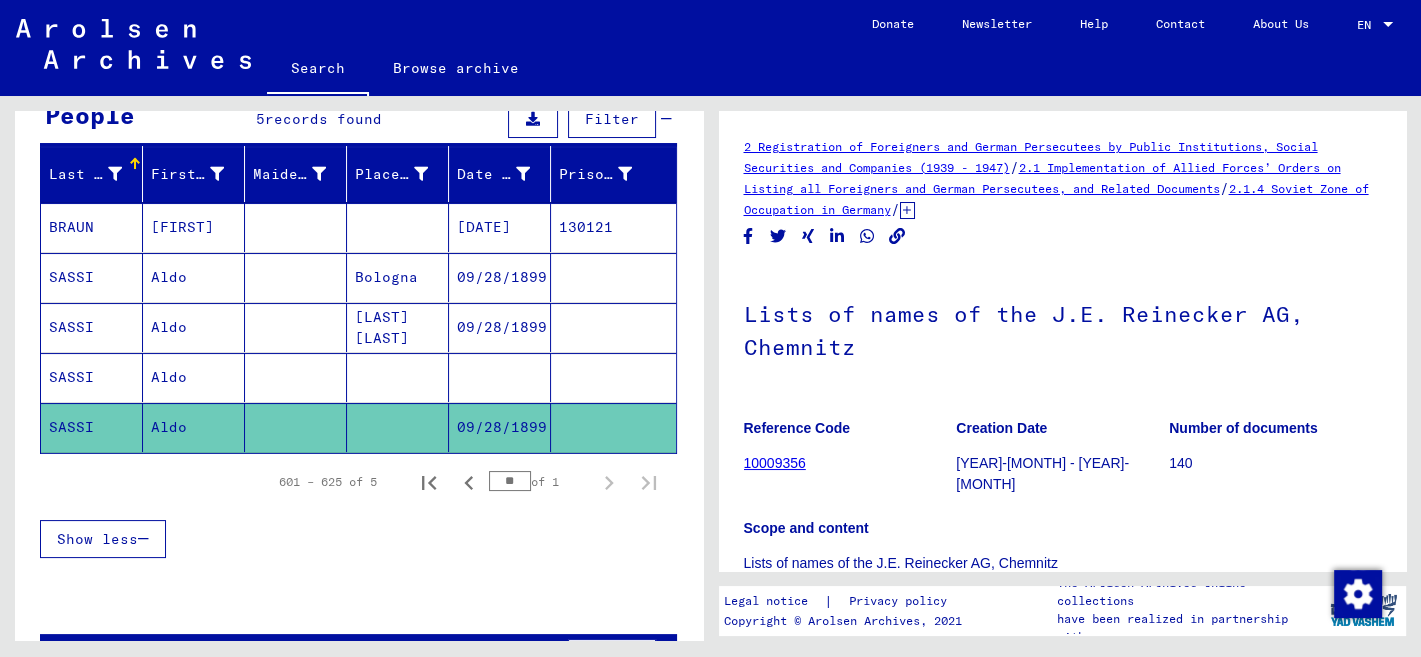 click on "SASSI" at bounding box center (92, 327) 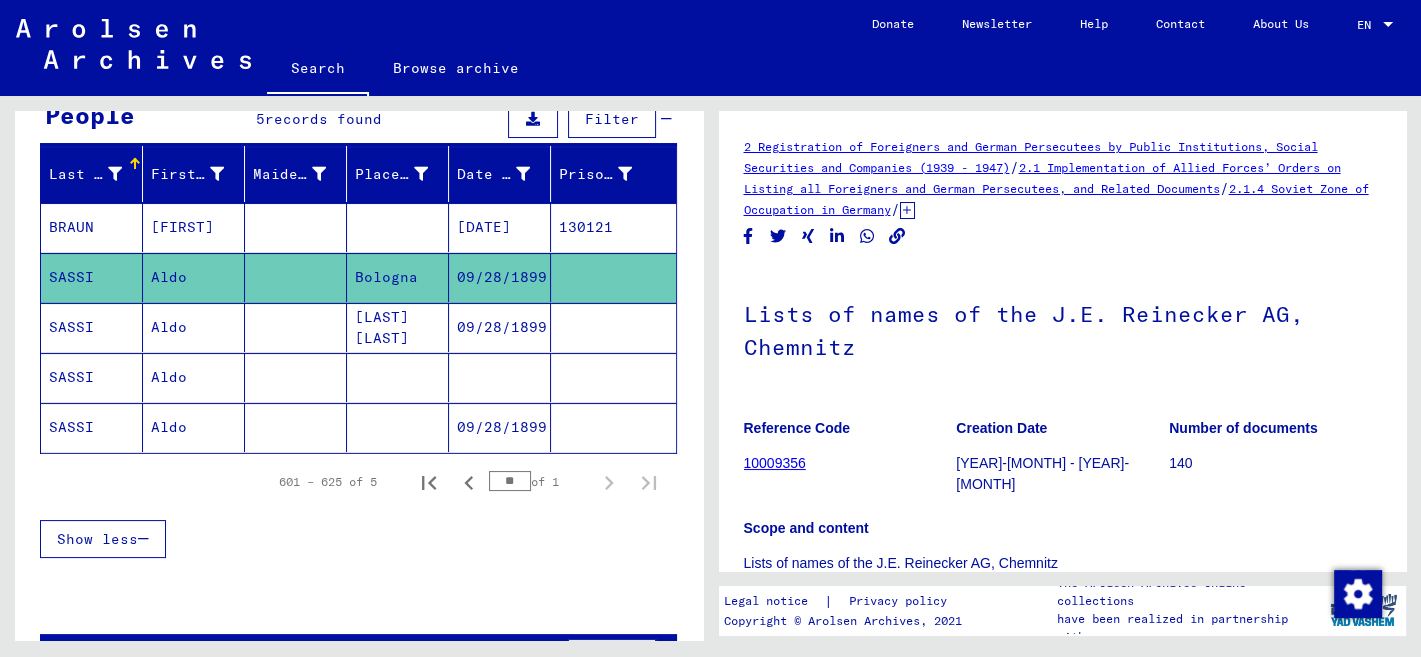 click on "SASSI" at bounding box center [92, 377] 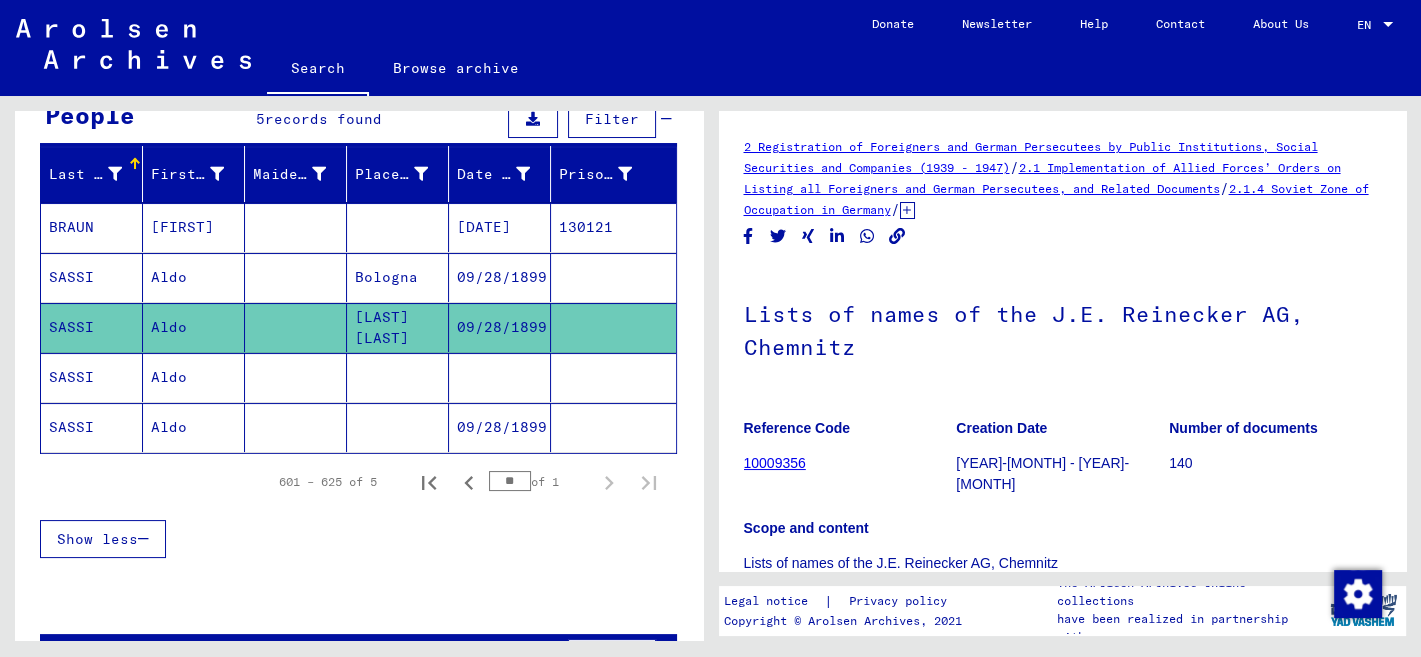 scroll, scrollTop: 0, scrollLeft: 0, axis: both 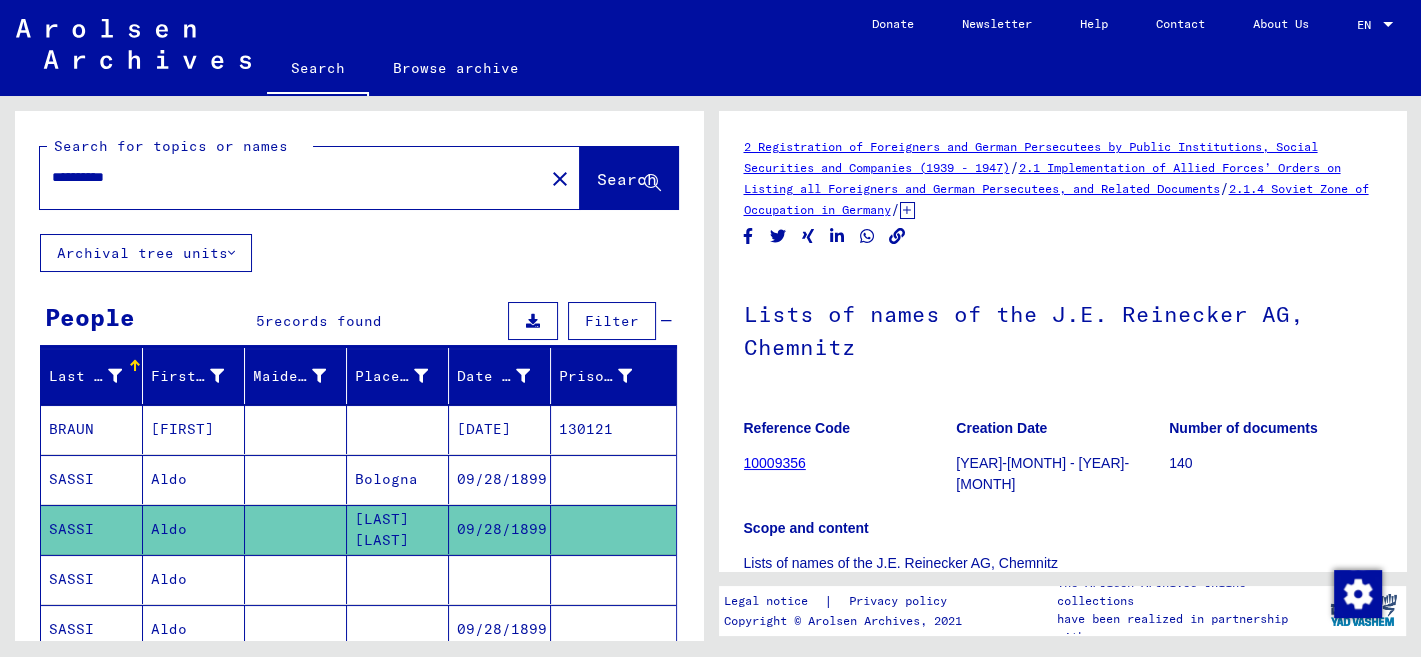 click on "**********" at bounding box center (292, 177) 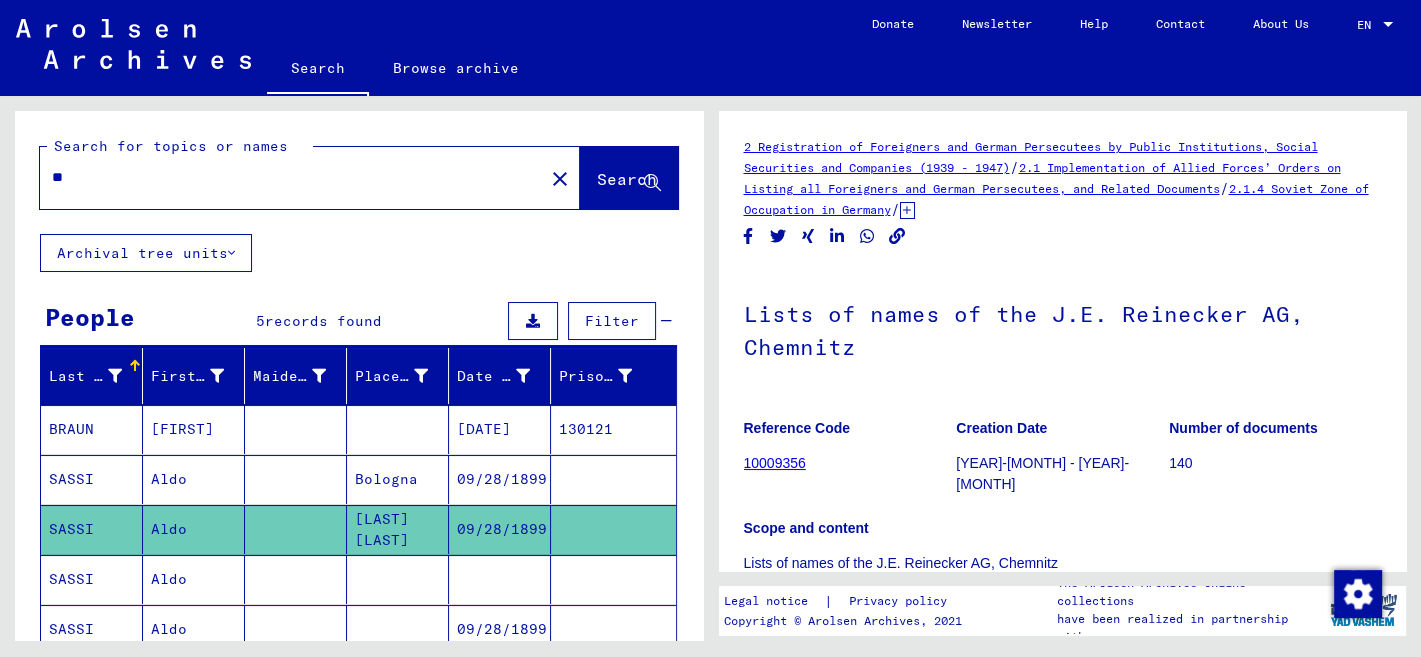 type on "*" 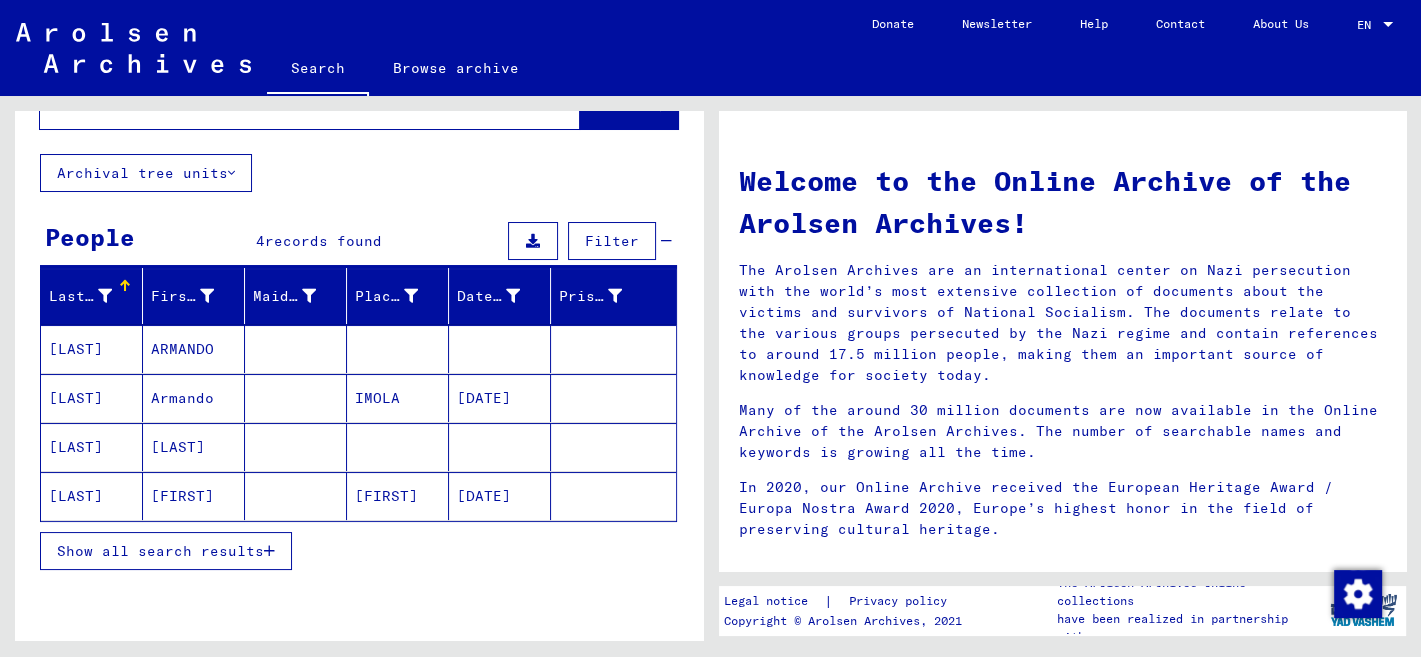 scroll, scrollTop: 153, scrollLeft: 0, axis: vertical 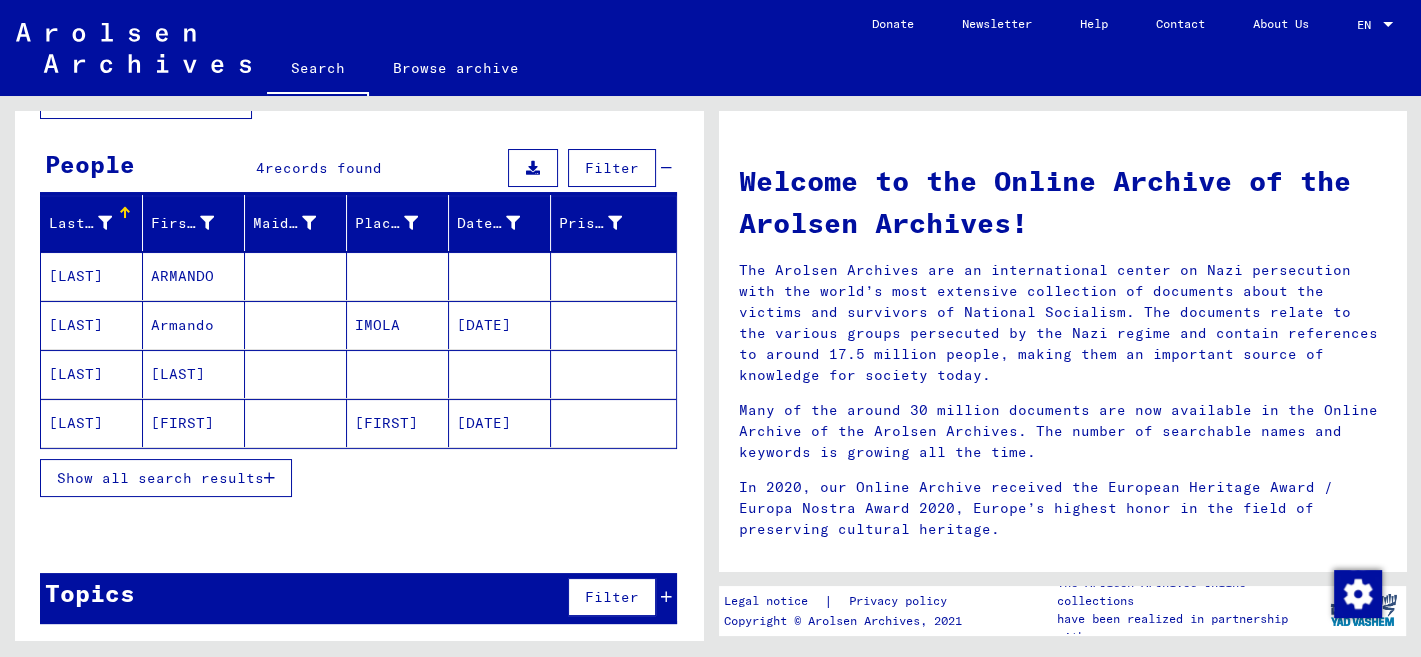 click on "Show all search results" at bounding box center [160, 478] 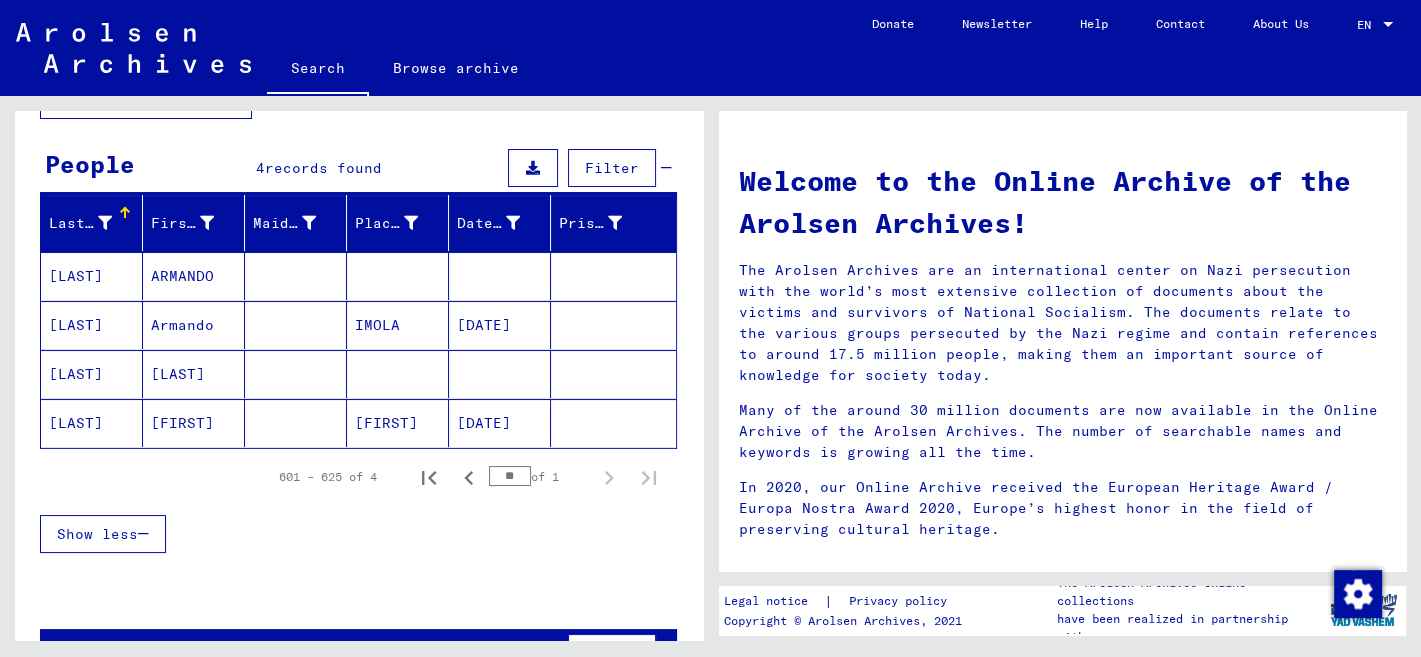 click on "[LAST]" at bounding box center (92, 374) 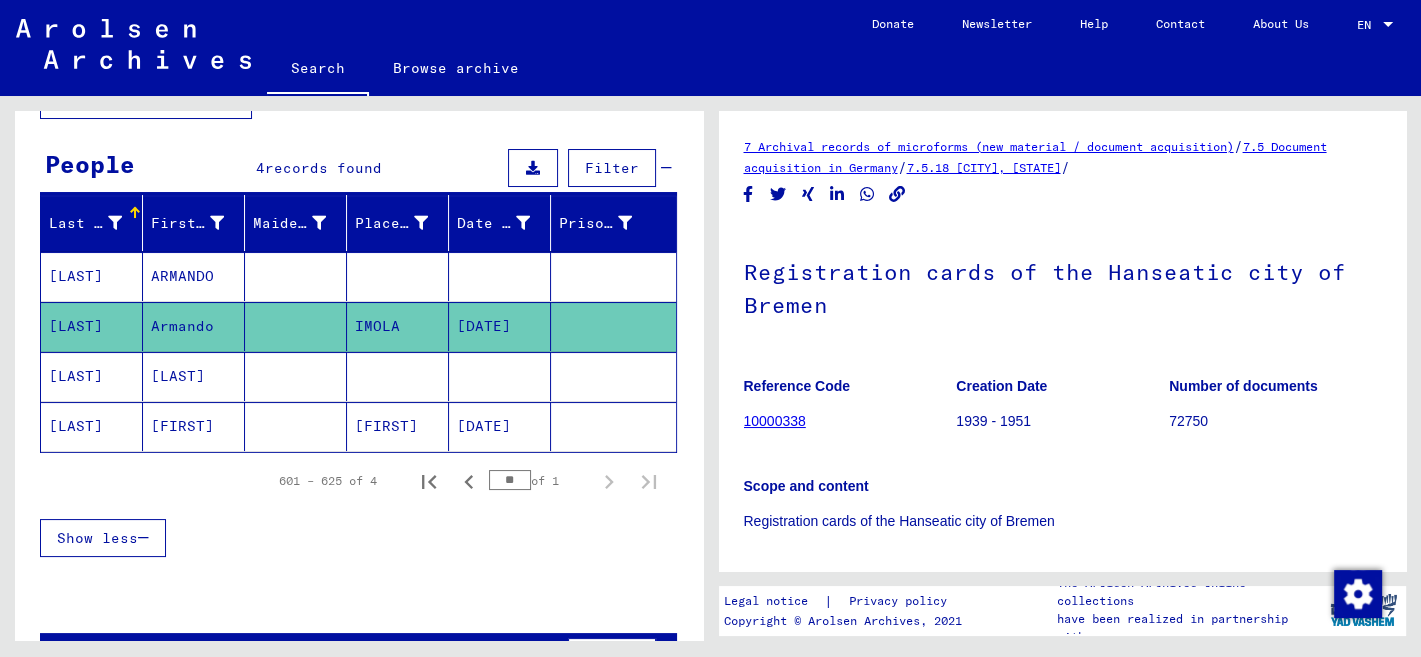 click on "[LAST]" at bounding box center (92, 326) 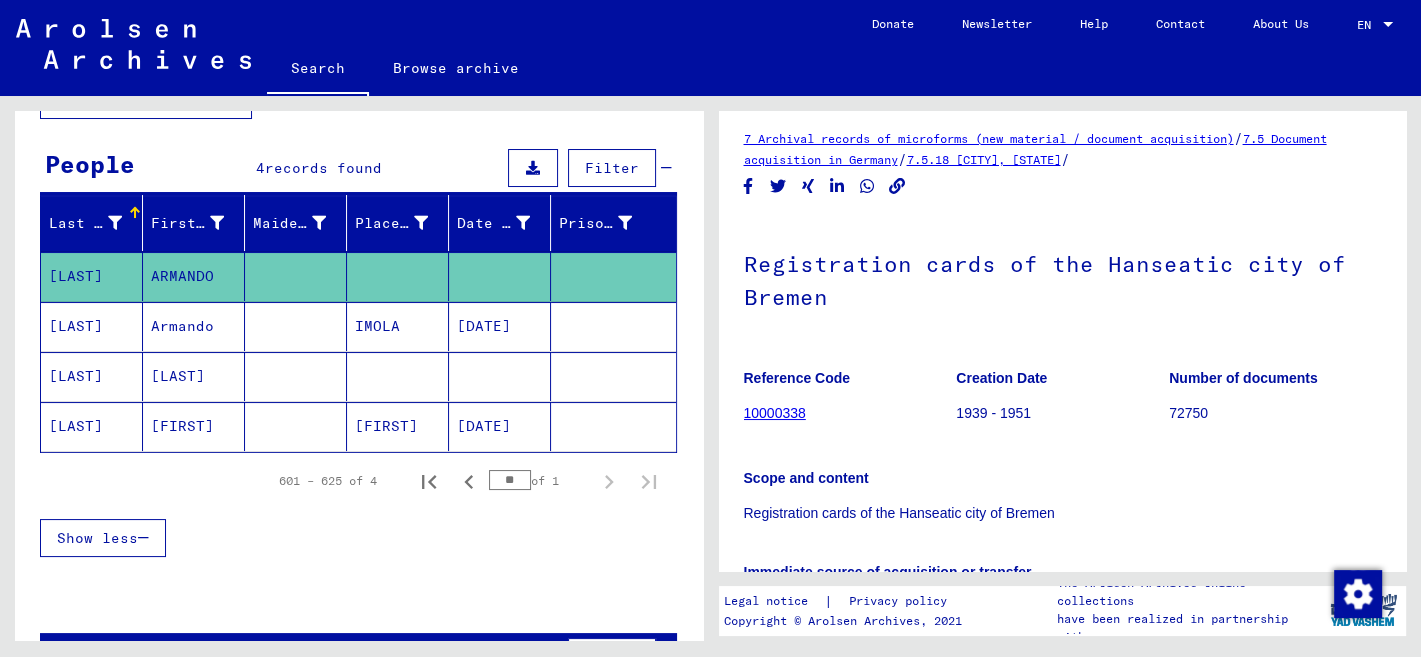 scroll, scrollTop: 423, scrollLeft: 0, axis: vertical 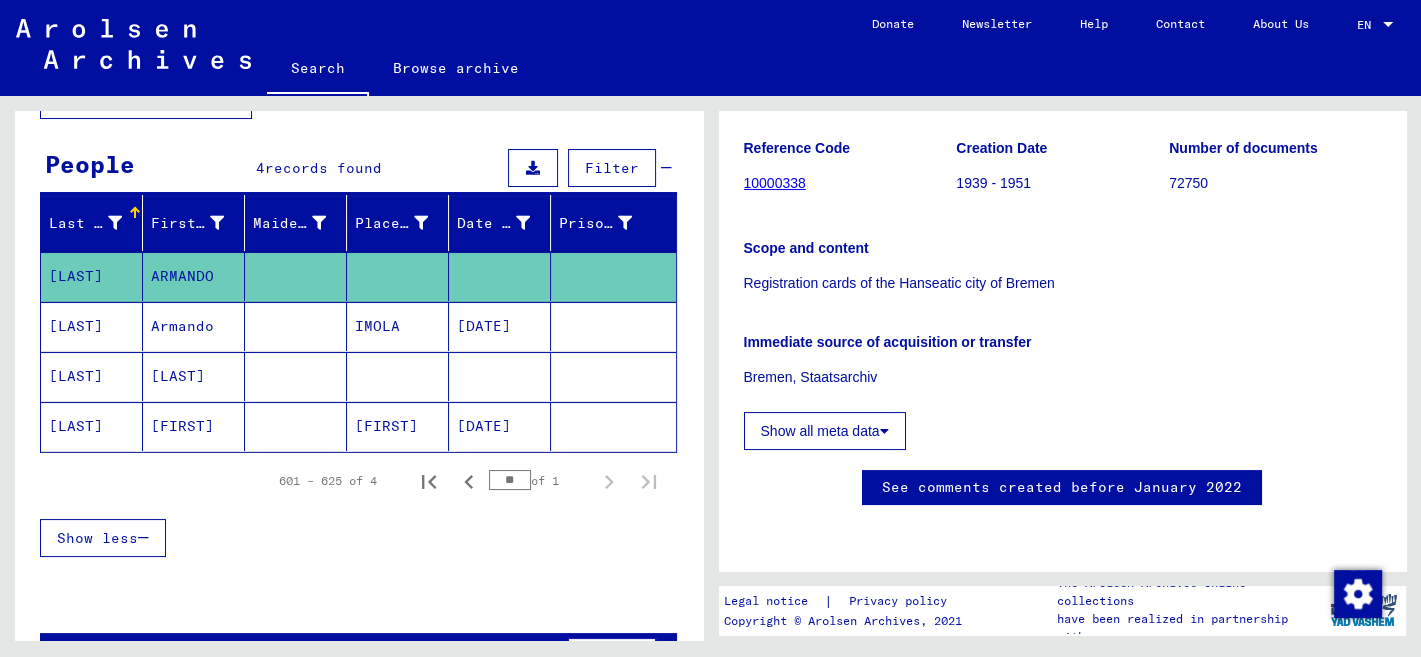 click on "[LAST]" at bounding box center [92, 426] 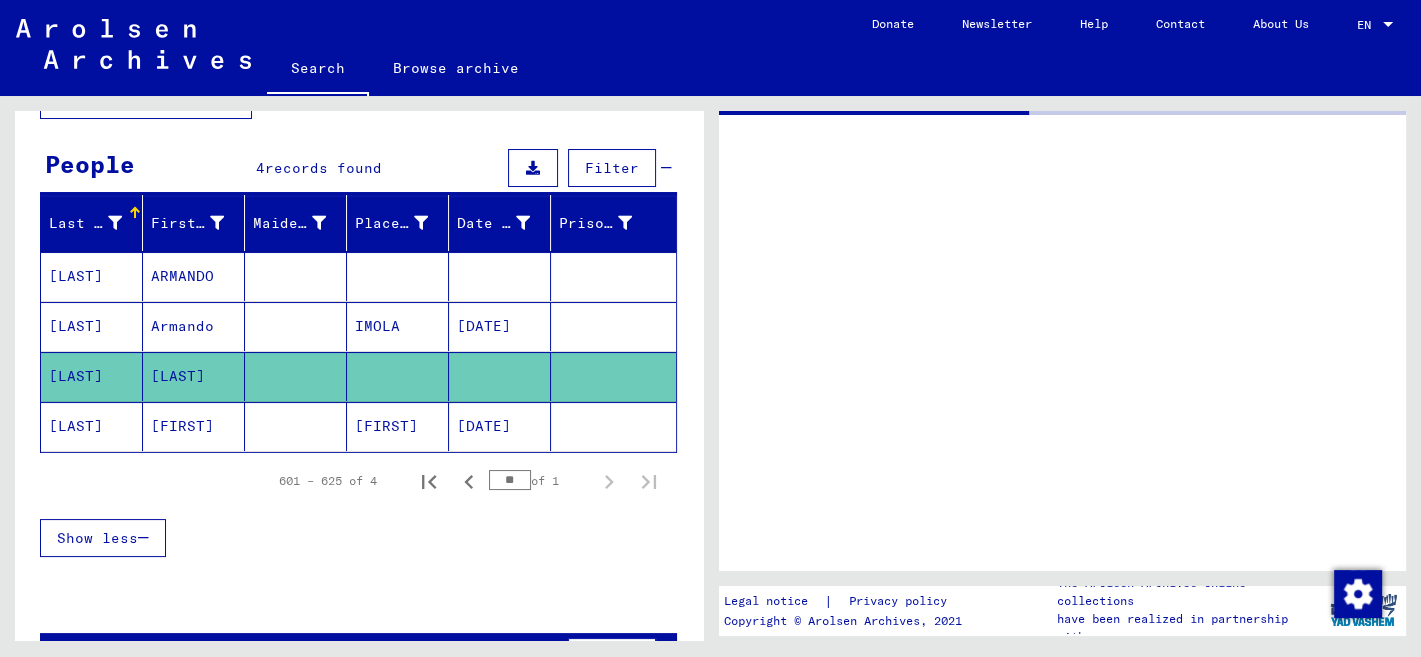 scroll, scrollTop: 0, scrollLeft: 0, axis: both 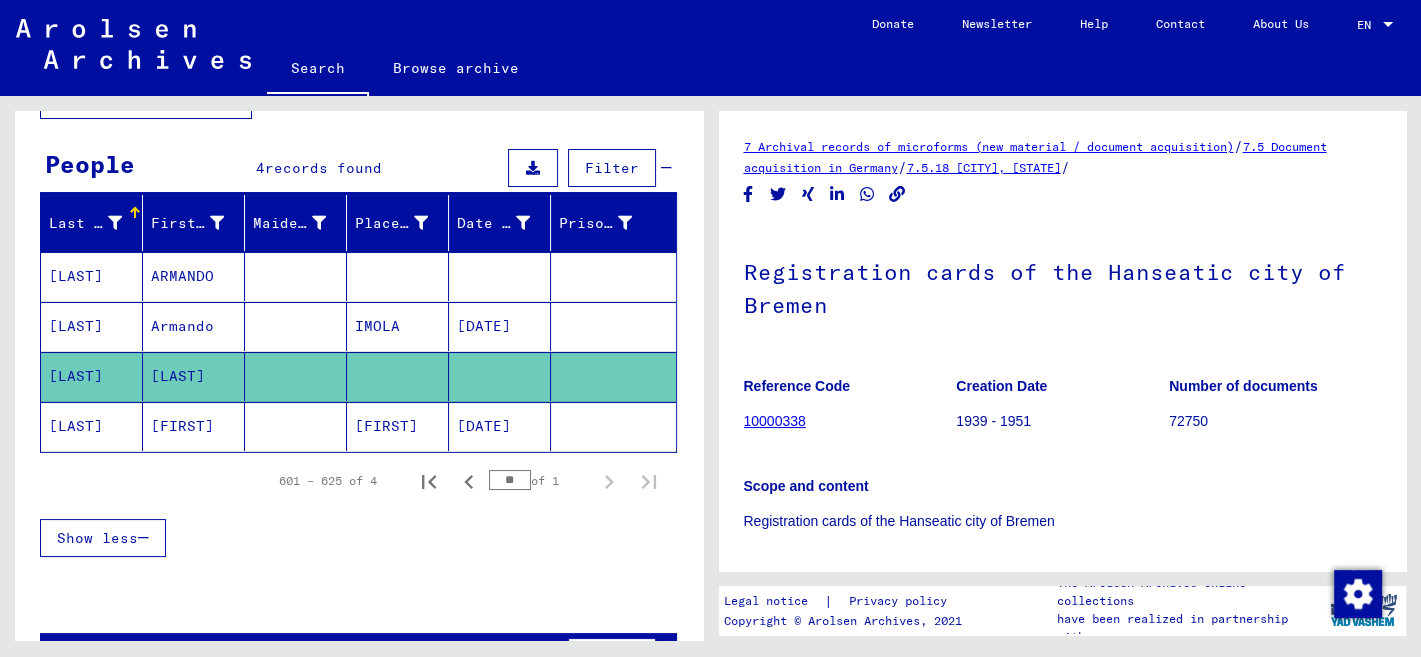 click on "[FIRST]" 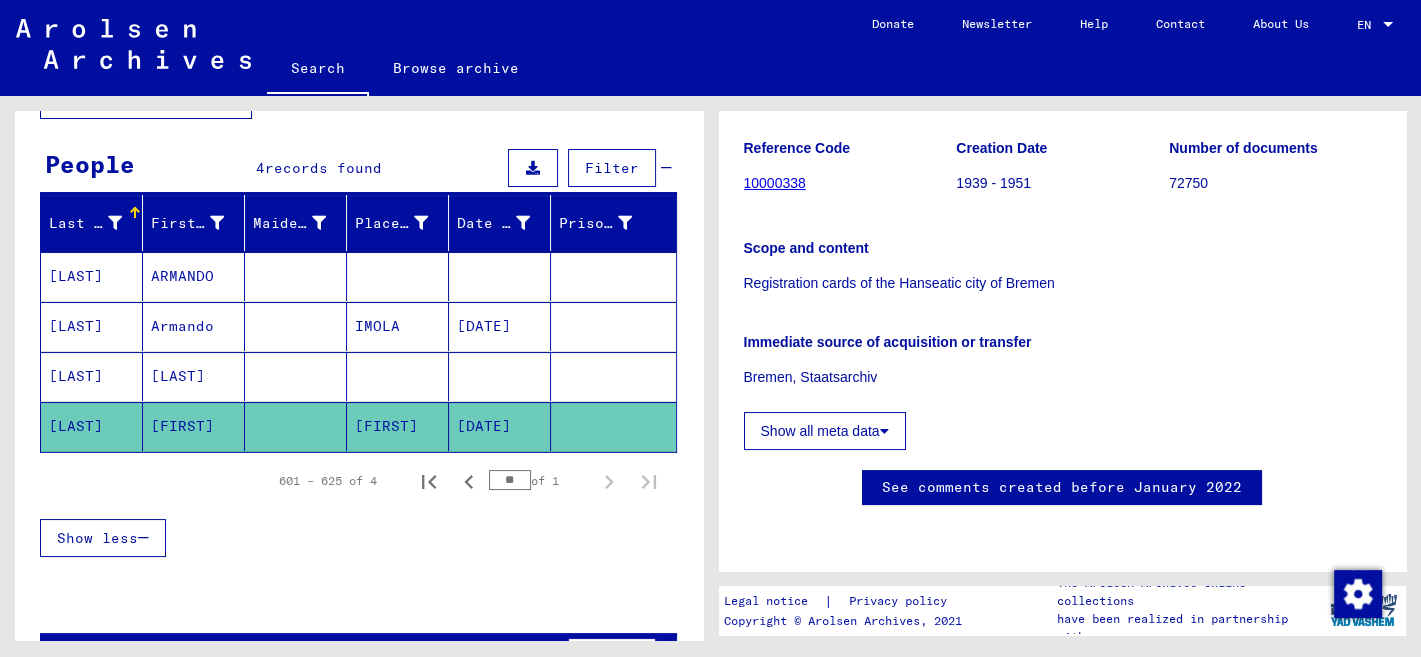 scroll, scrollTop: 0, scrollLeft: 0, axis: both 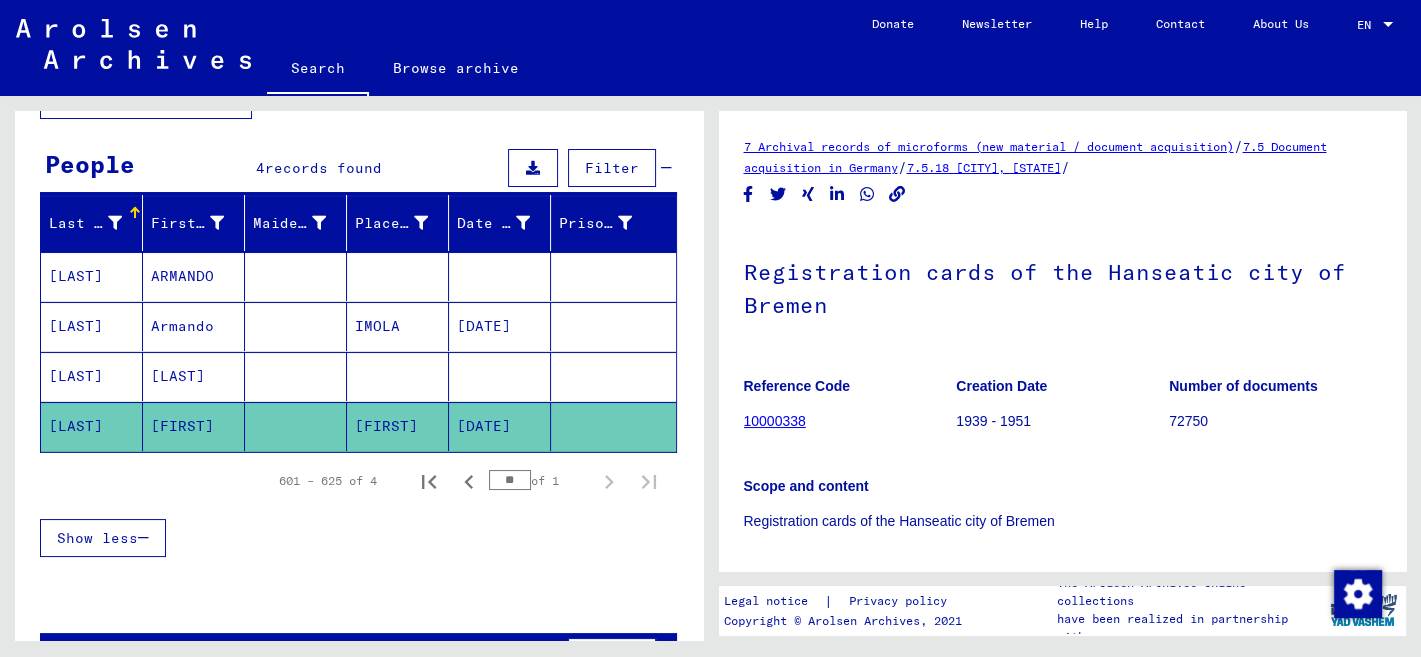 drag, startPoint x: 1210, startPoint y: 501, endPoint x: 834, endPoint y: 428, distance: 383.02087 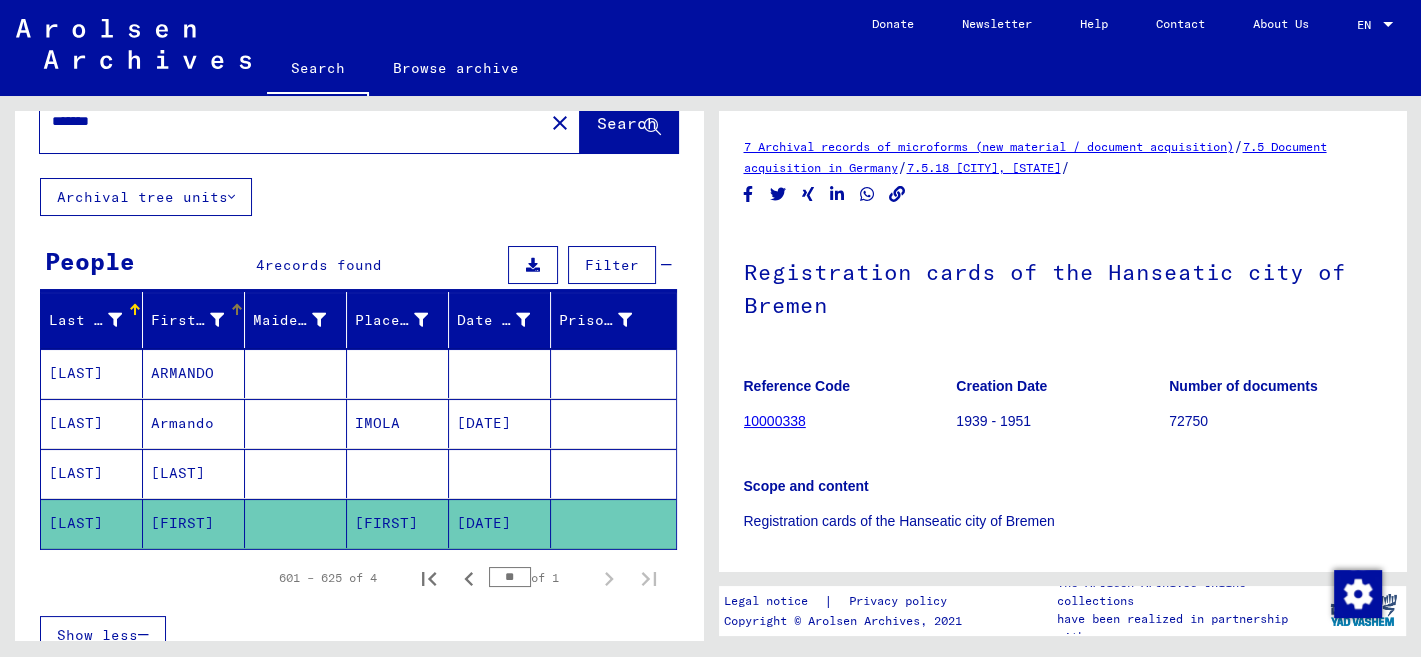 scroll, scrollTop: 0, scrollLeft: 0, axis: both 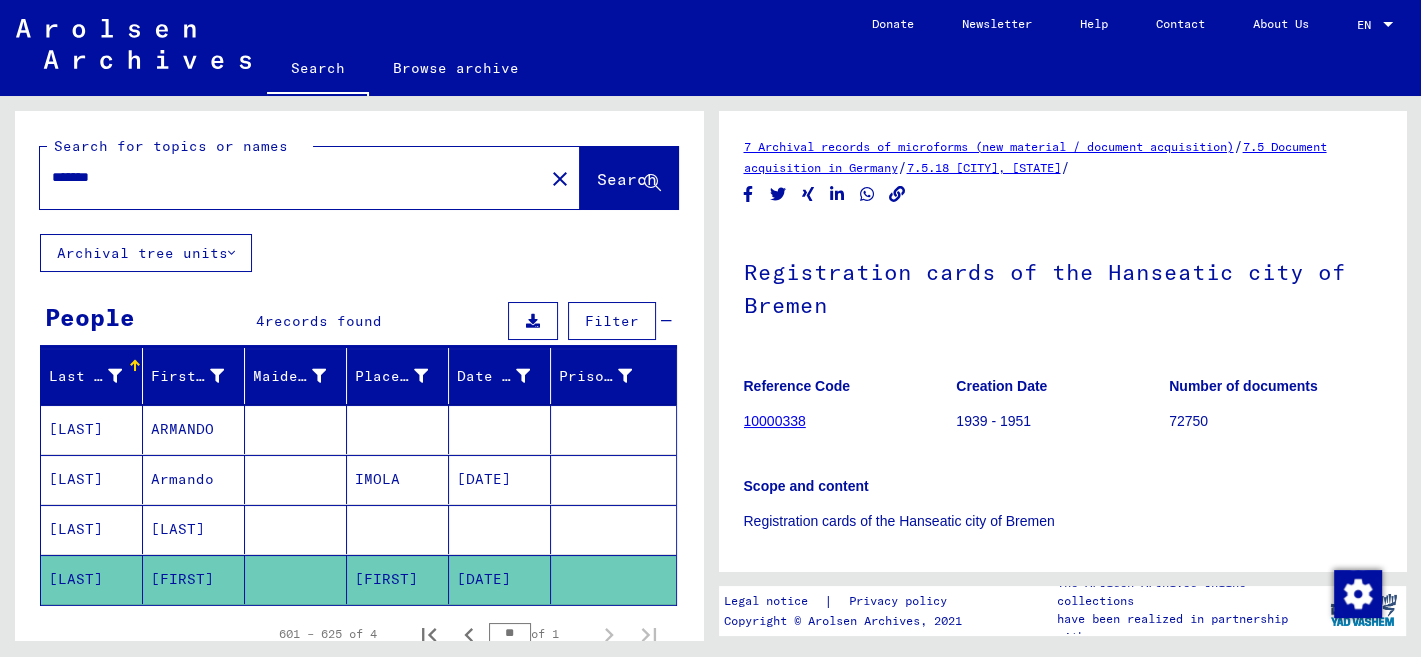 click on "*******" at bounding box center (292, 177) 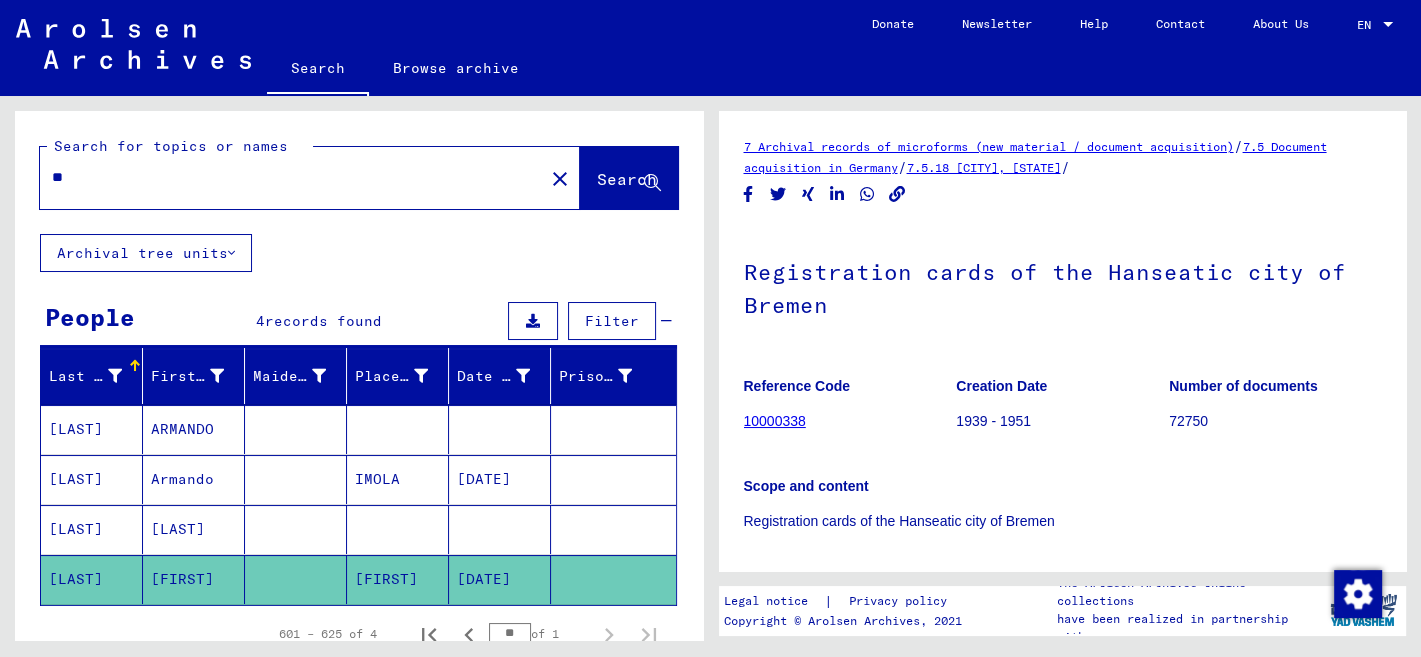 type on "*" 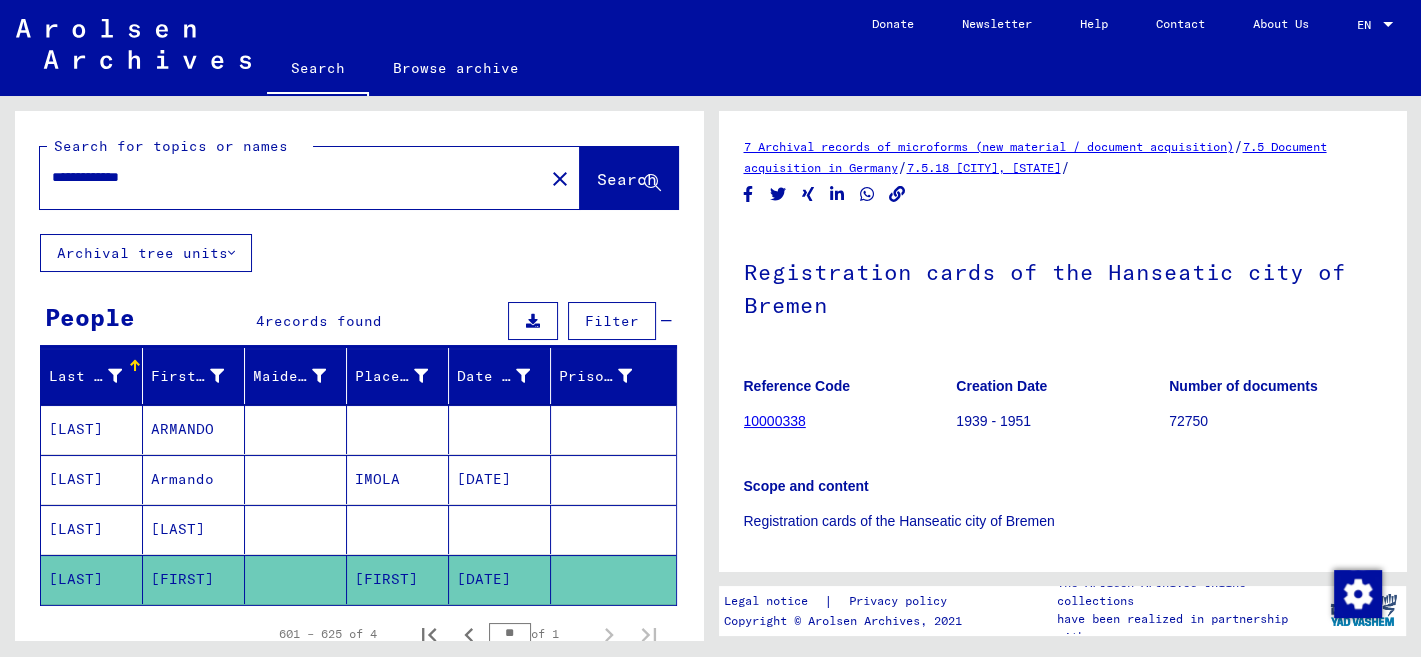 type on "**********" 